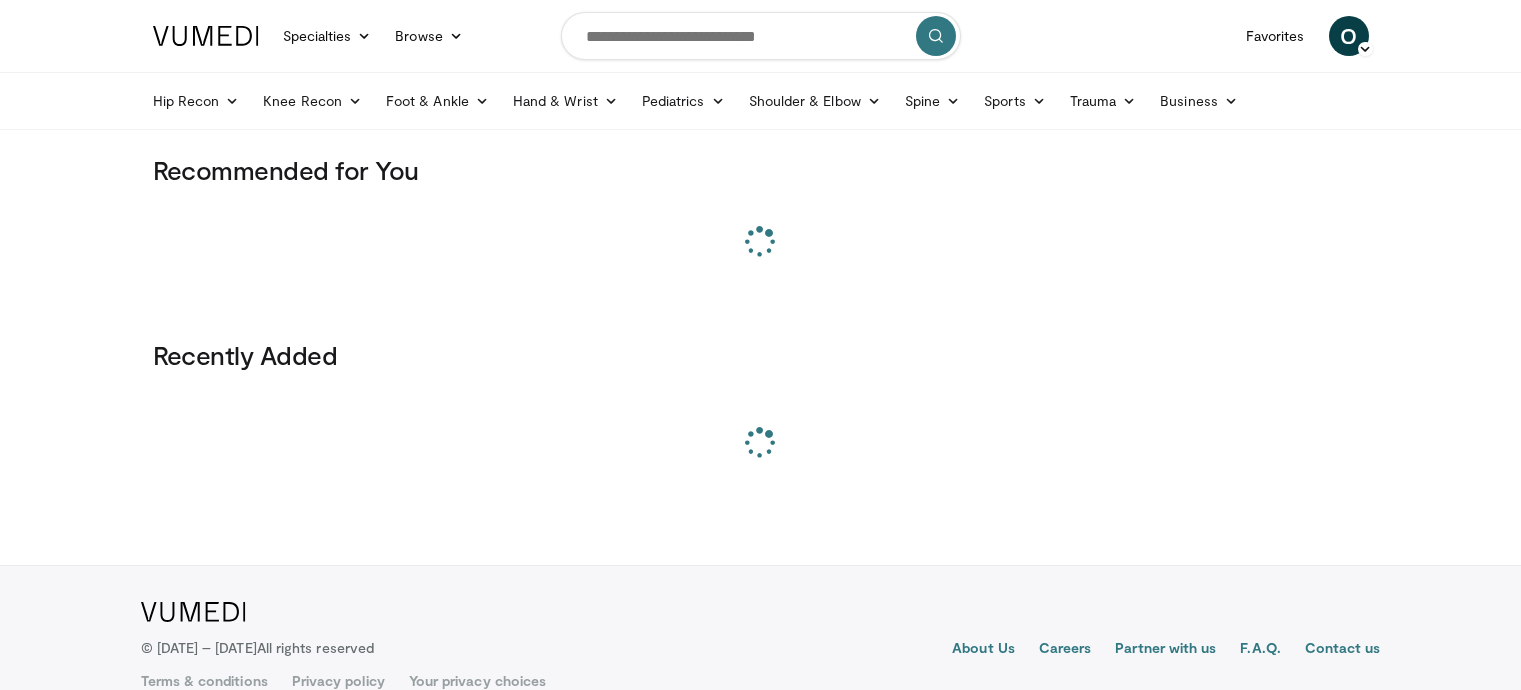scroll, scrollTop: 0, scrollLeft: 0, axis: both 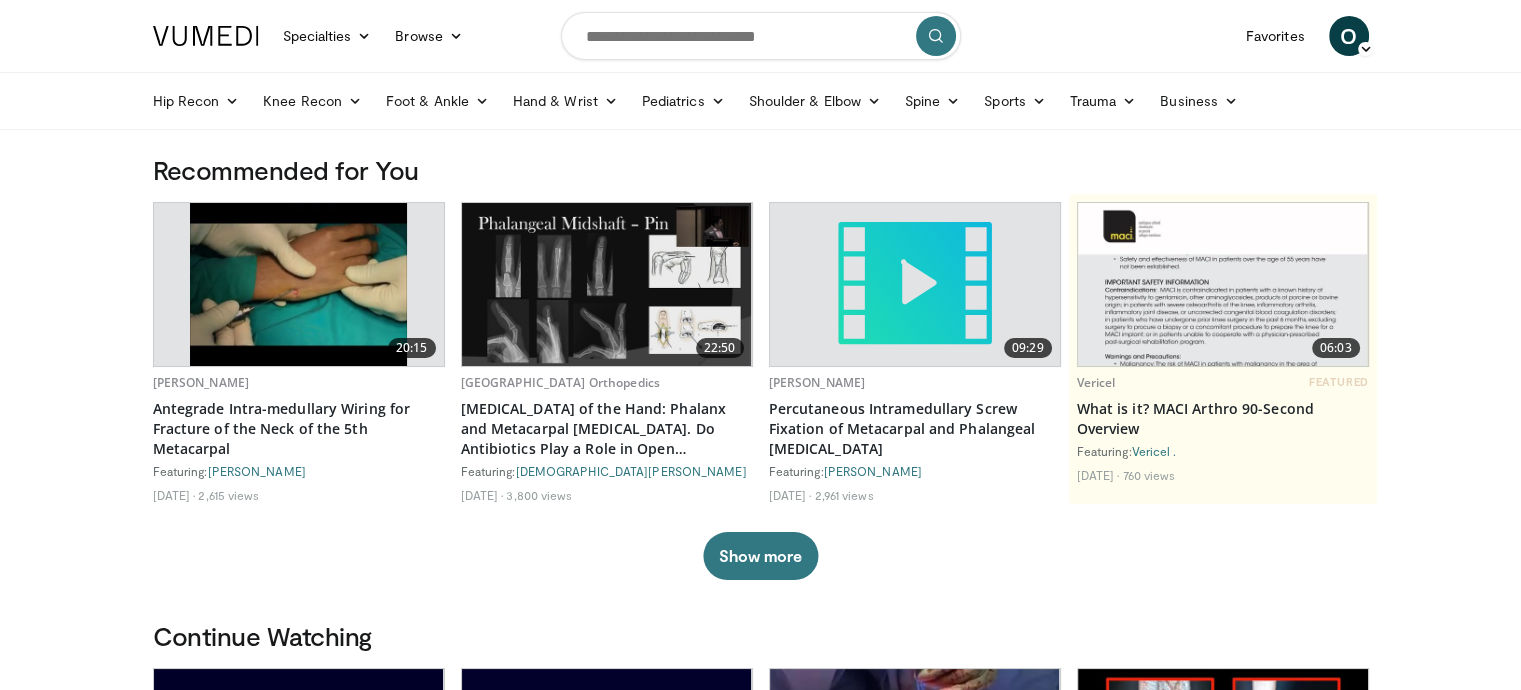 click at bounding box center [761, 36] 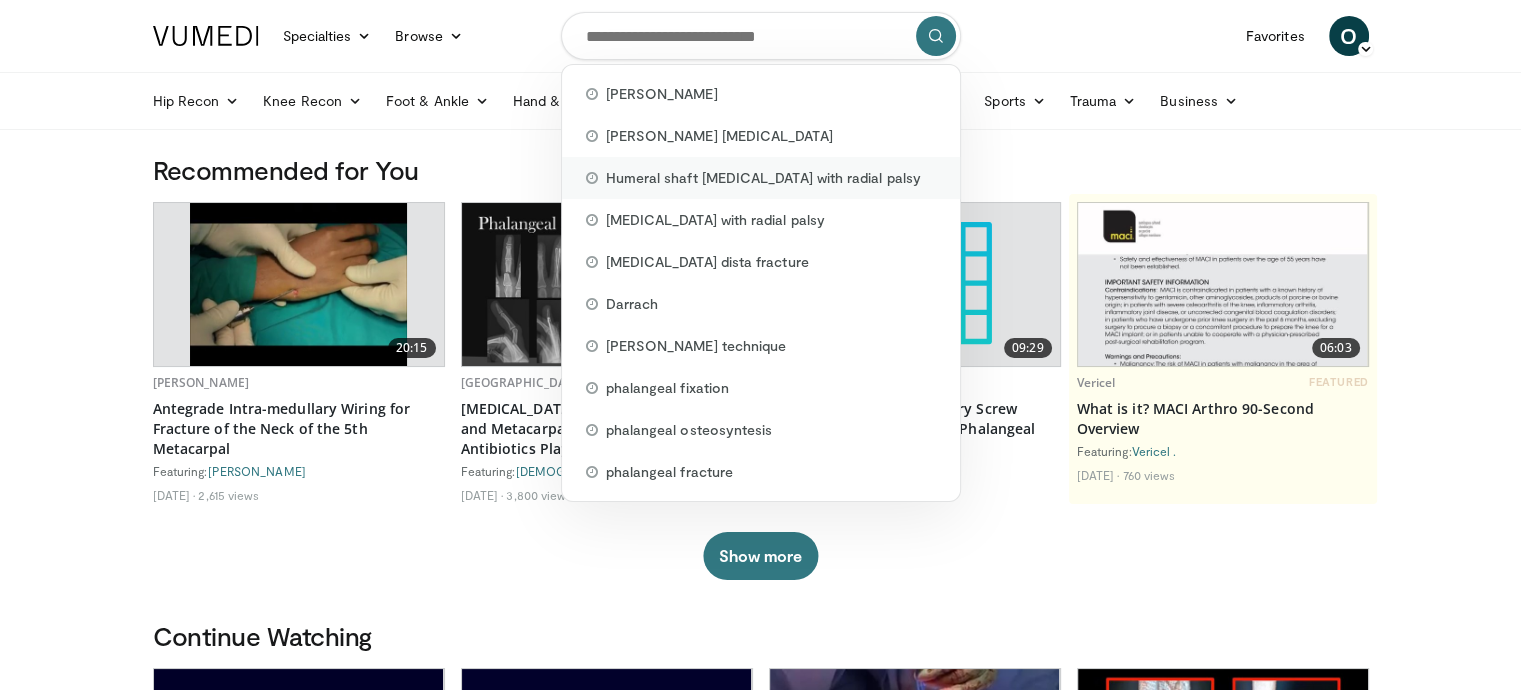 click on "Humeral shaft [MEDICAL_DATA] with radial palsy" at bounding box center [763, 178] 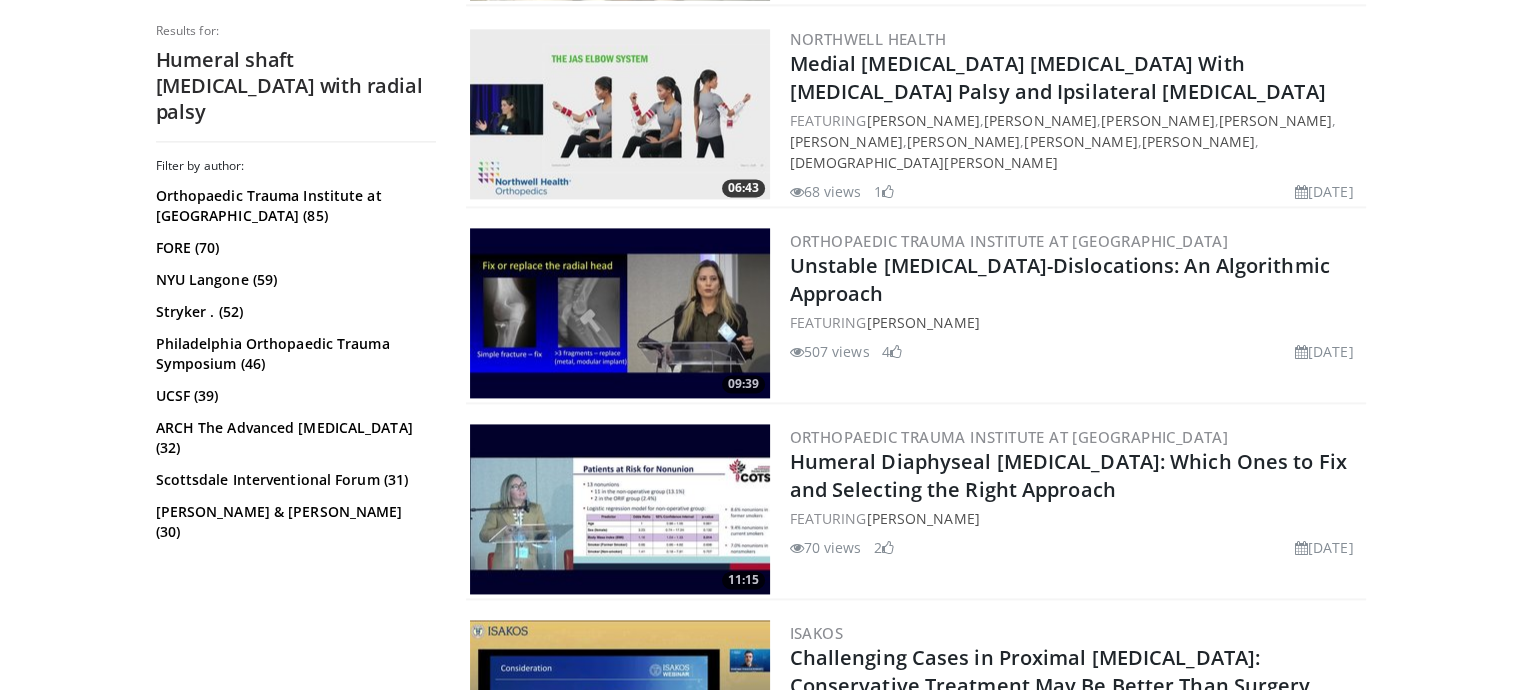 scroll, scrollTop: 2748, scrollLeft: 0, axis: vertical 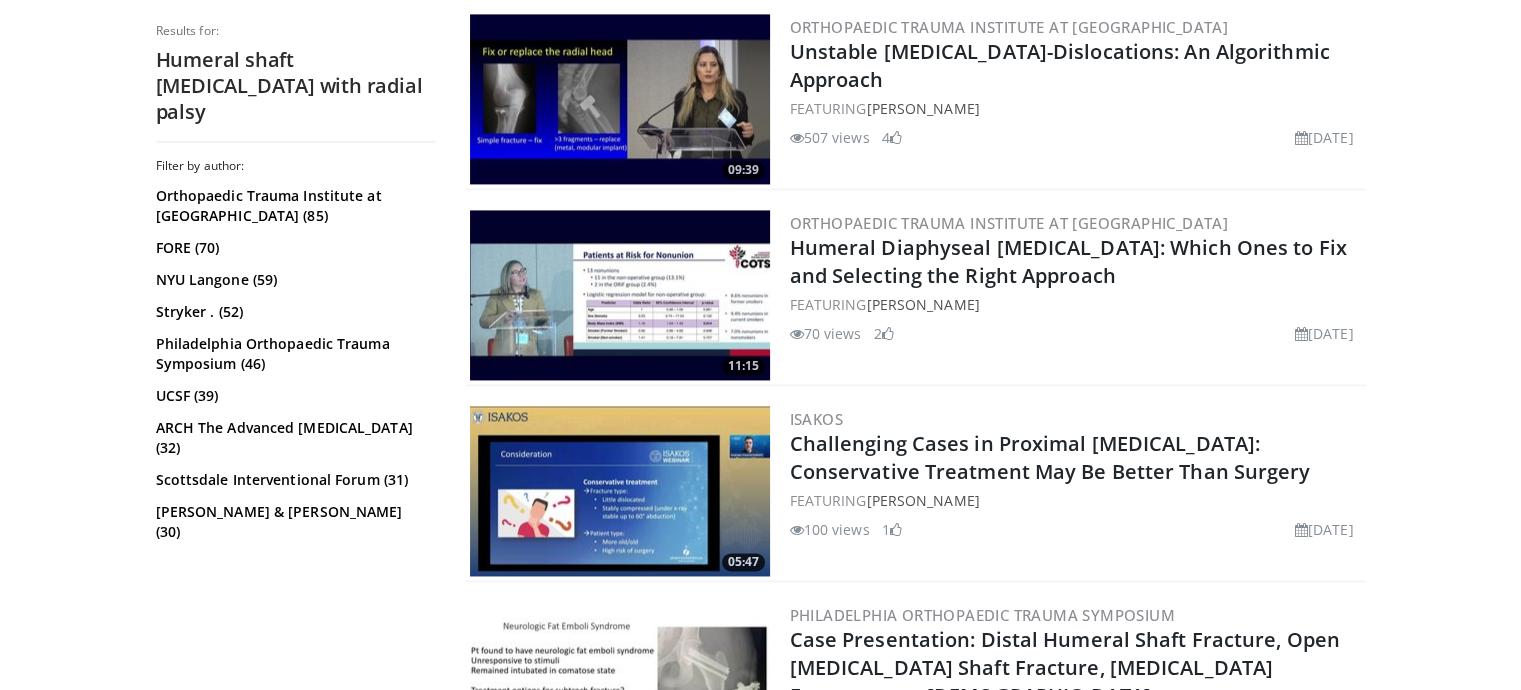 click at bounding box center [620, 295] 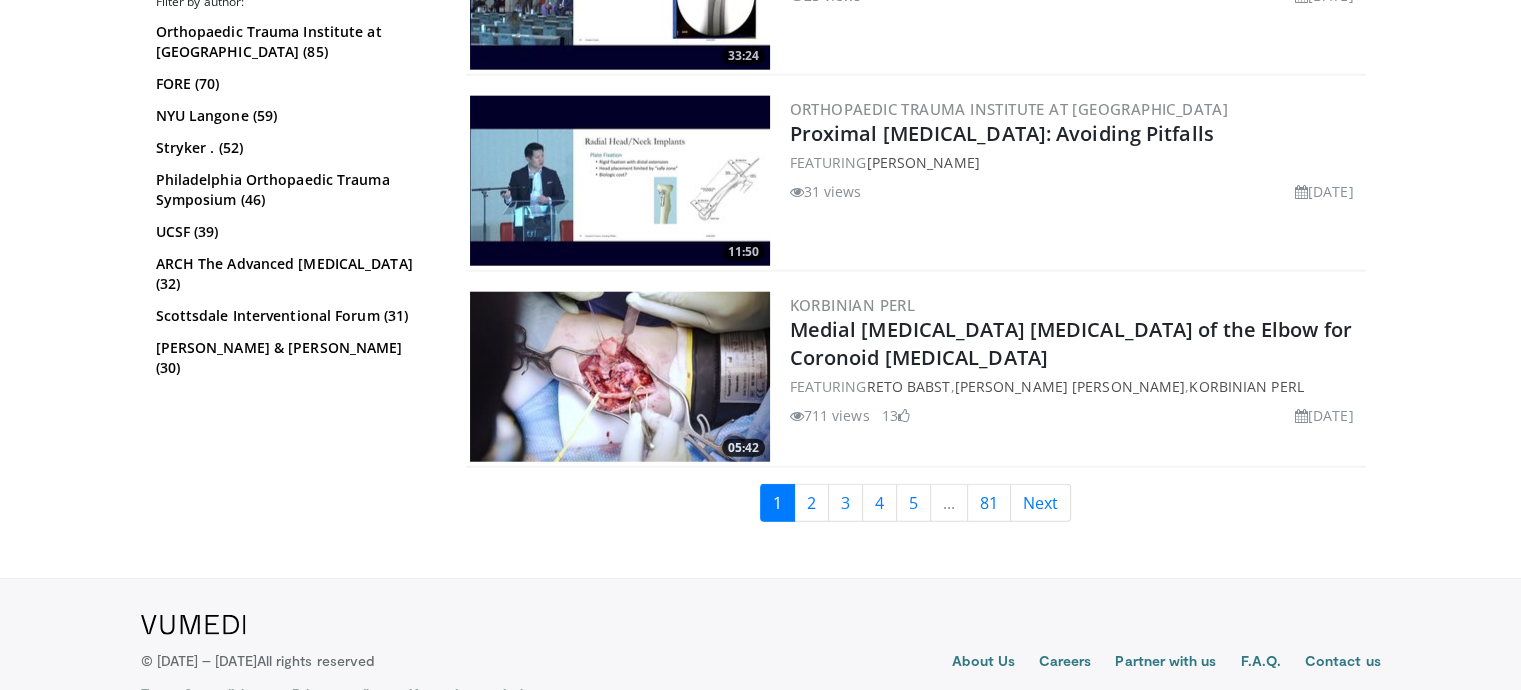 scroll, scrollTop: 5052, scrollLeft: 0, axis: vertical 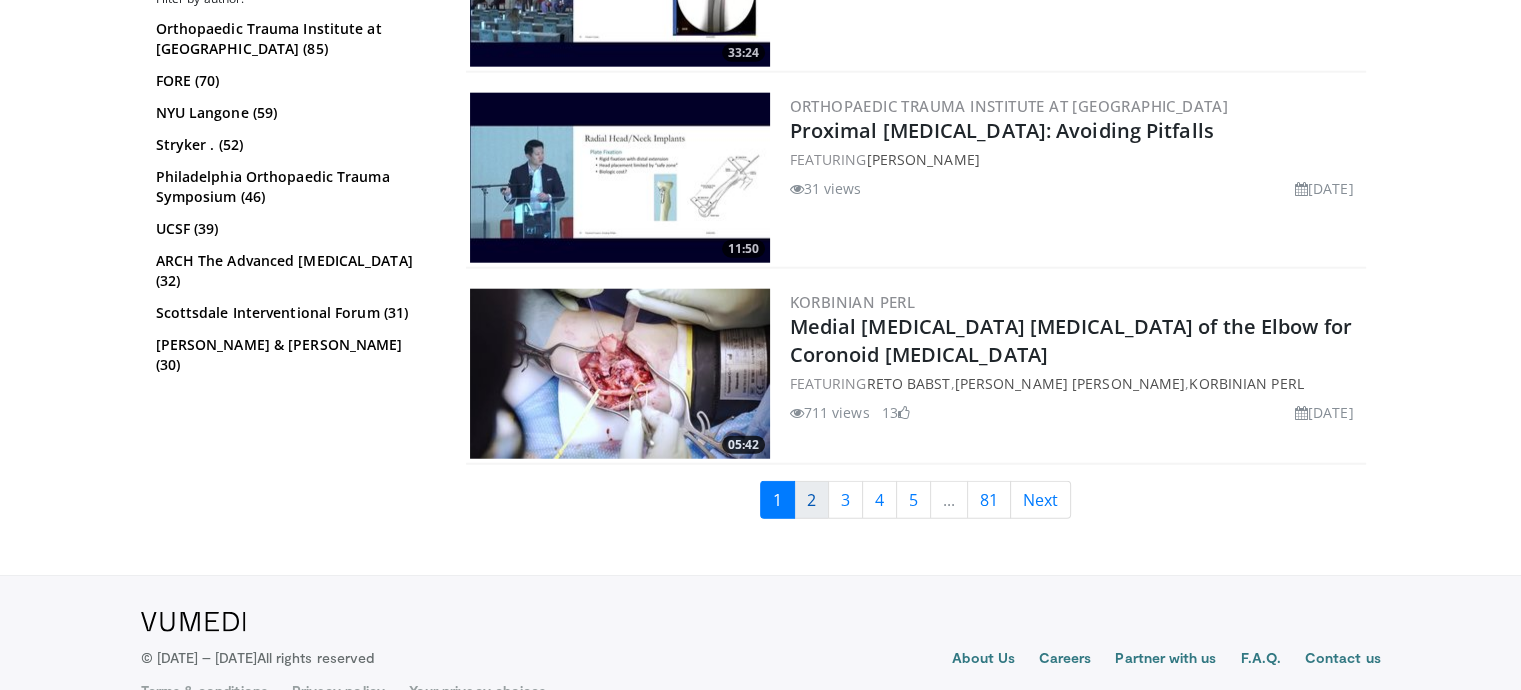 click on "2" at bounding box center (811, 500) 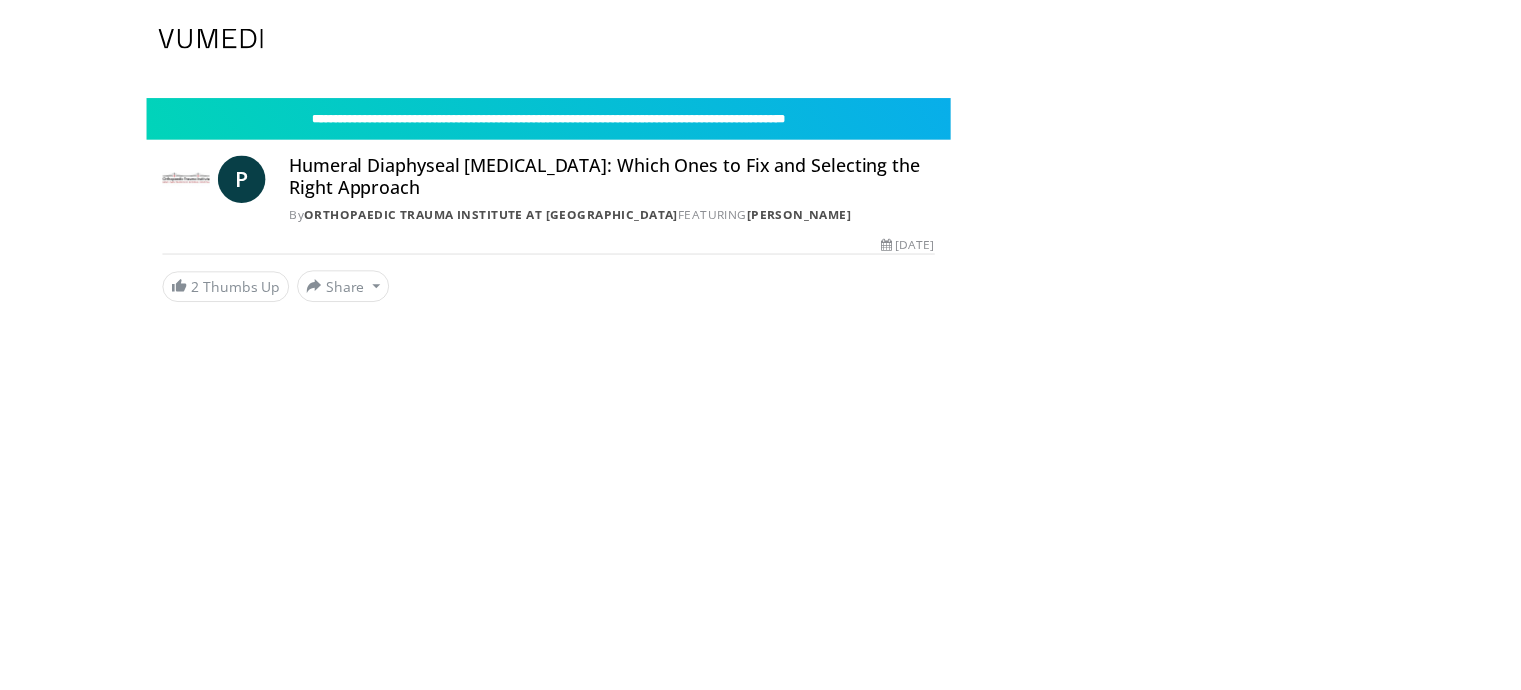 scroll, scrollTop: 0, scrollLeft: 0, axis: both 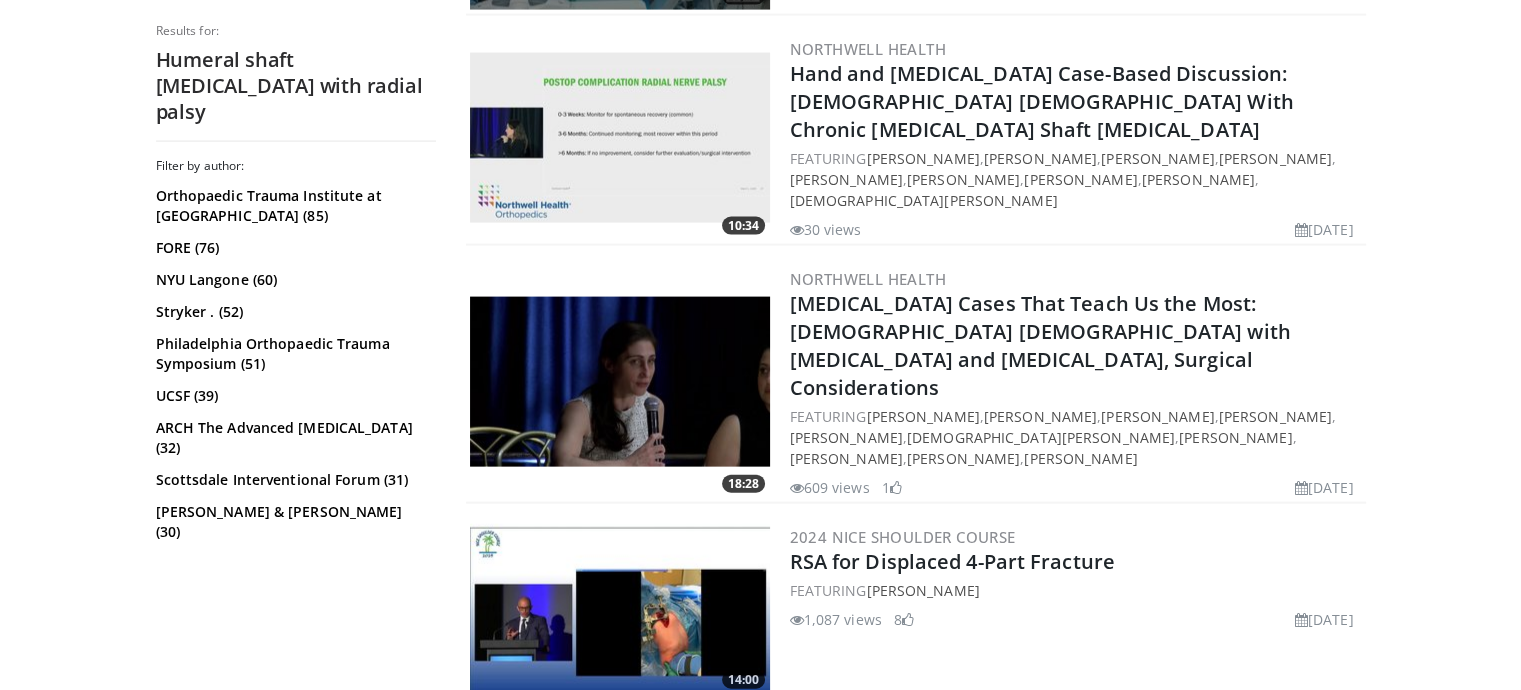 click at bounding box center [620, 382] 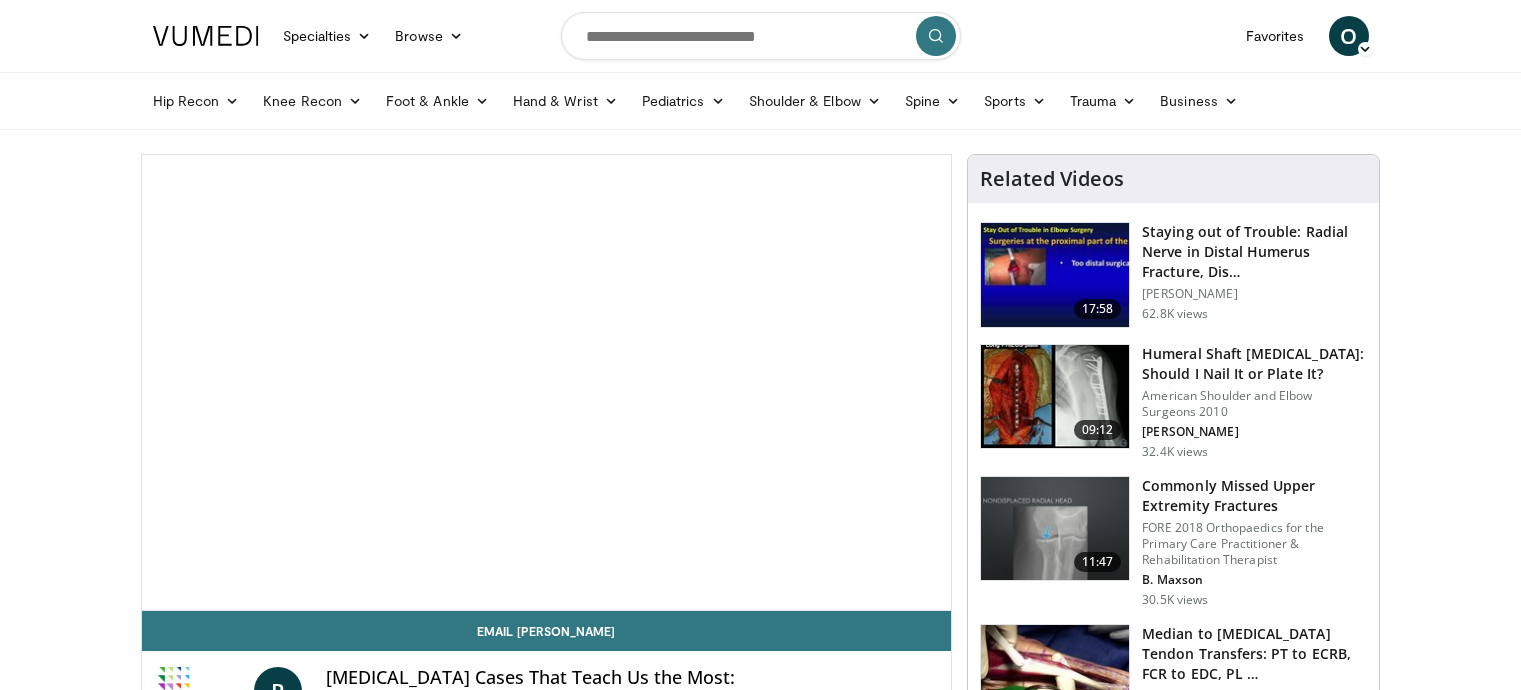 scroll, scrollTop: 0, scrollLeft: 0, axis: both 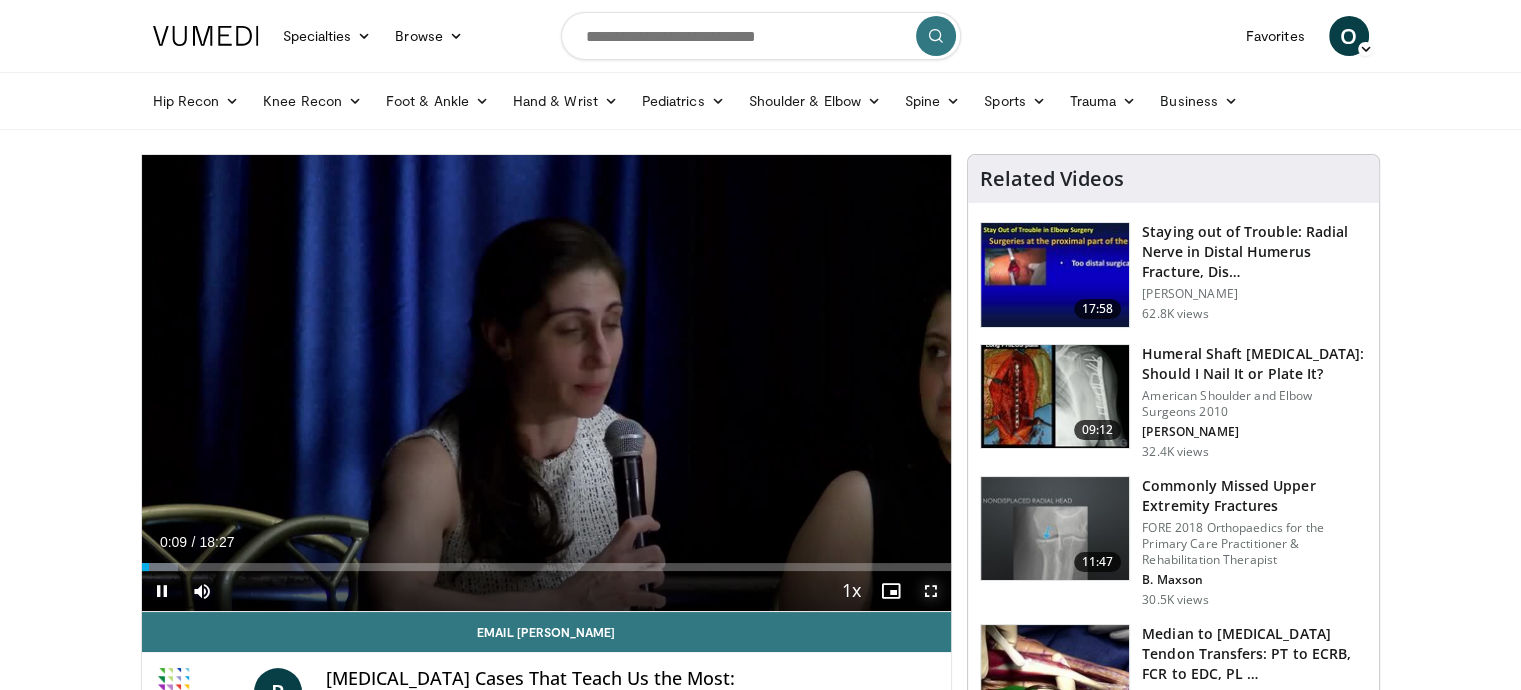 click at bounding box center [931, 591] 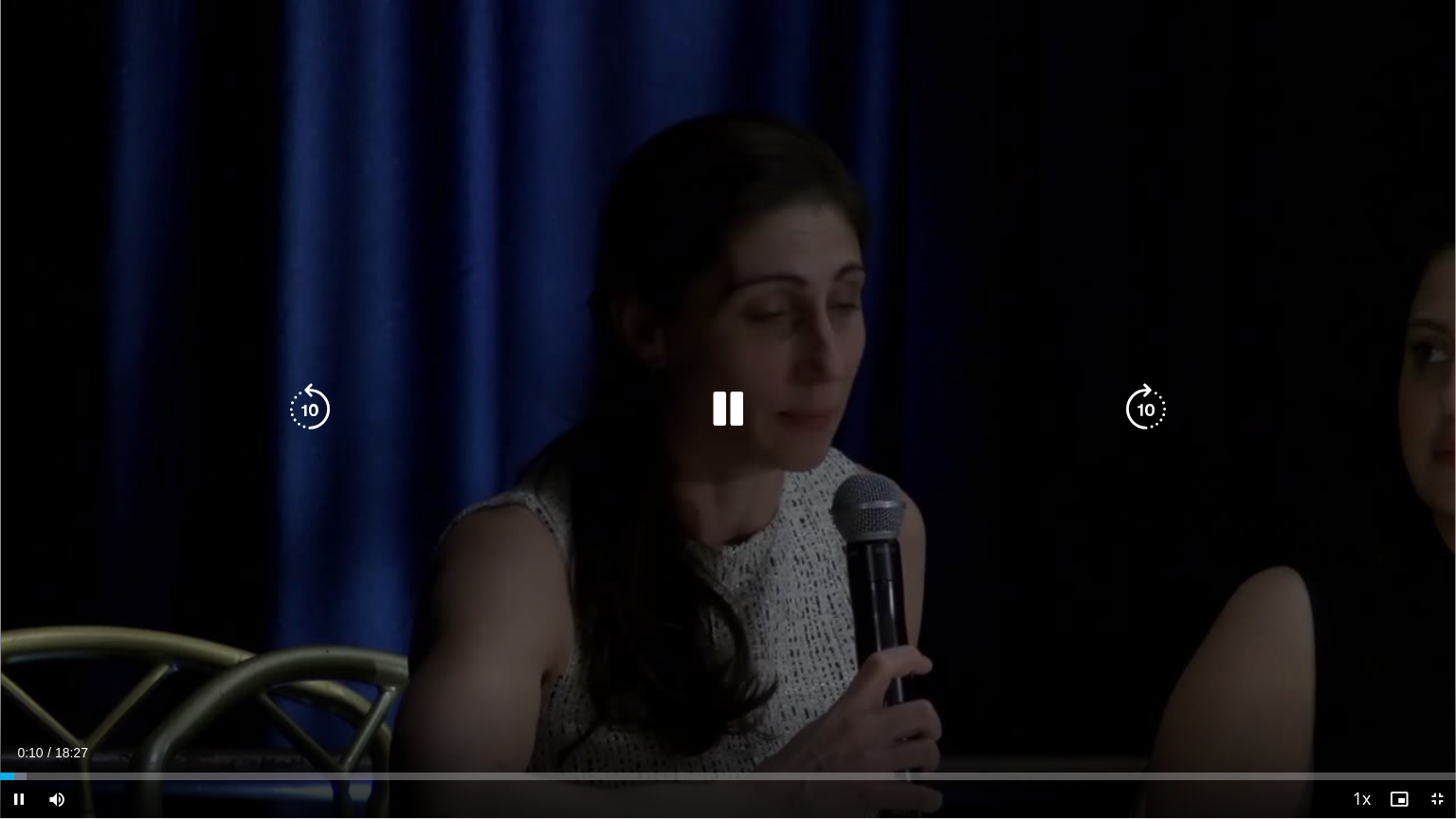 click on "10 seconds
Tap to unmute" at bounding box center [728, 409] 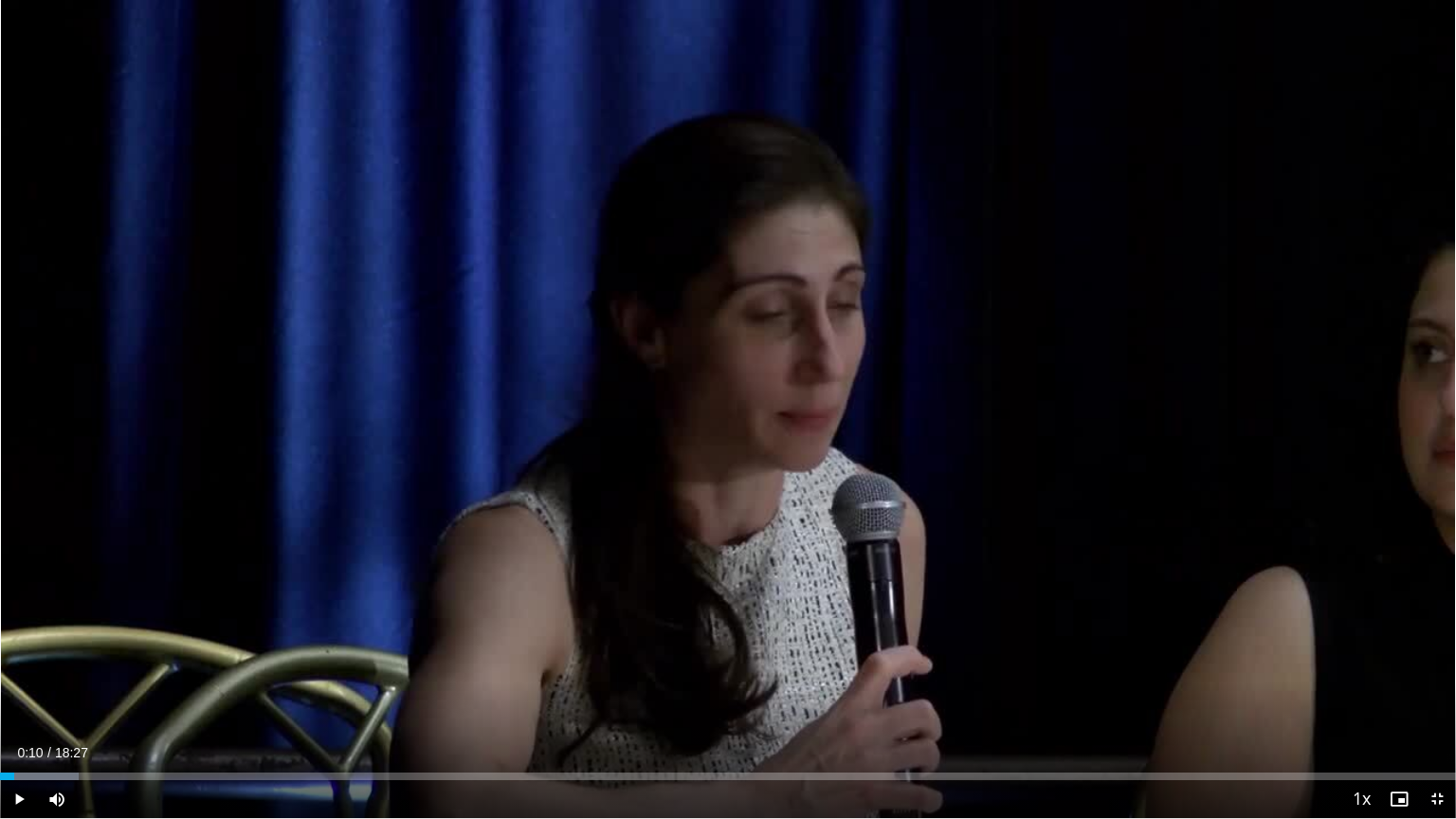 click on "10 seconds
Tap to unmute" at bounding box center [728, 409] 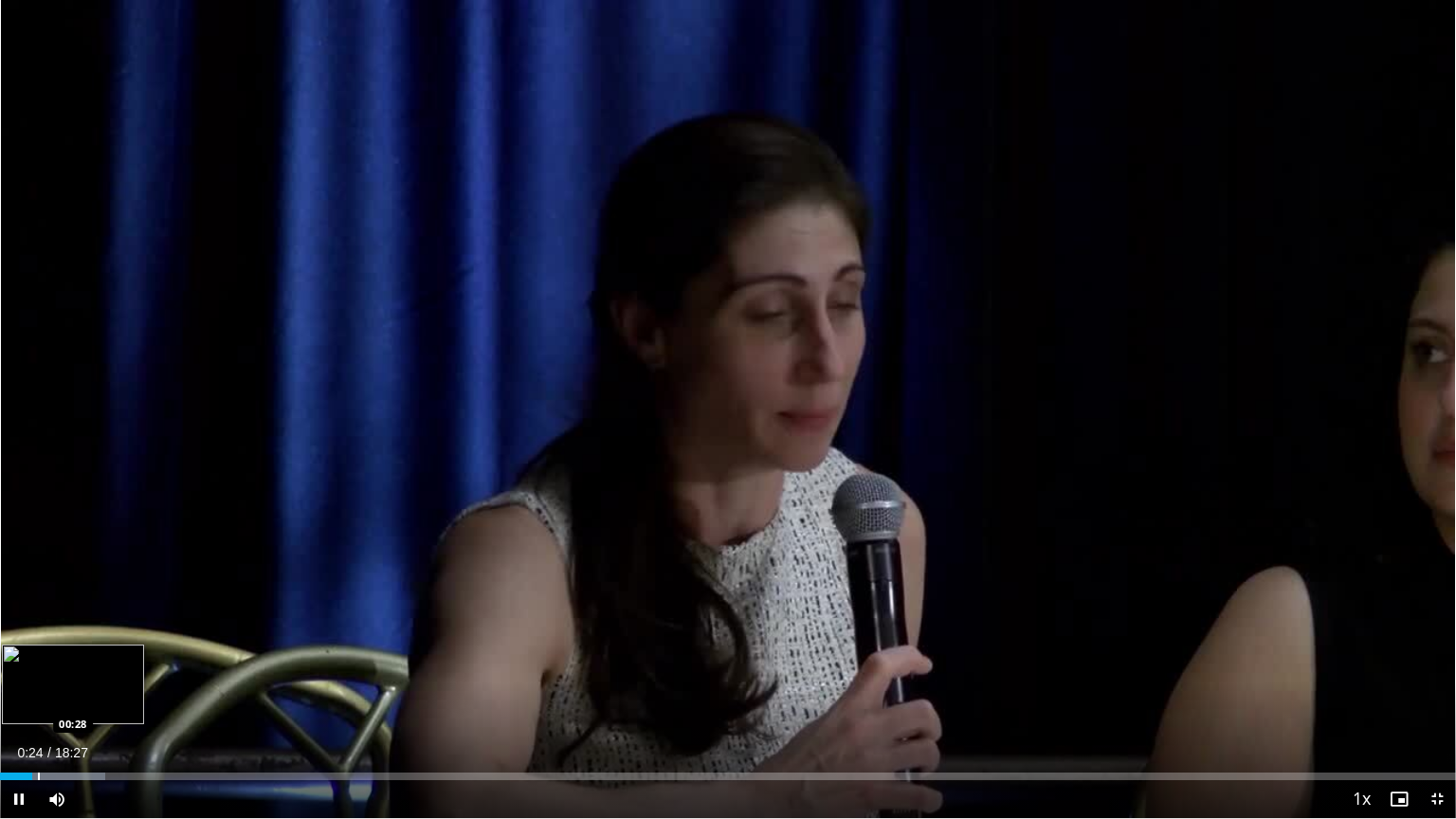 click at bounding box center (39, 776) 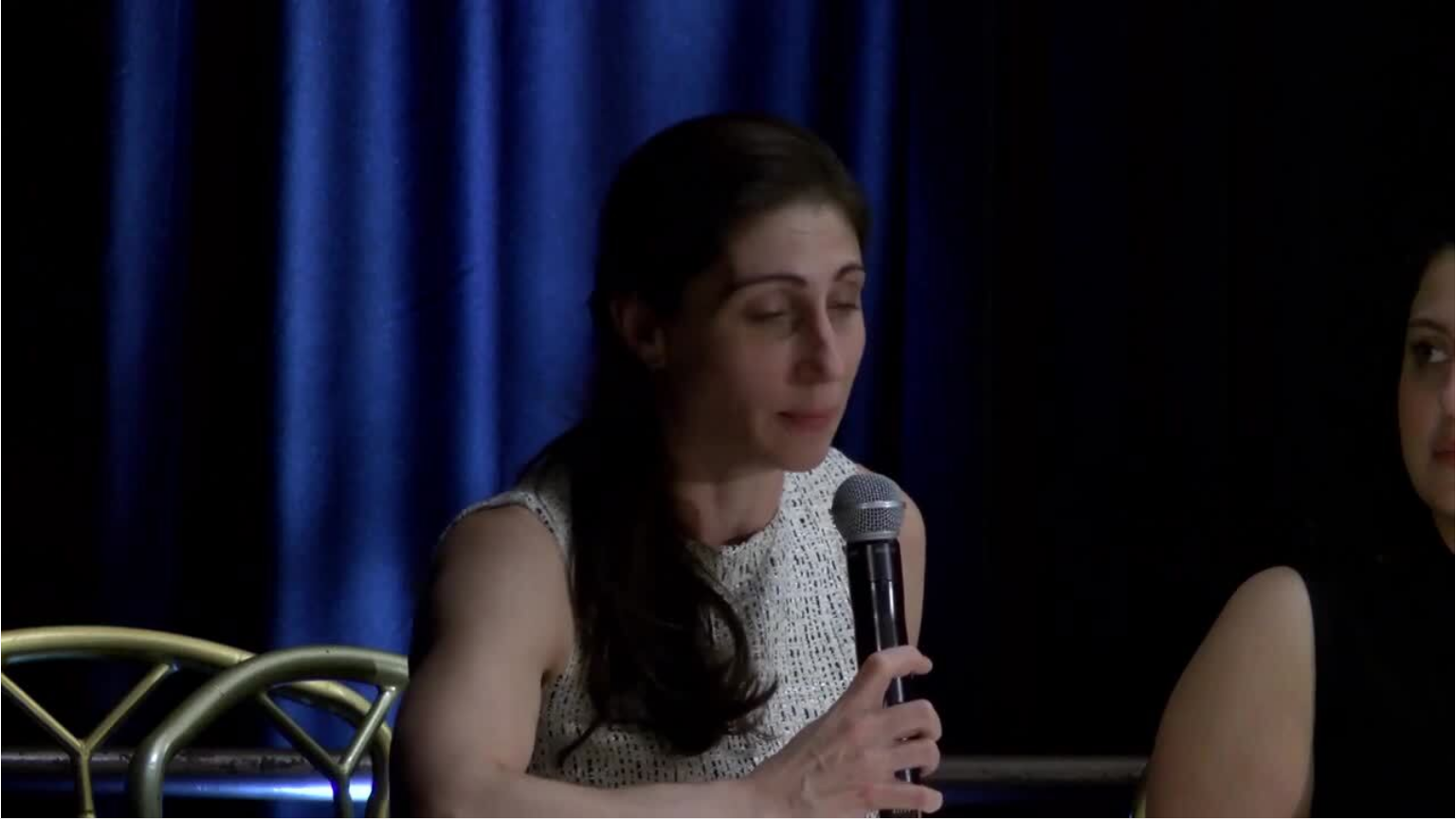 click on "**********" at bounding box center [728, 410] 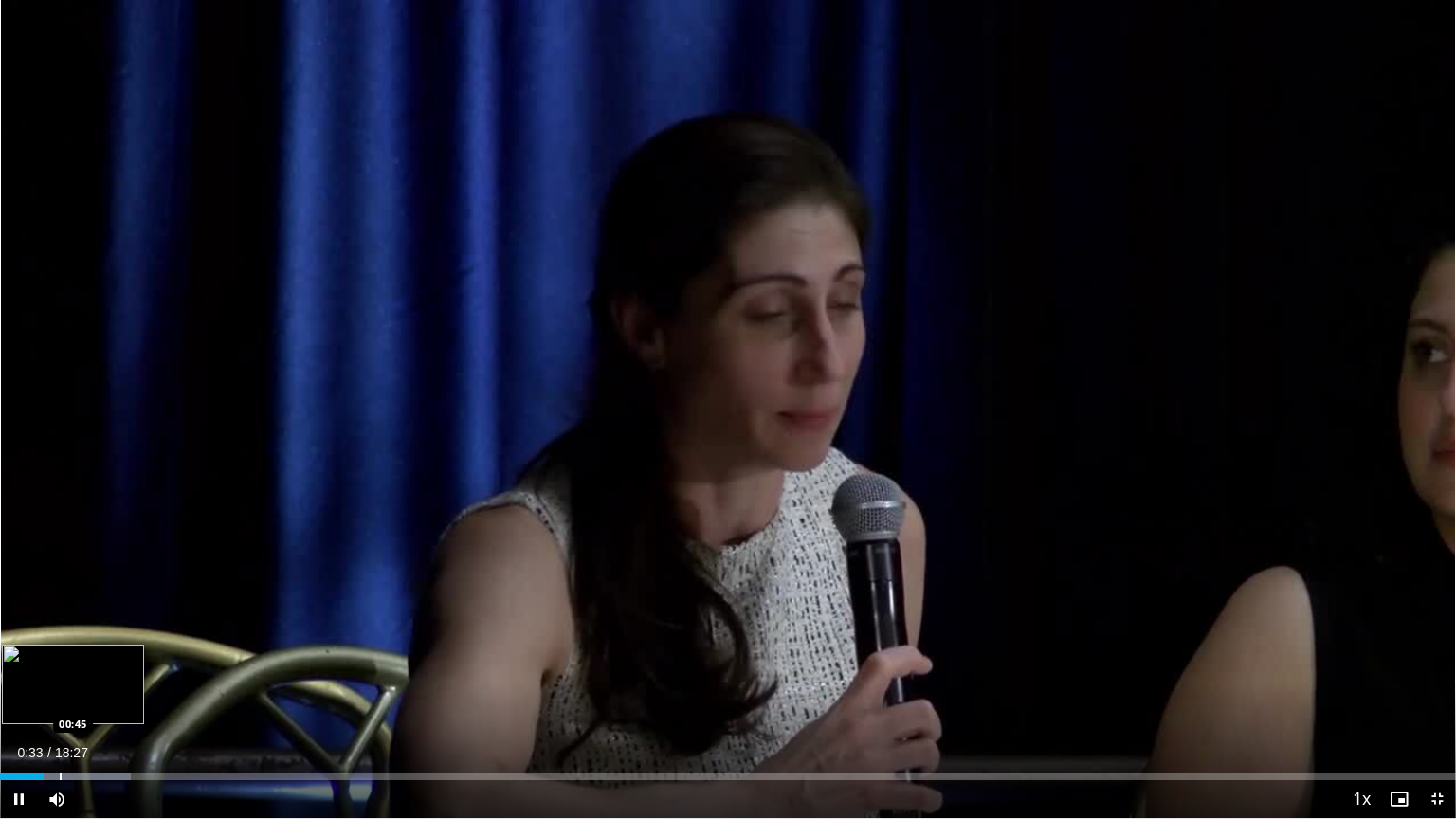 click at bounding box center (61, 776) 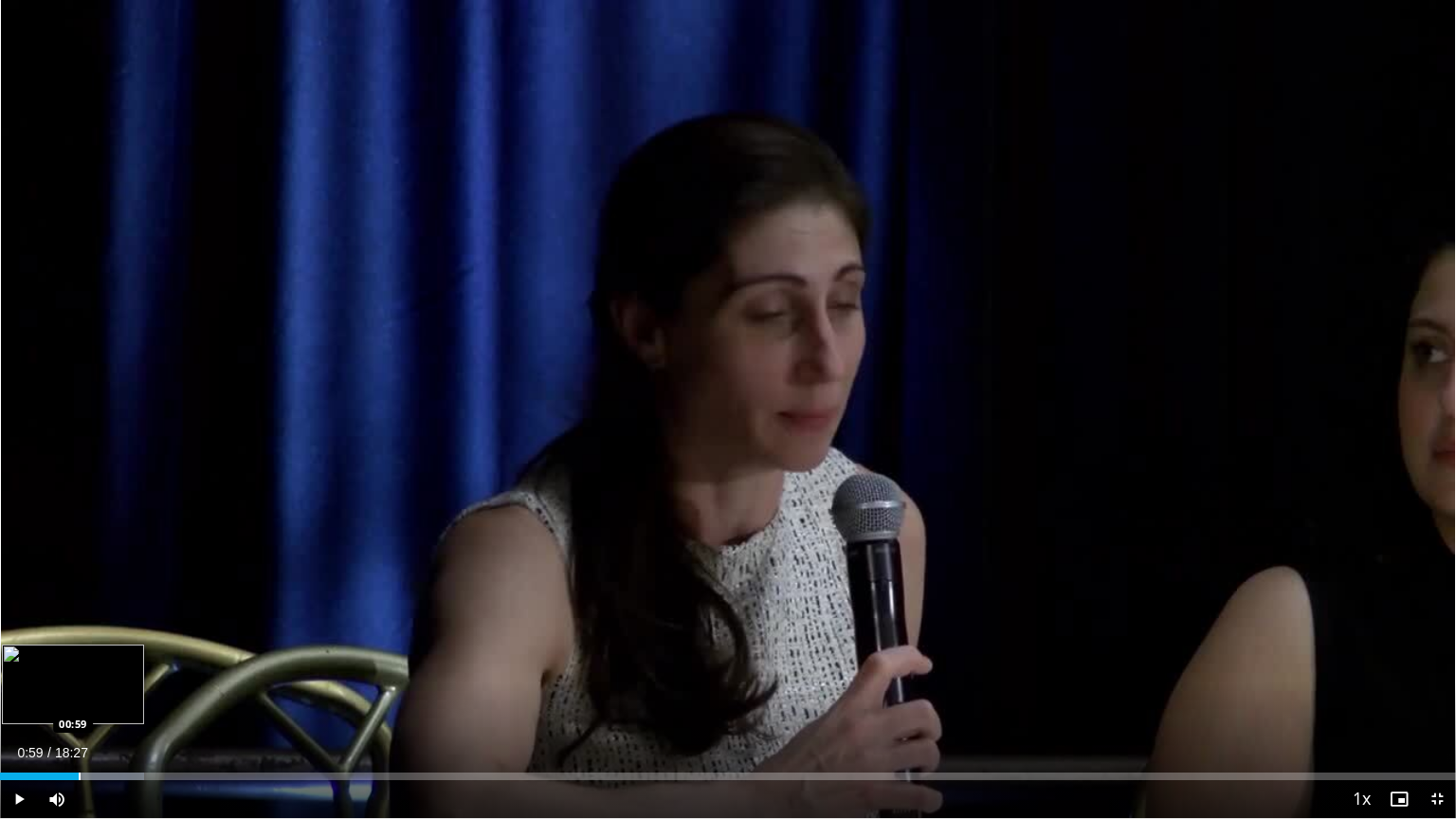 click at bounding box center [80, 776] 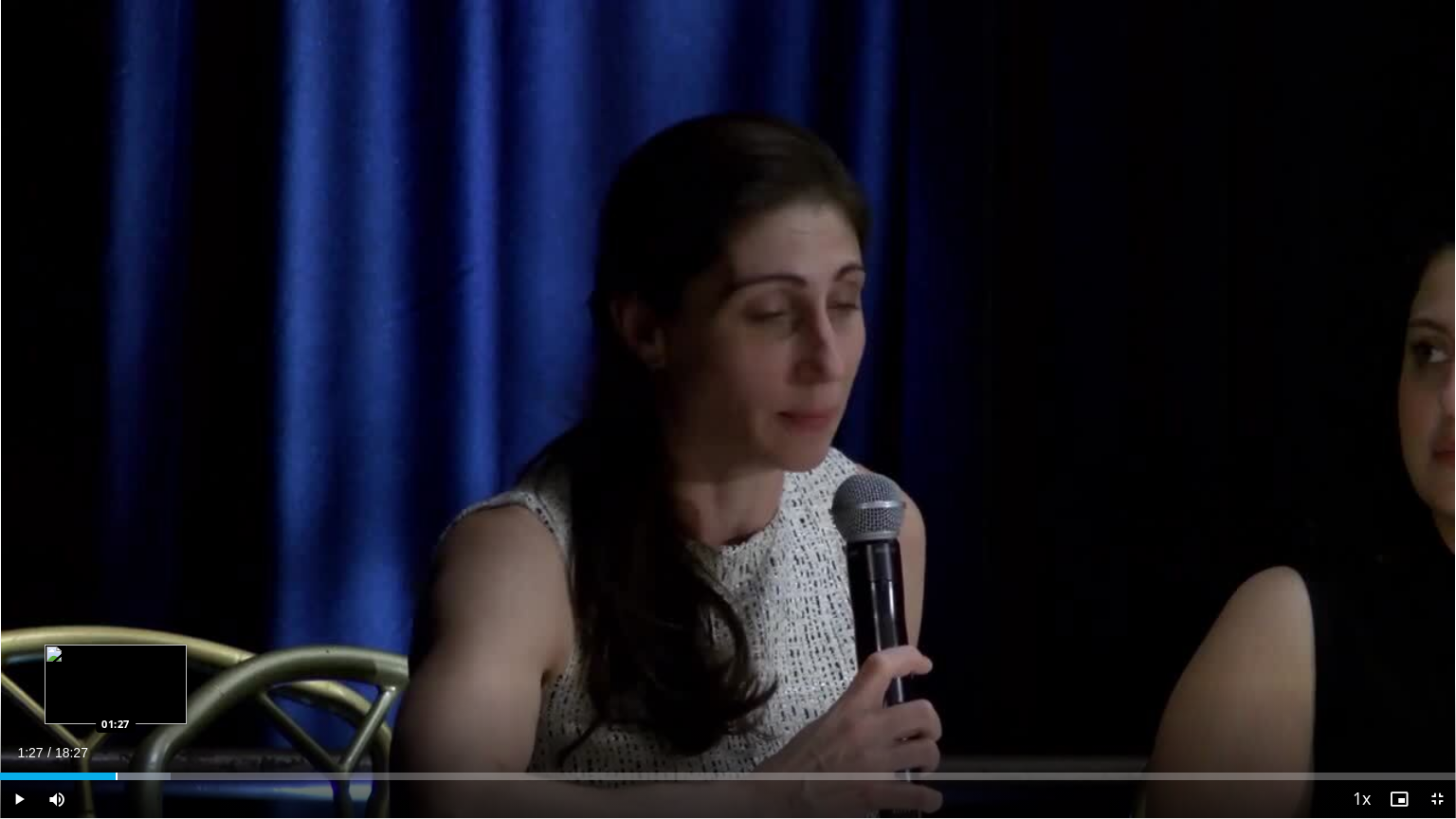 click at bounding box center (117, 776) 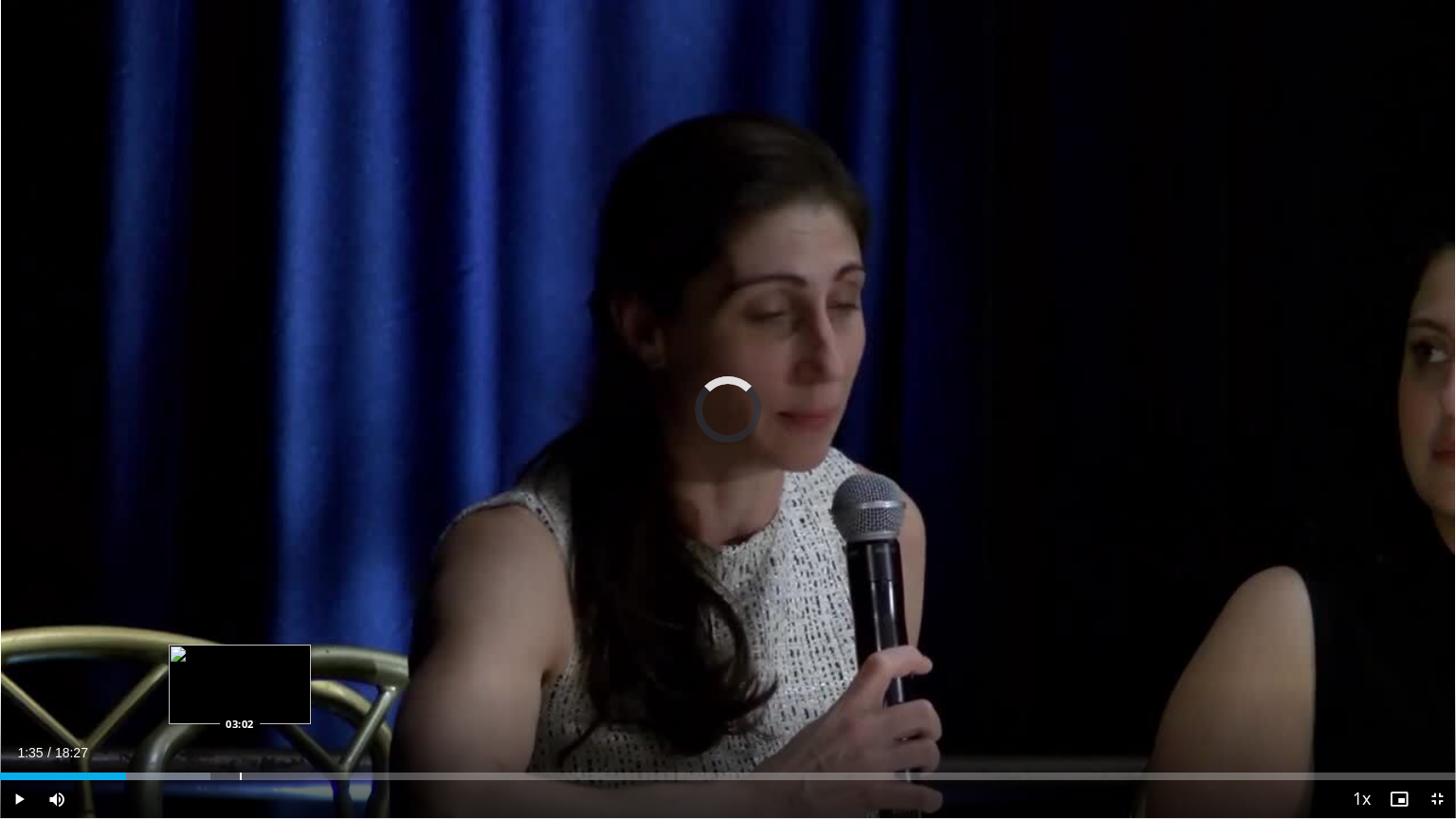 click on "Loaded :  14.43% 01:35 03:02" at bounding box center [728, 771] 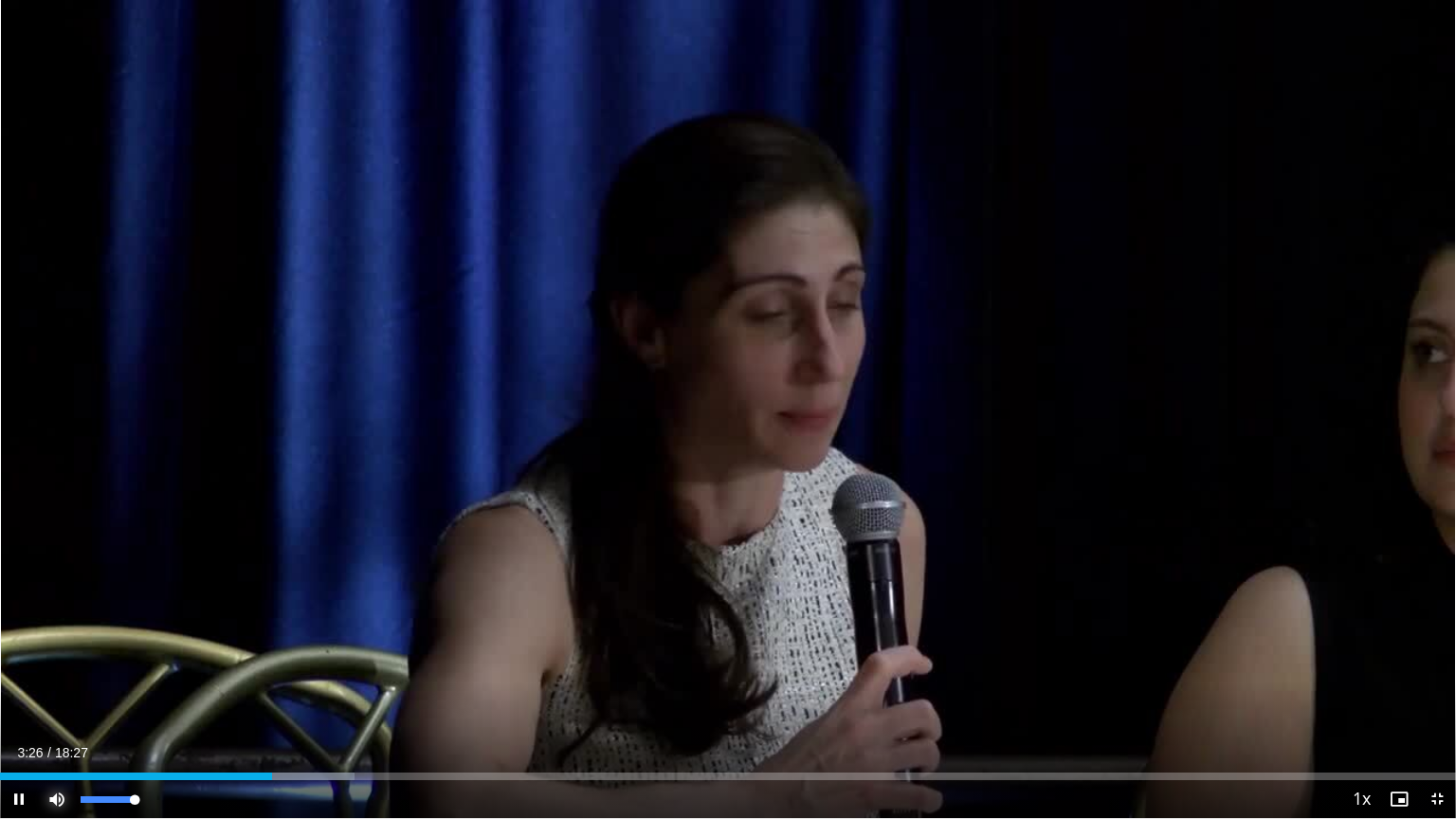 click at bounding box center [57, 799] 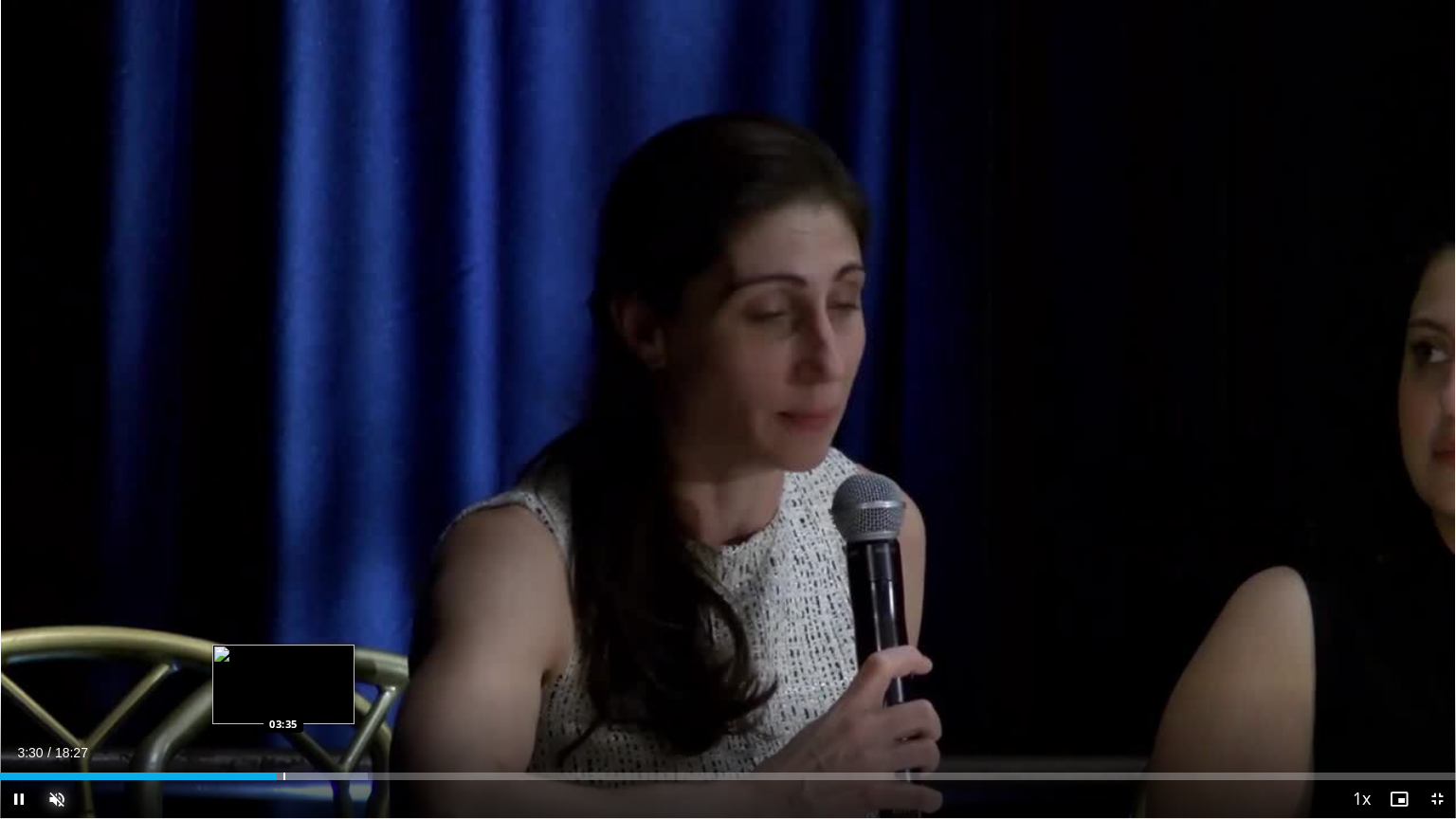 click at bounding box center [284, 776] 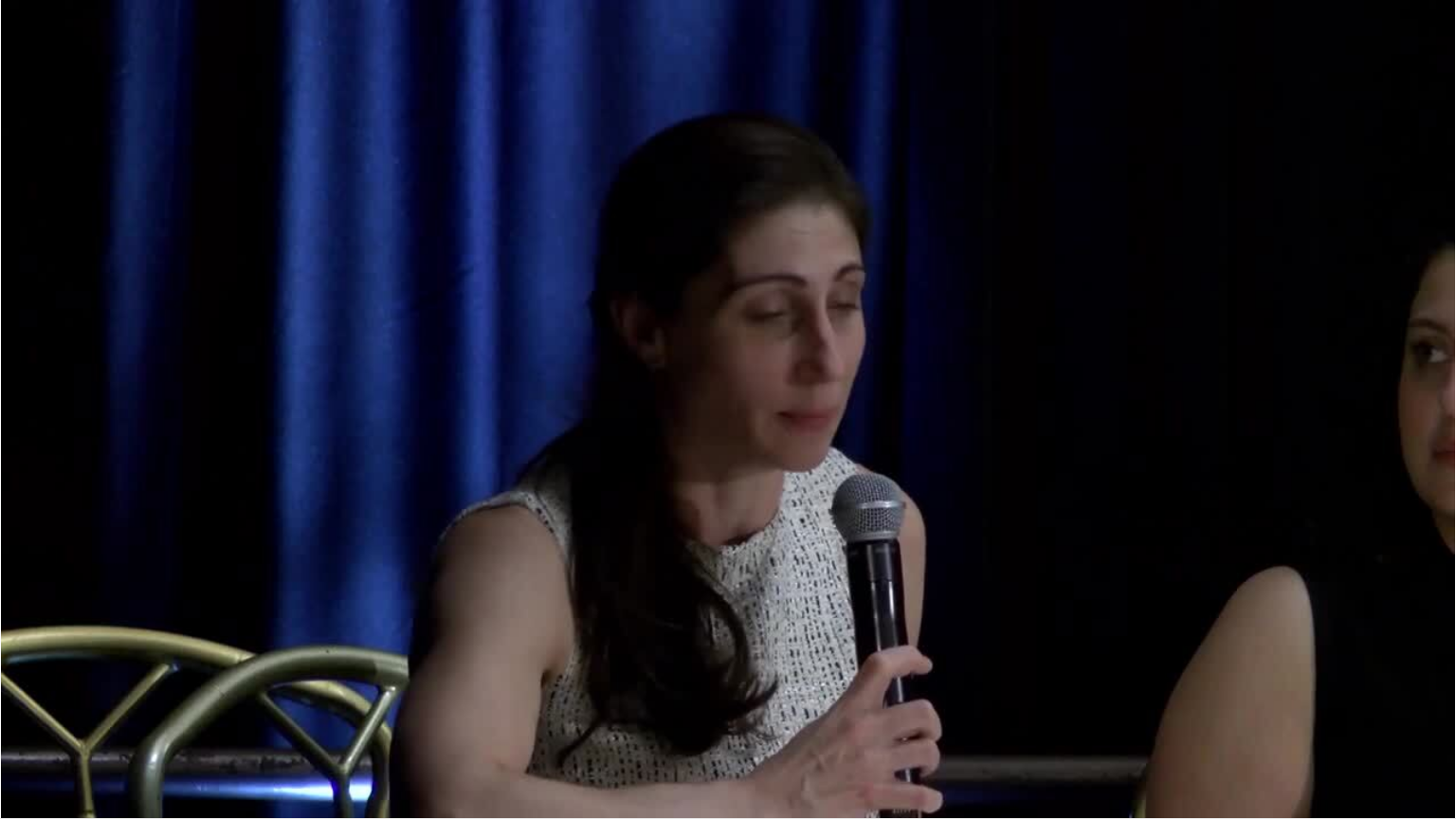click on "10 seconds
Tap to unmute" at bounding box center [728, 409] 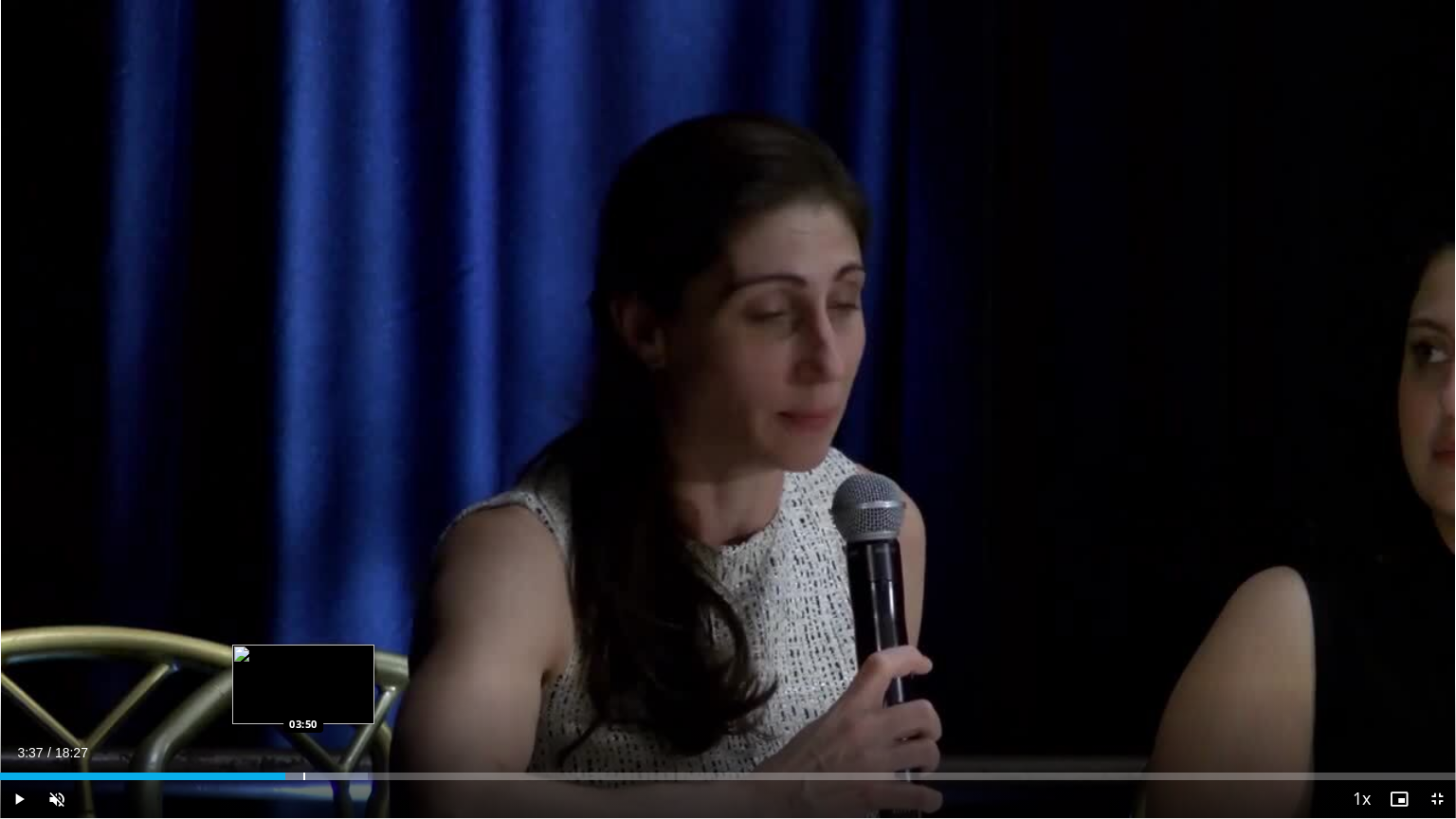 click at bounding box center [304, 776] 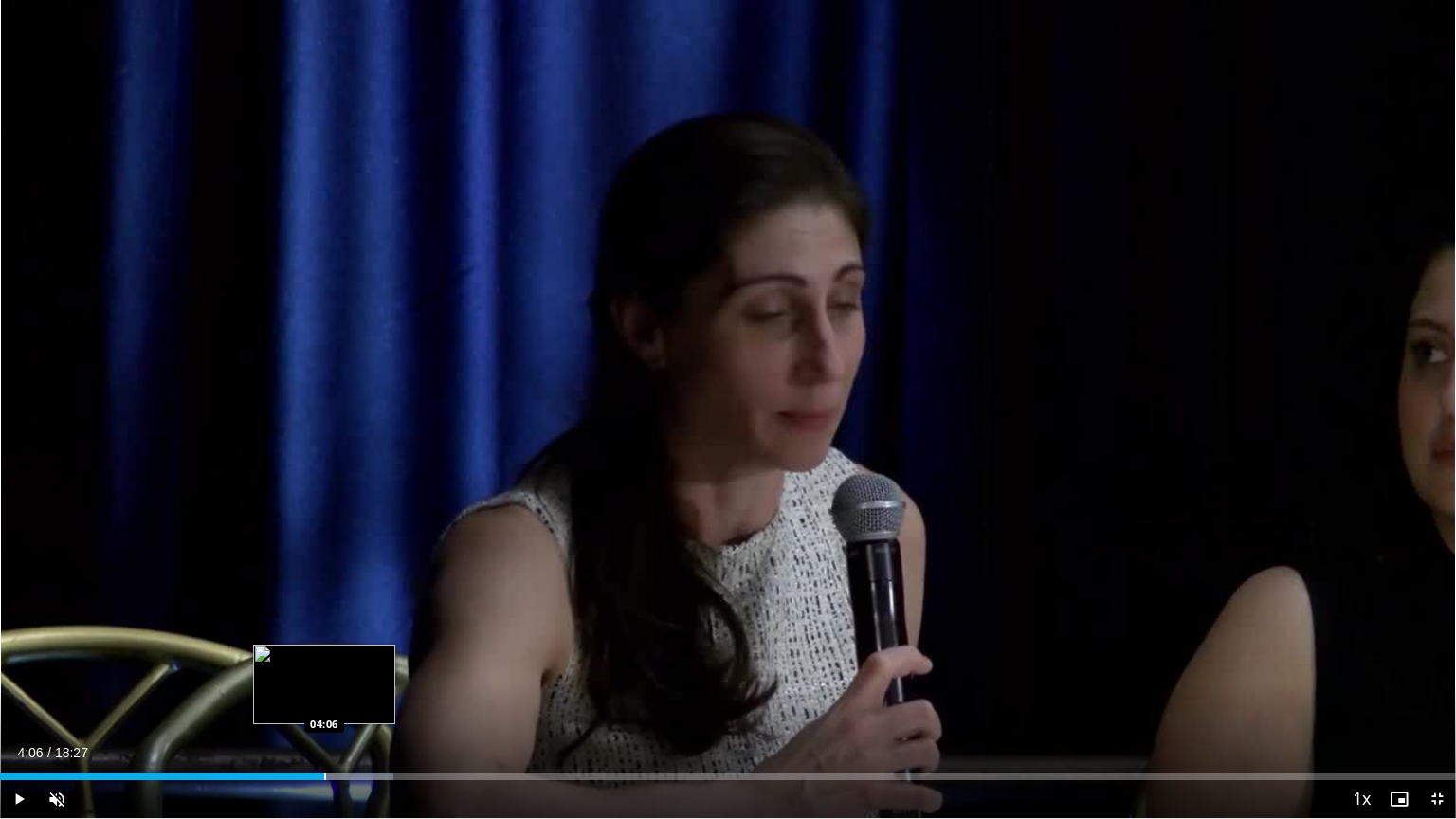 click at bounding box center [325, 776] 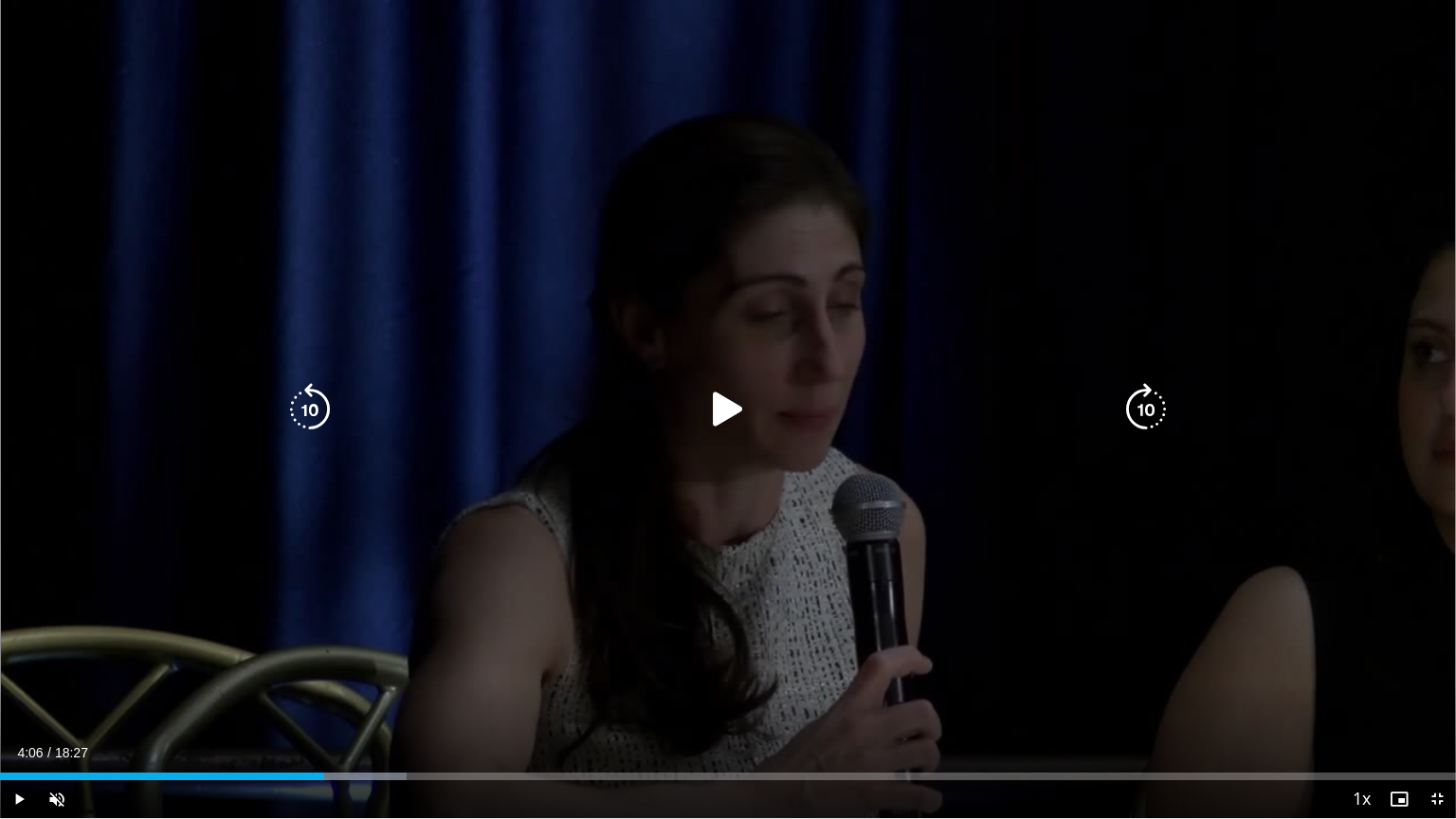 click on "10 seconds
Tap to unmute" at bounding box center (728, 409) 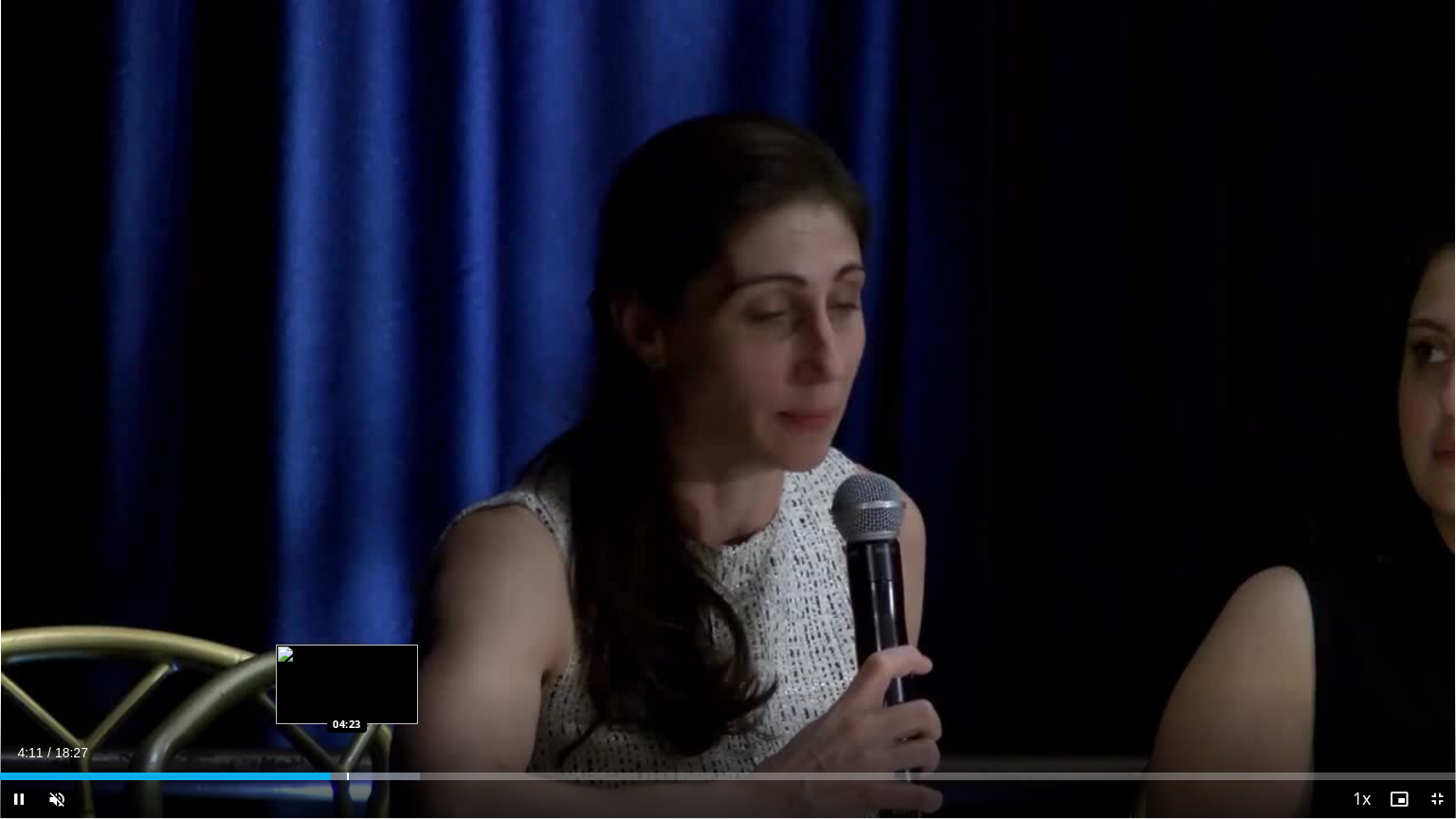click on "Loaded :  28.86% 04:11 04:23" at bounding box center (728, 776) 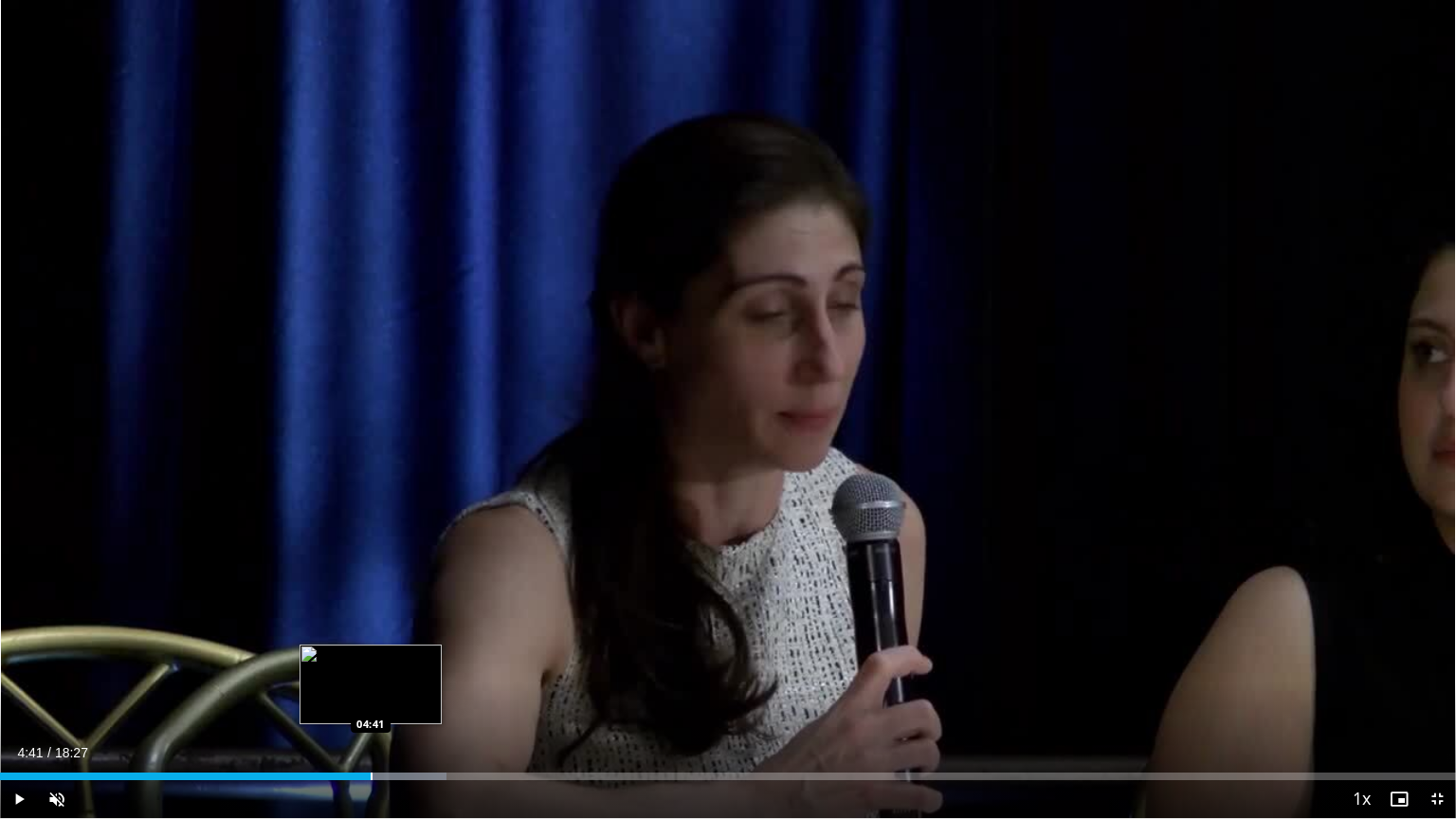click at bounding box center [372, 776] 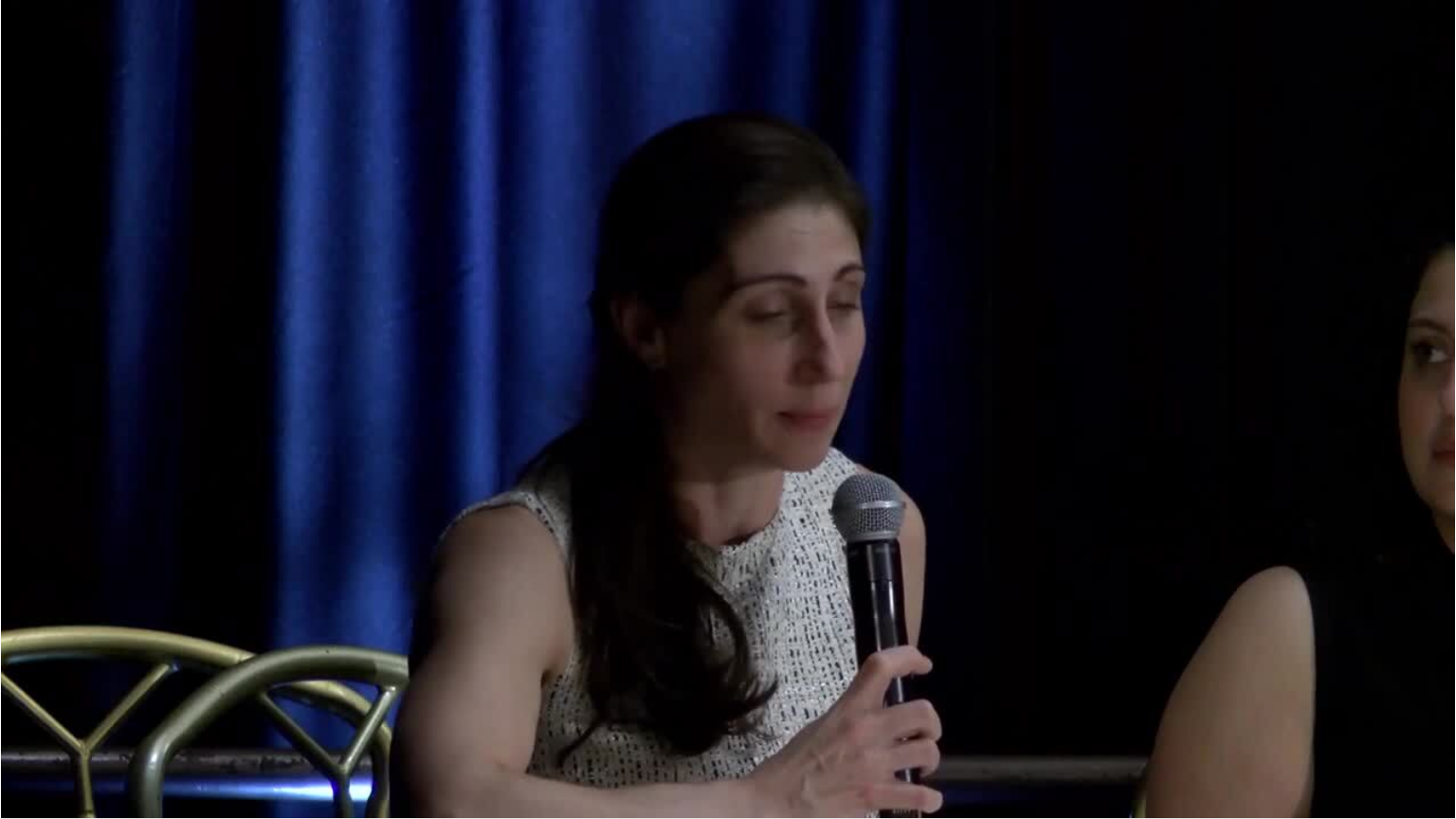click on "**********" at bounding box center (728, 410) 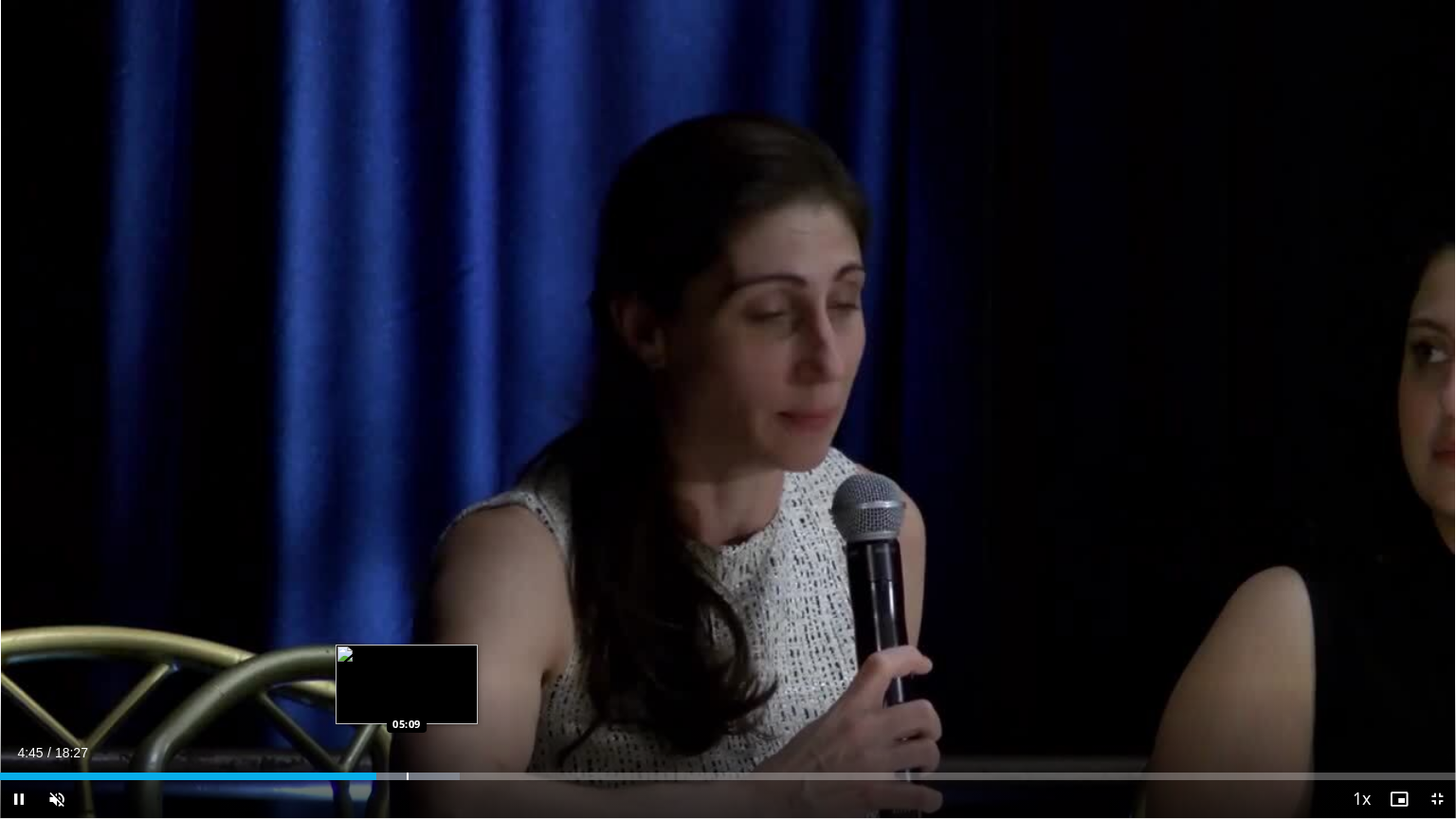 click at bounding box center [408, 776] 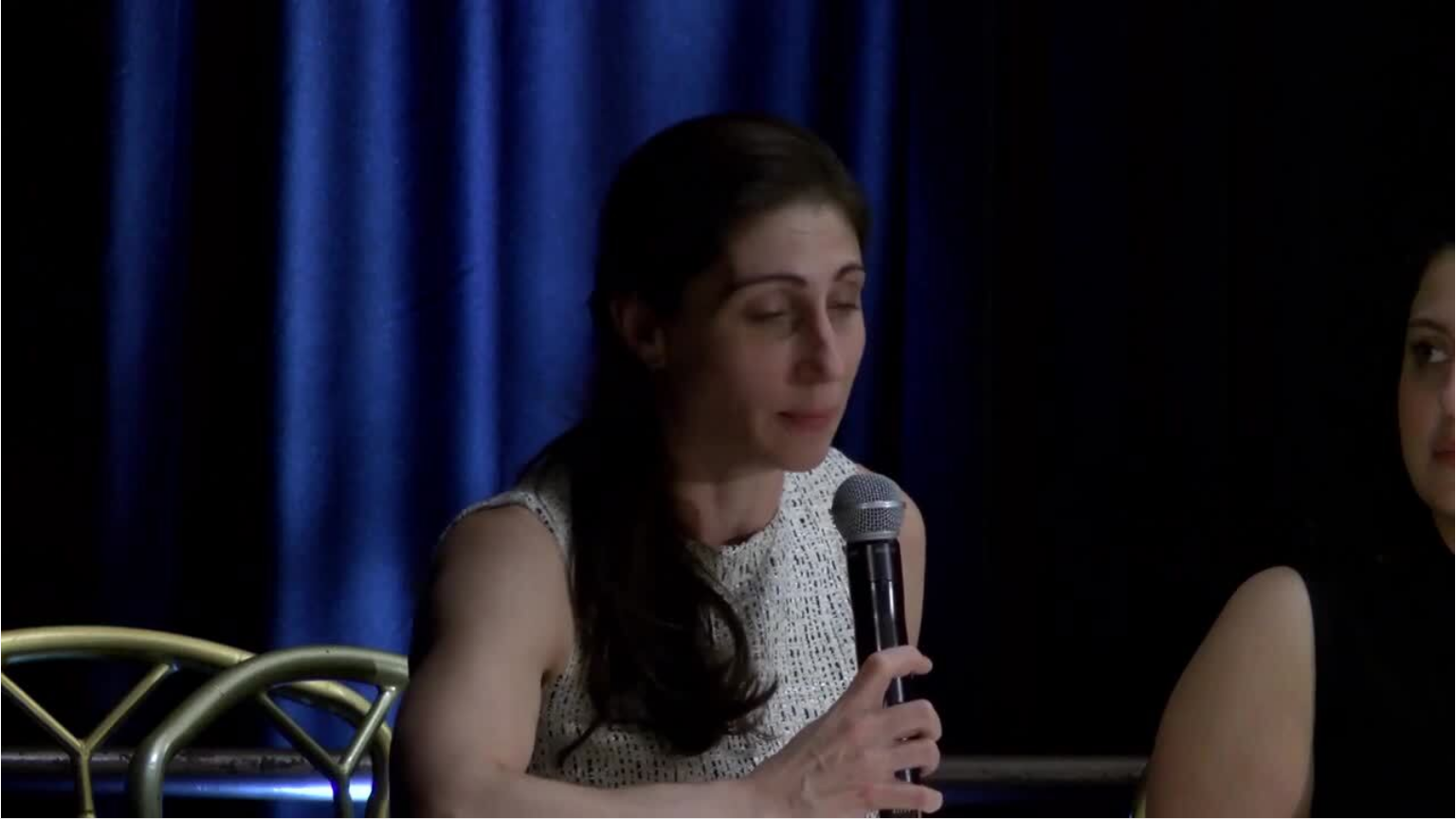click on "10 seconds
Tap to unmute" at bounding box center (728, 409) 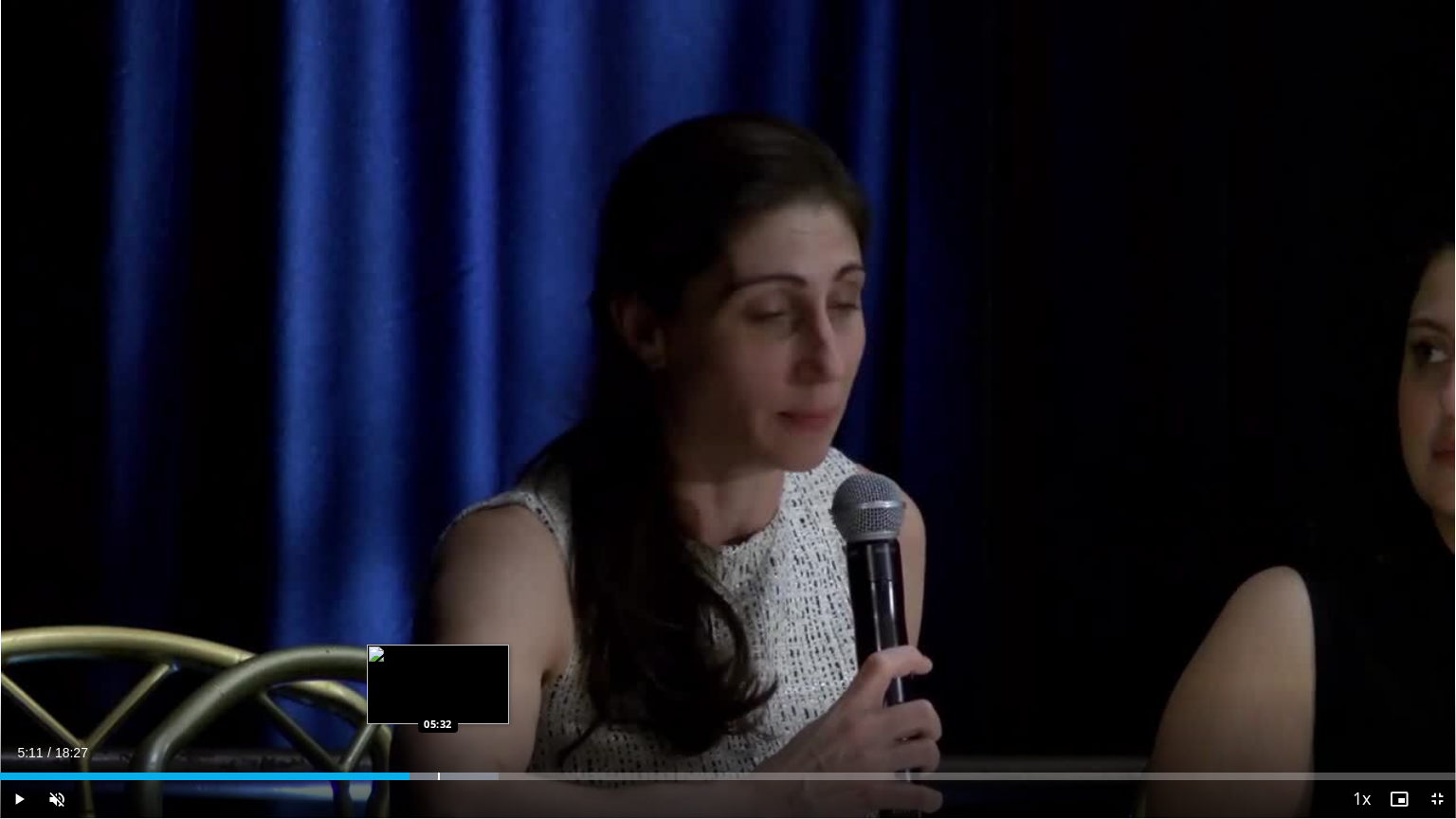 click at bounding box center (439, 776) 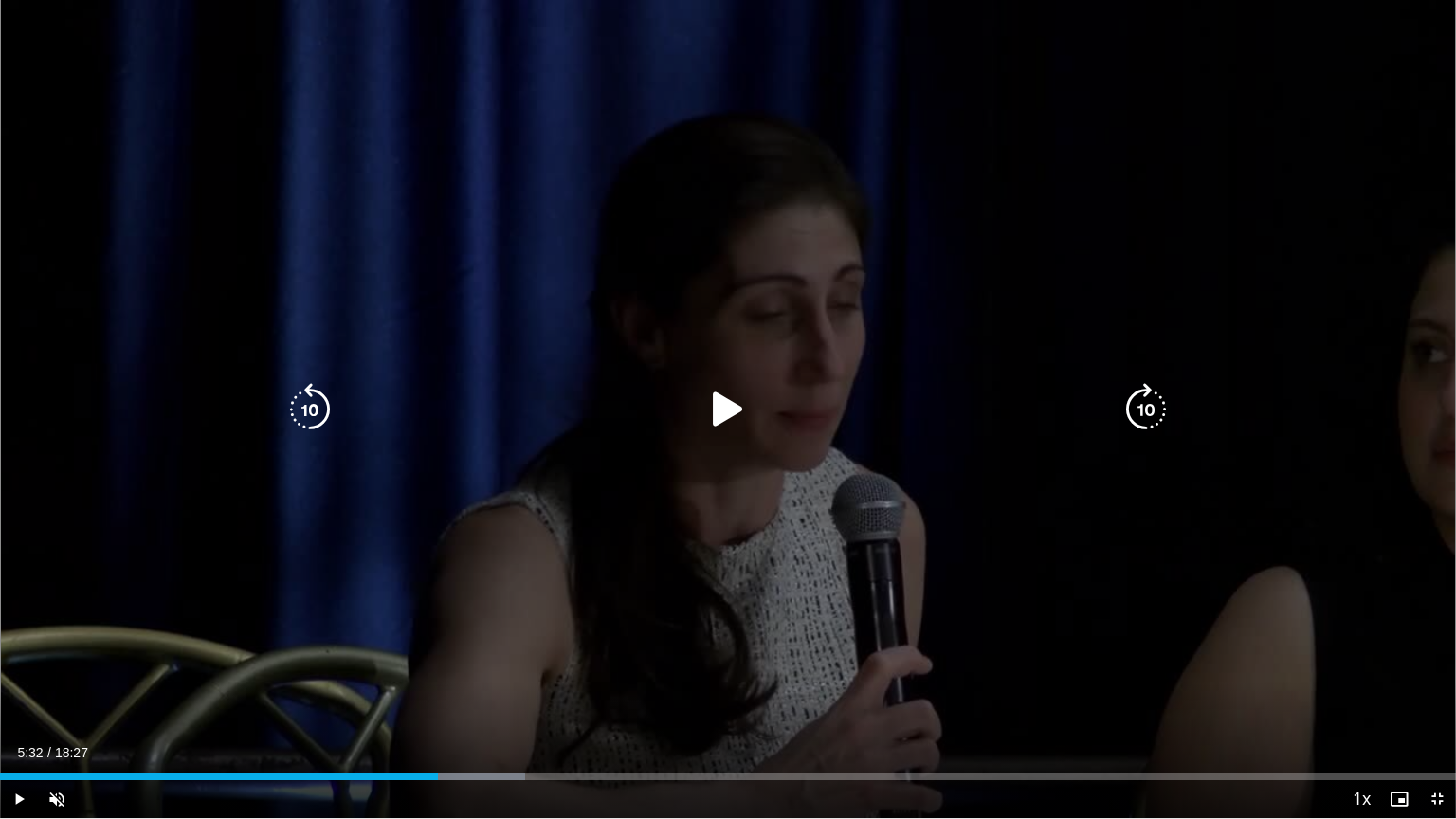click on "10 seconds
Tap to unmute" at bounding box center [728, 409] 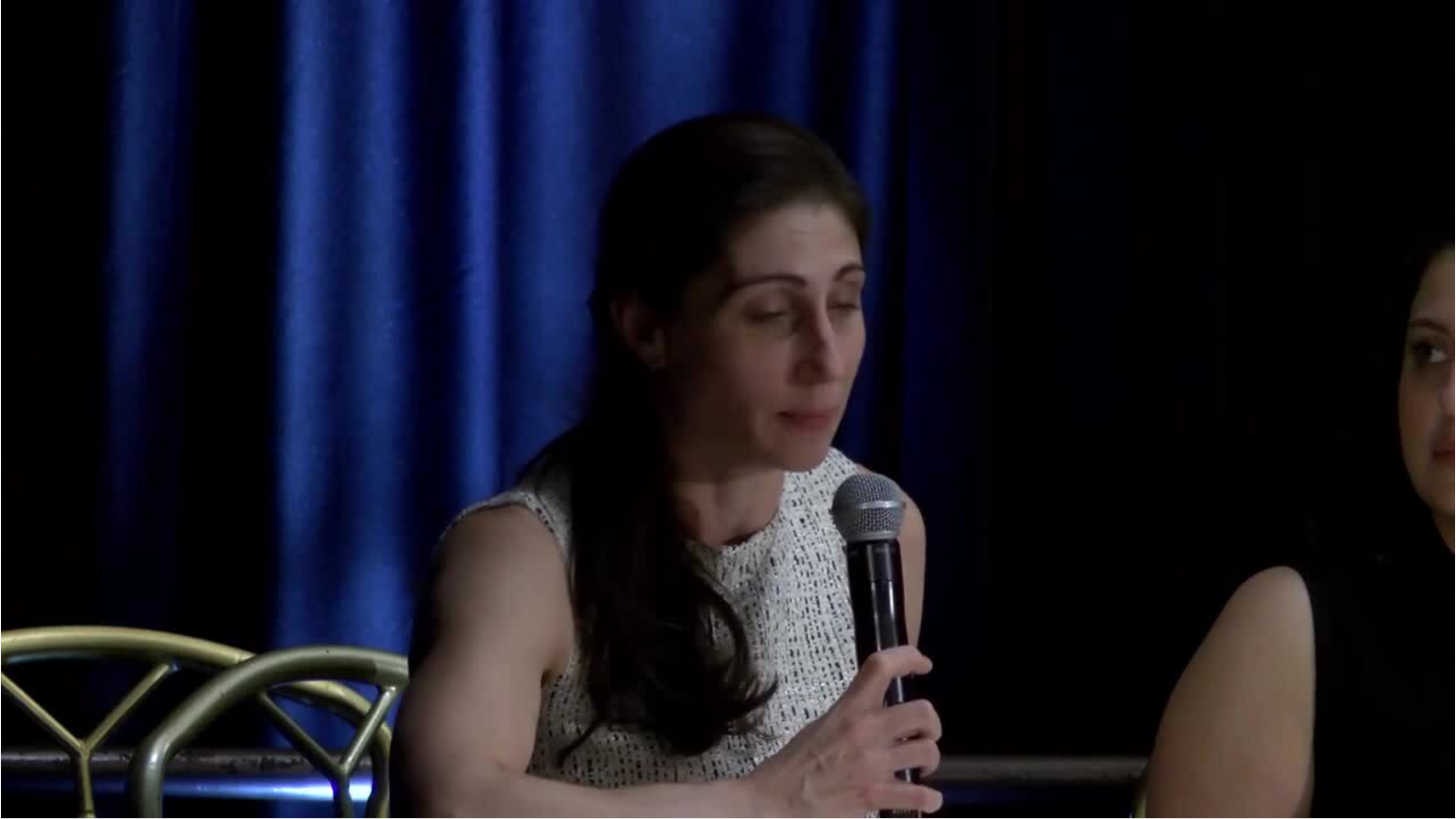 click on "10 seconds
Tap to unmute" at bounding box center [728, 409] 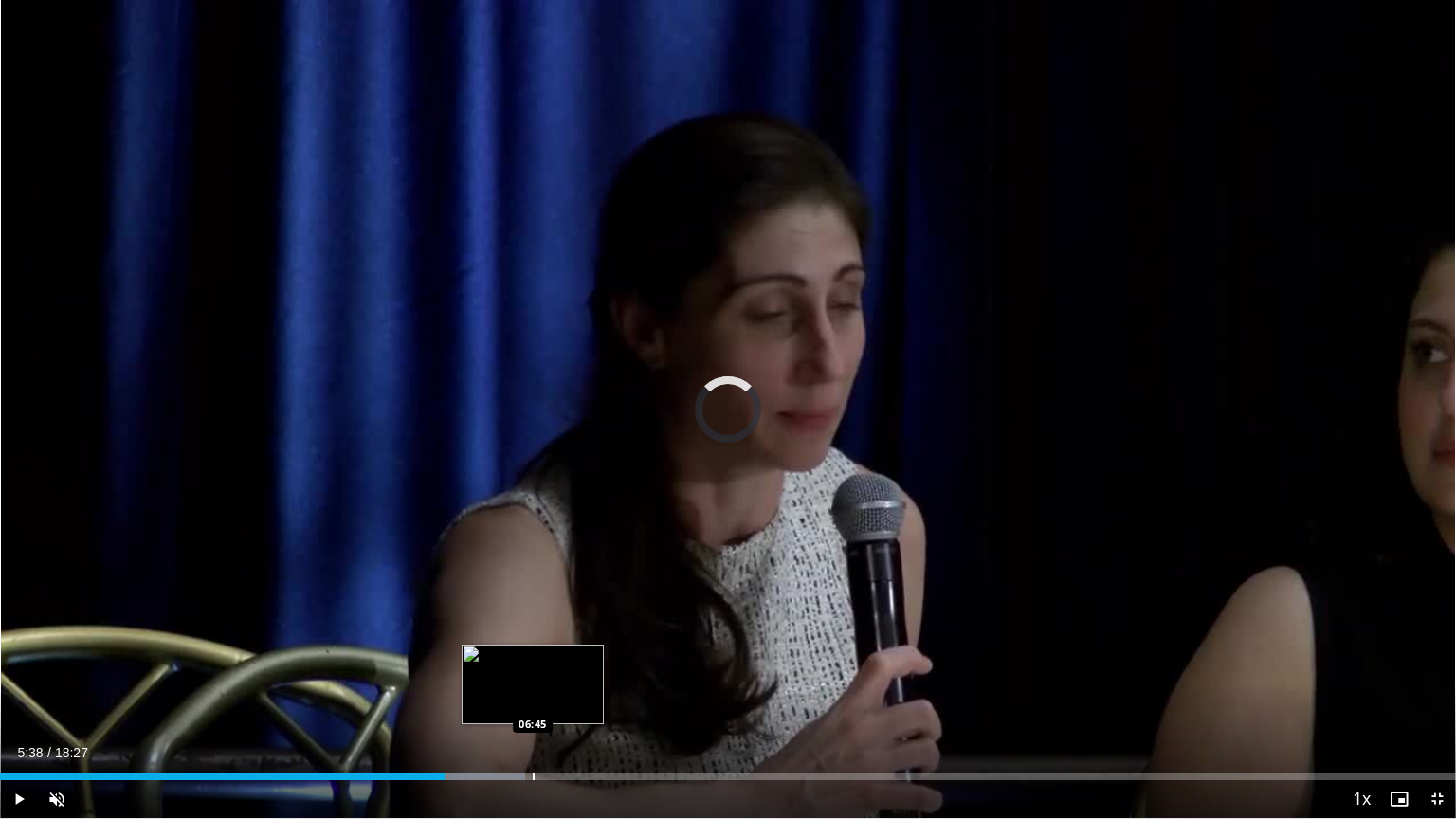 click at bounding box center [534, 776] 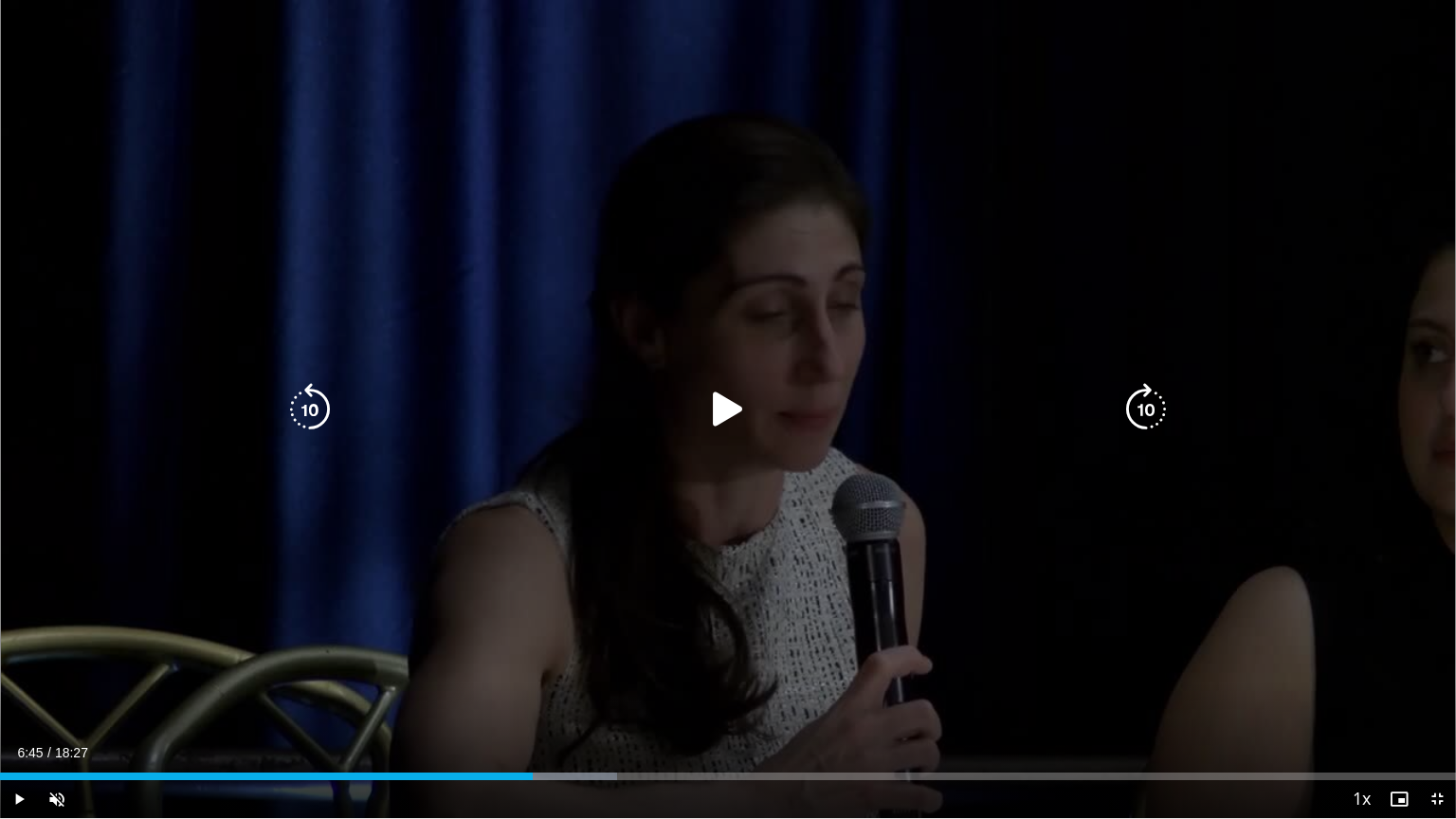click on "10 seconds
Tap to unmute" at bounding box center [728, 409] 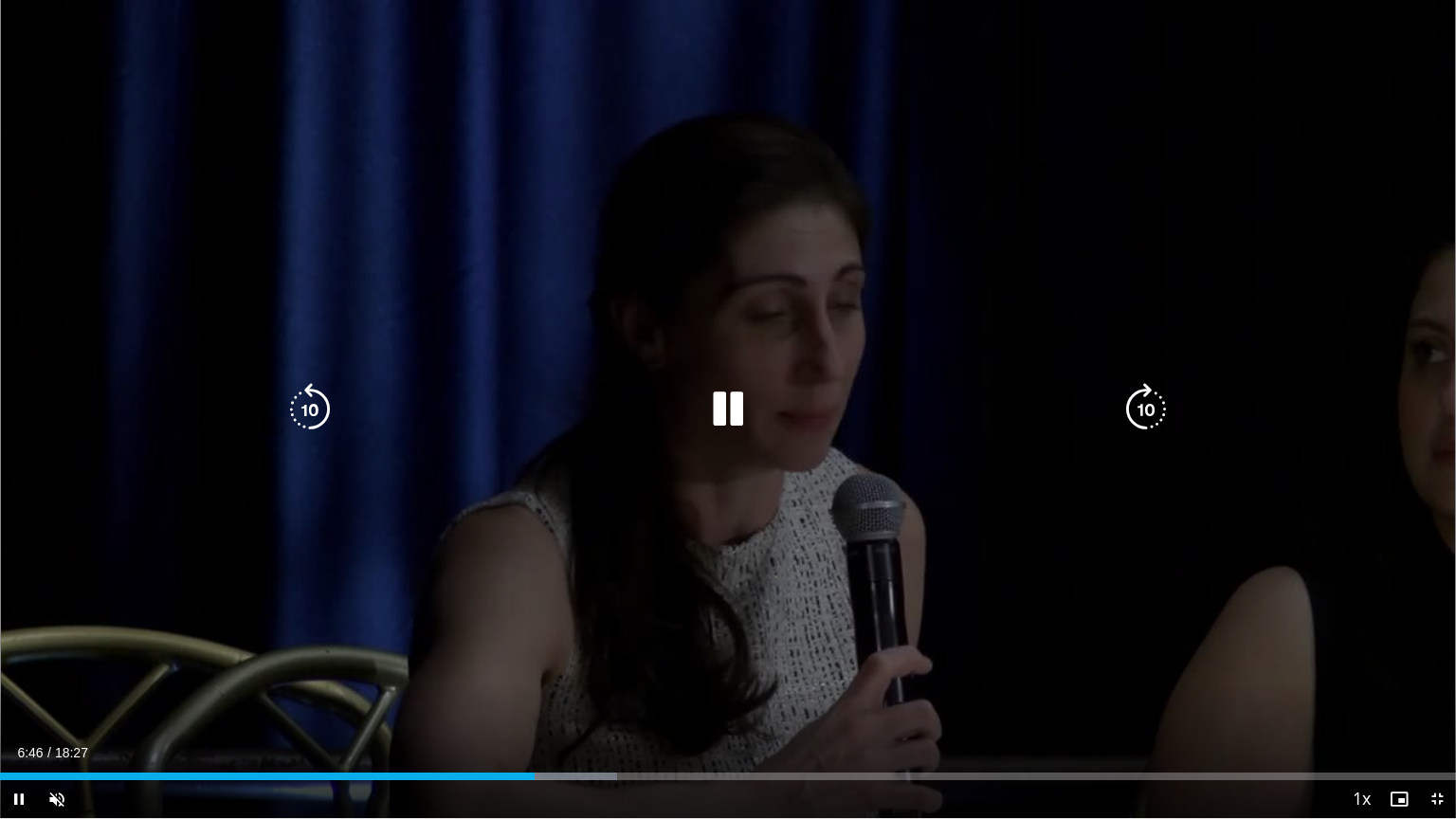 click on "10 seconds
Tap to unmute" at bounding box center (728, 409) 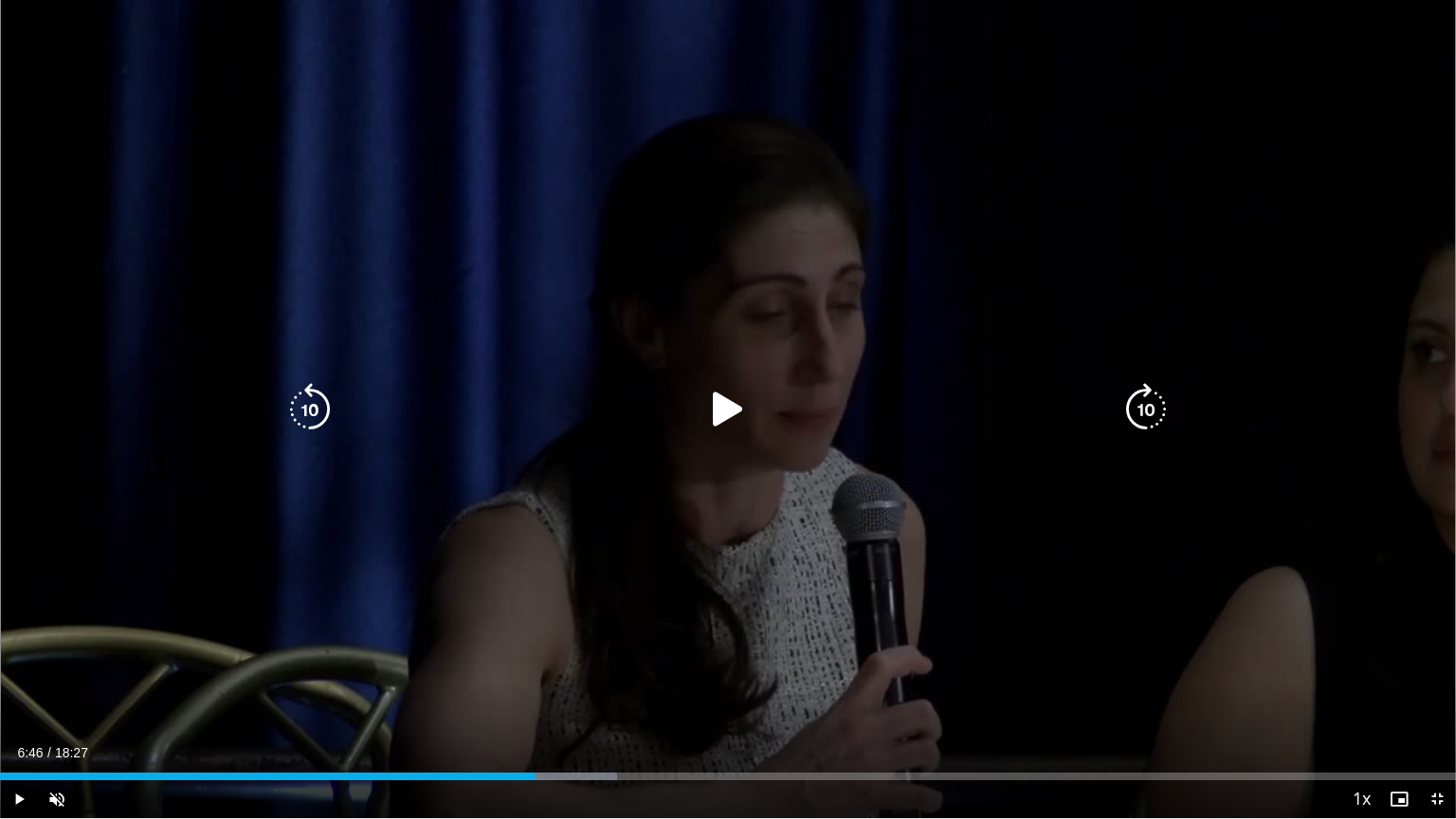 click at bounding box center (728, 410) 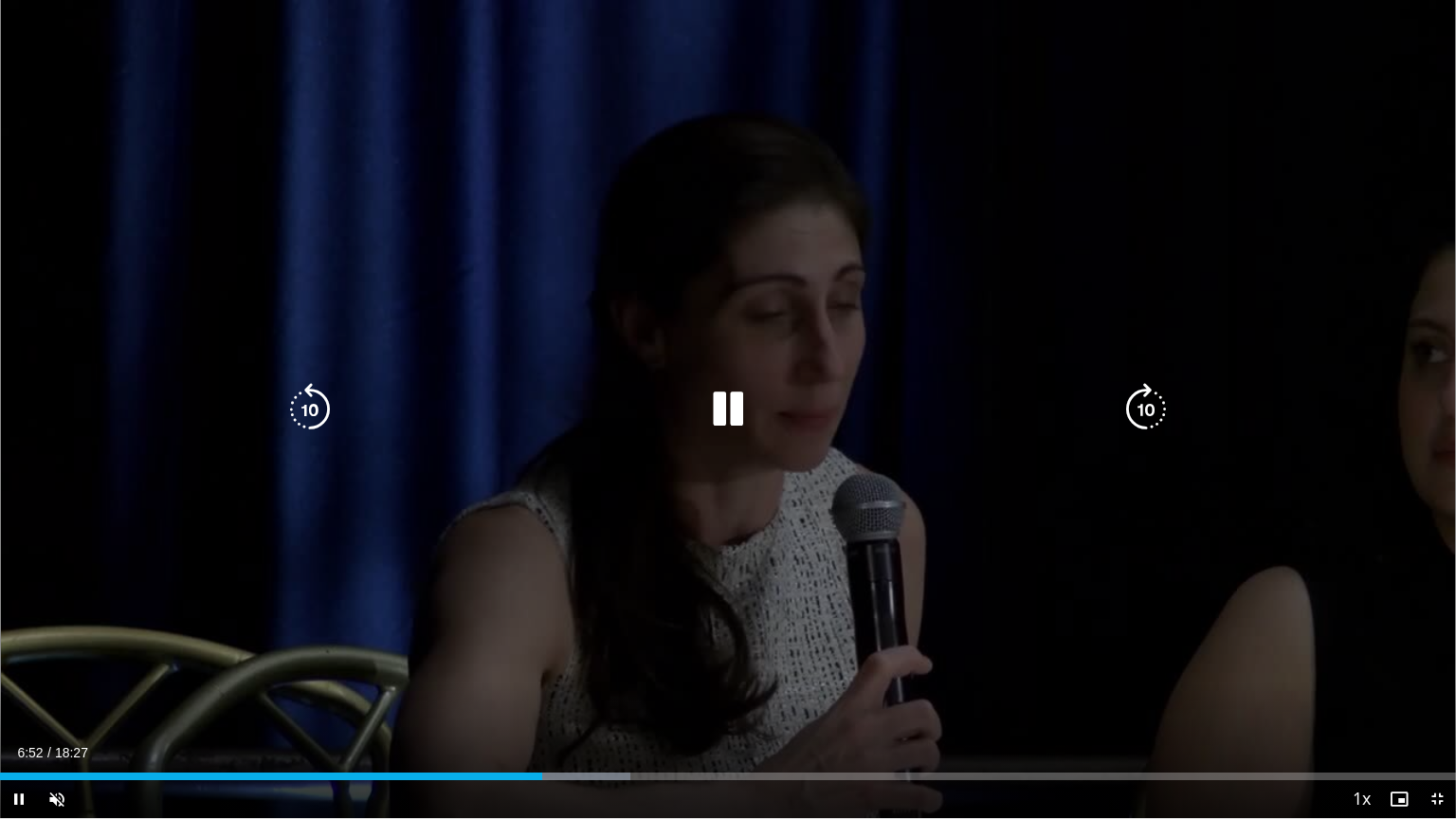 click on "10 seconds
Tap to unmute" at bounding box center (728, 409) 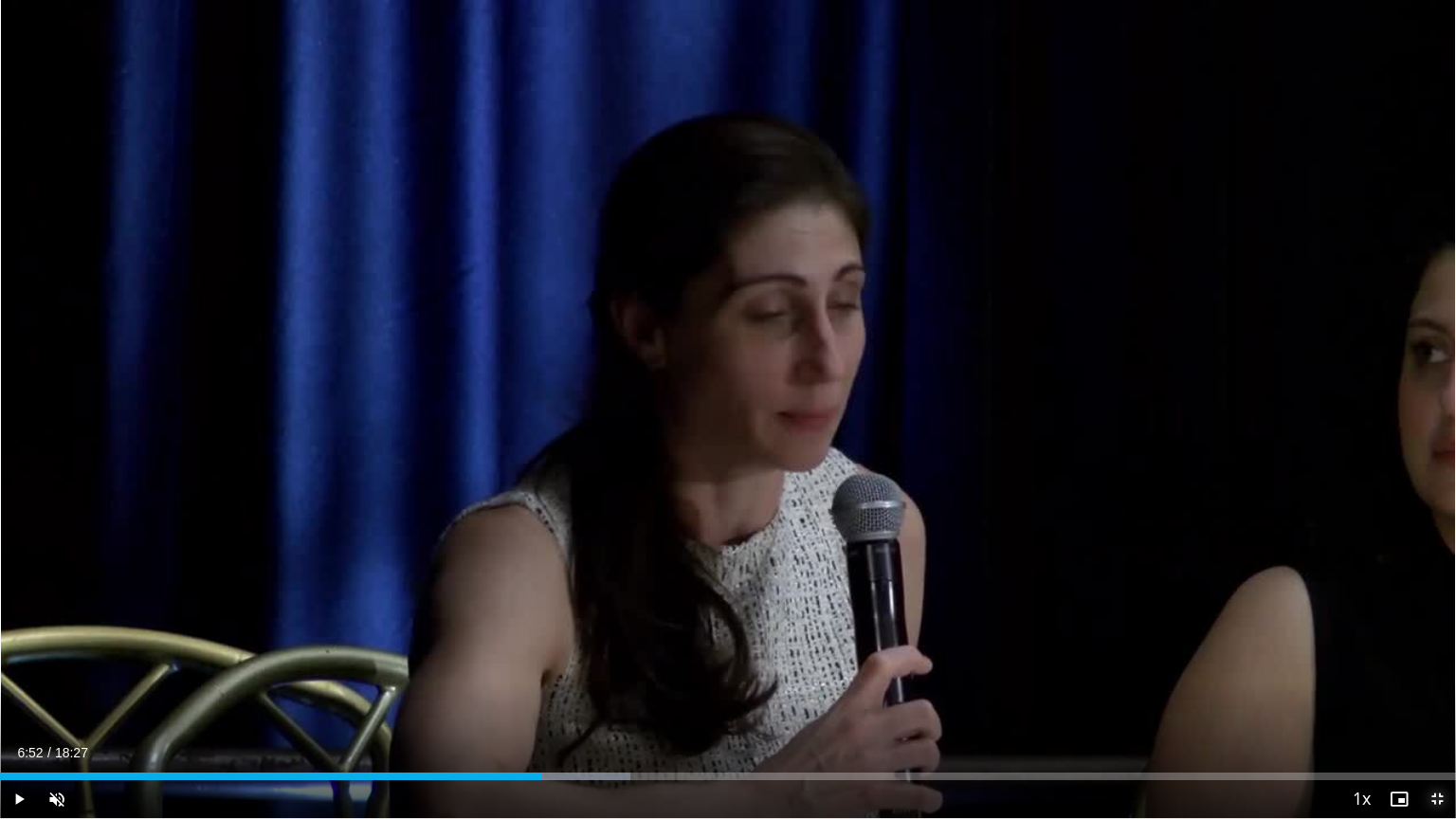 click at bounding box center [1437, 799] 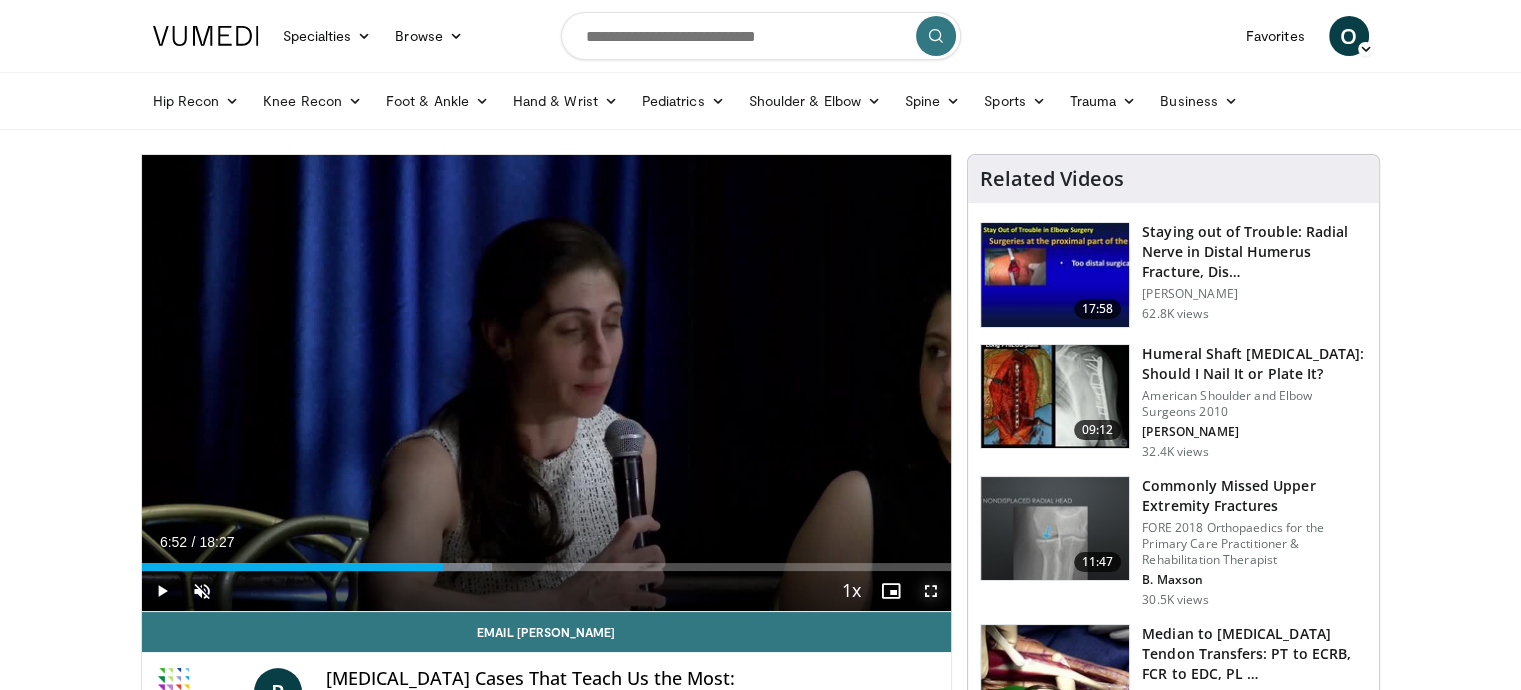 click at bounding box center [931, 591] 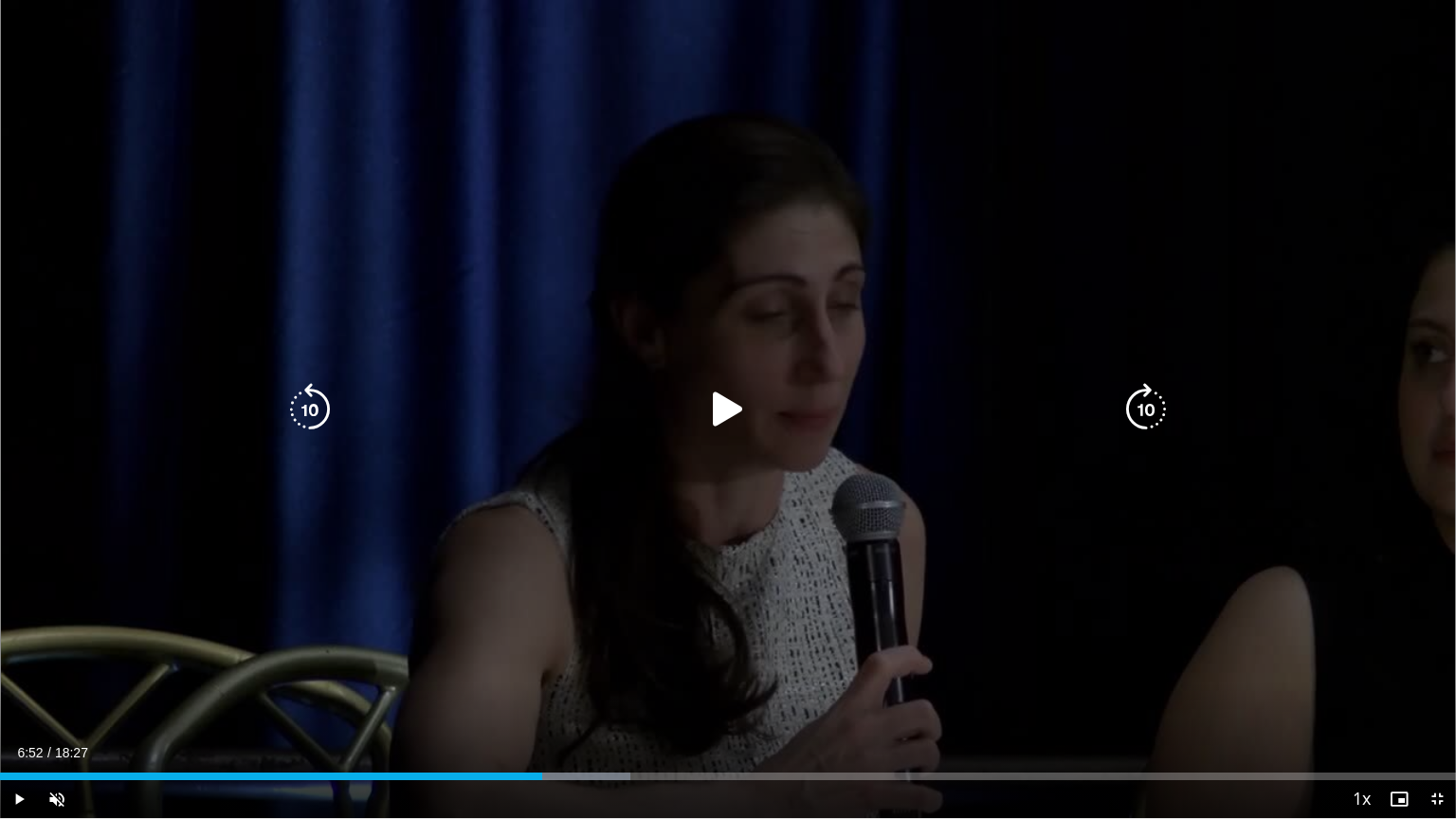 click at bounding box center (728, 410) 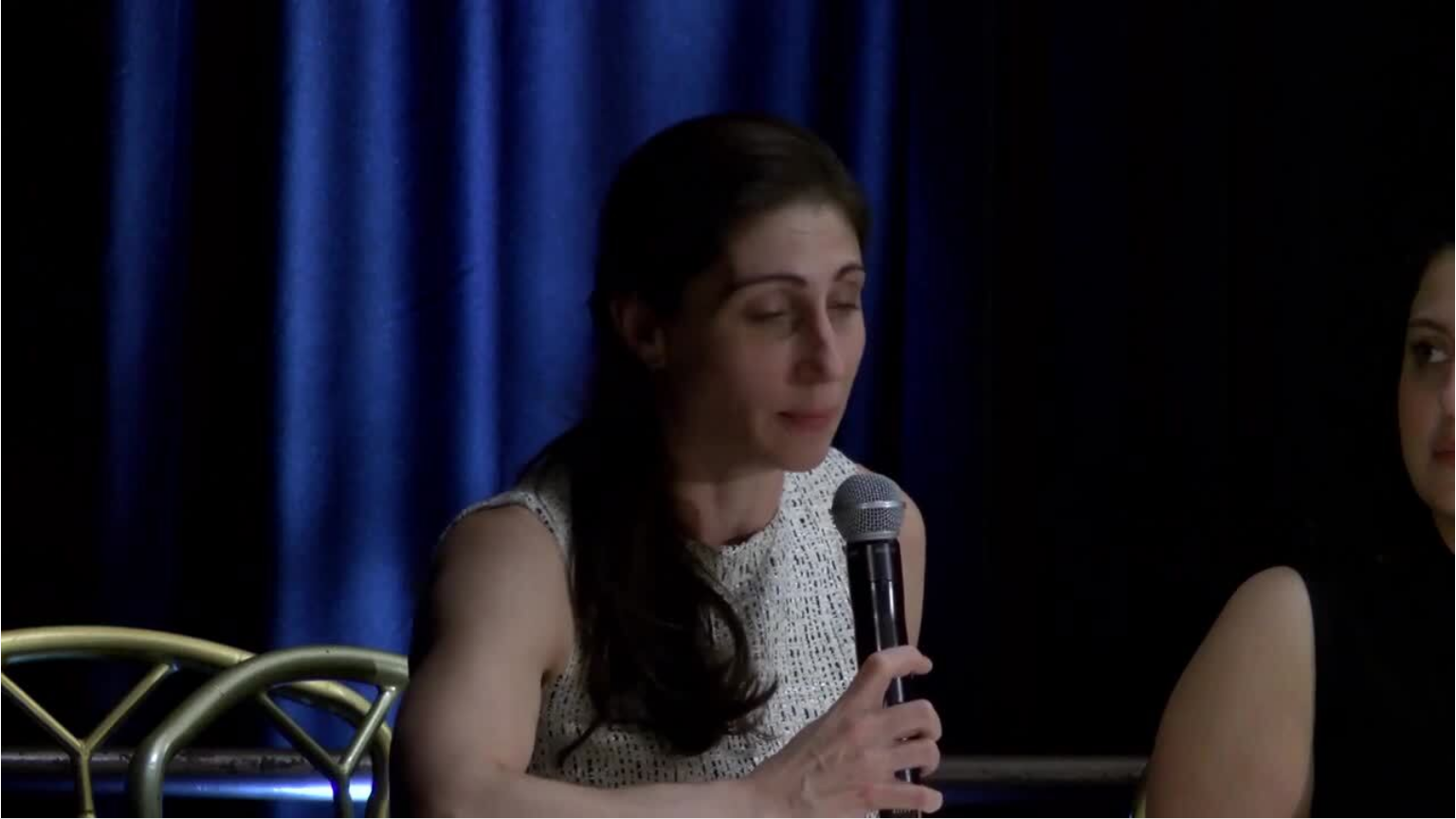 click on "**********" at bounding box center [728, 410] 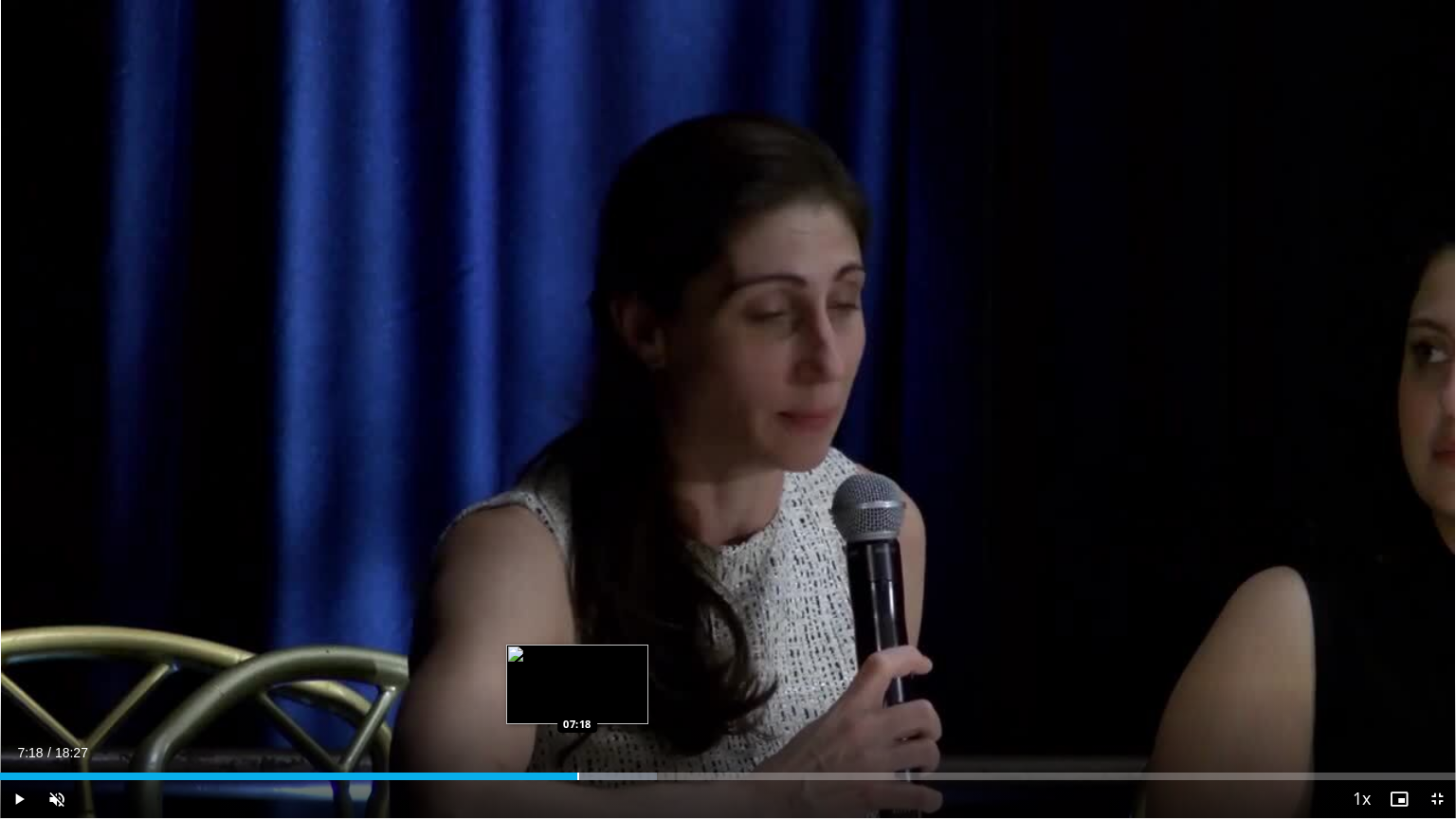 click on "Loaded :  45.09% 07:18 07:18" at bounding box center (728, 771) 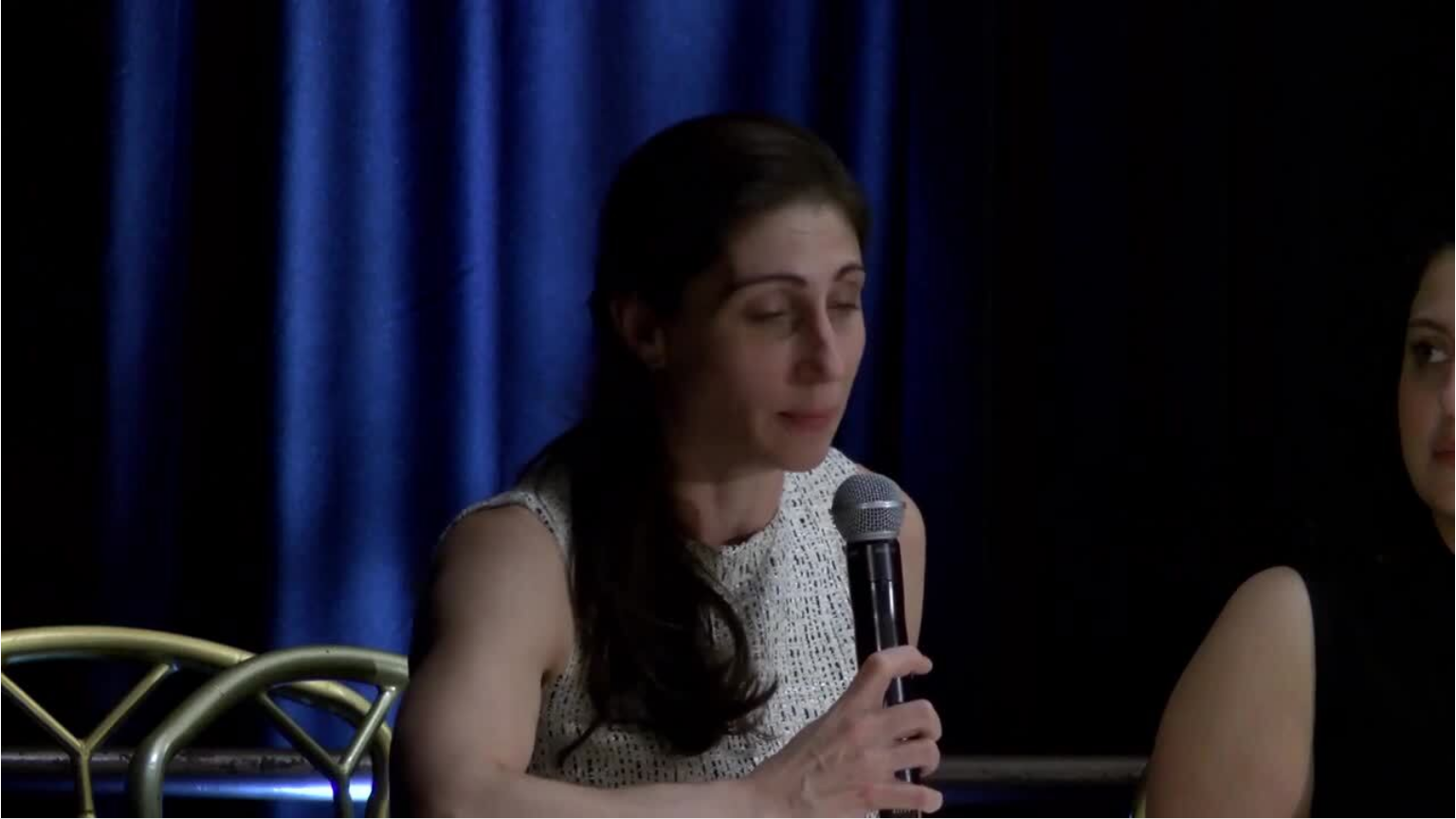 click on "**********" at bounding box center [728, 410] 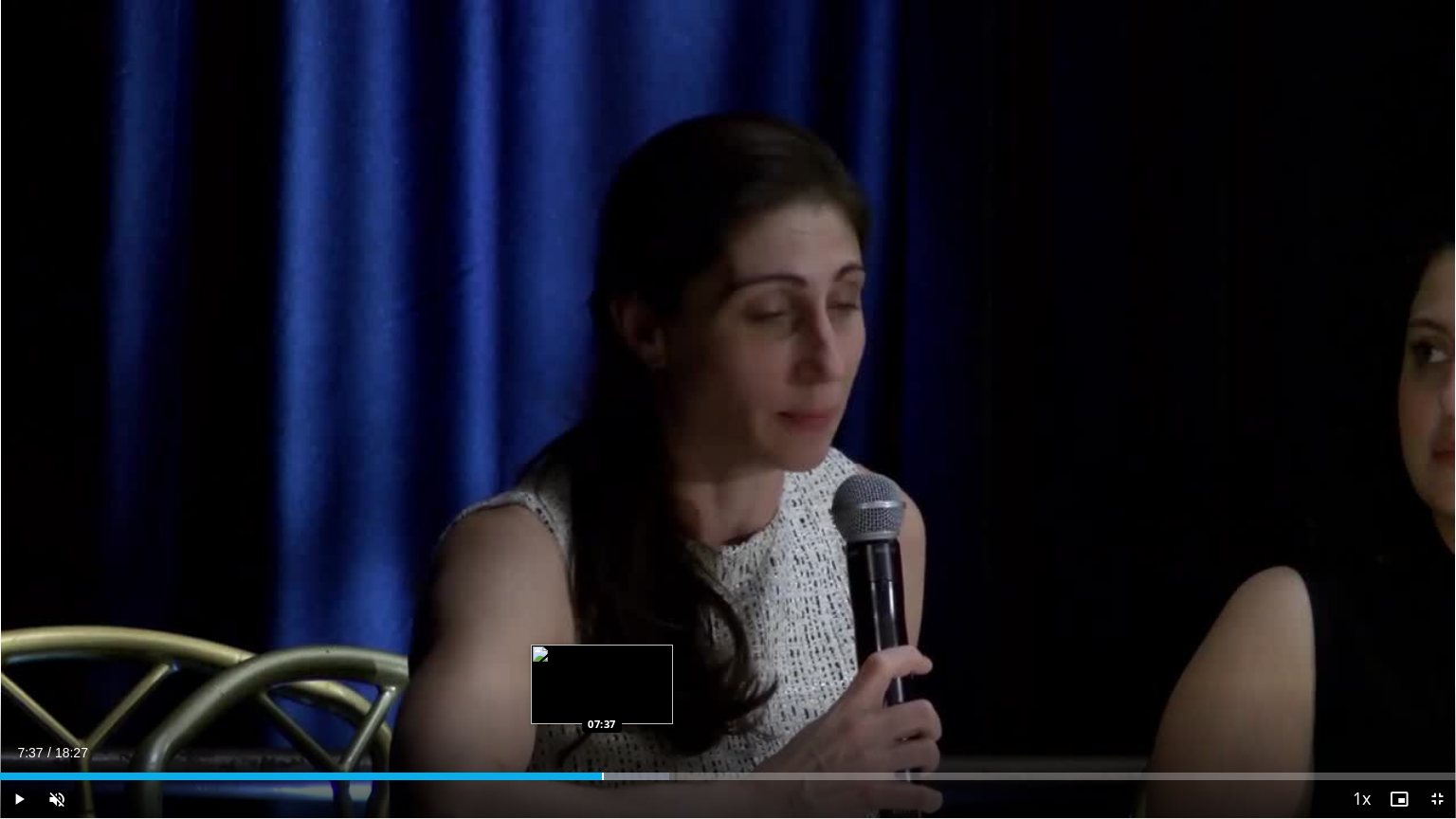 click at bounding box center [603, 776] 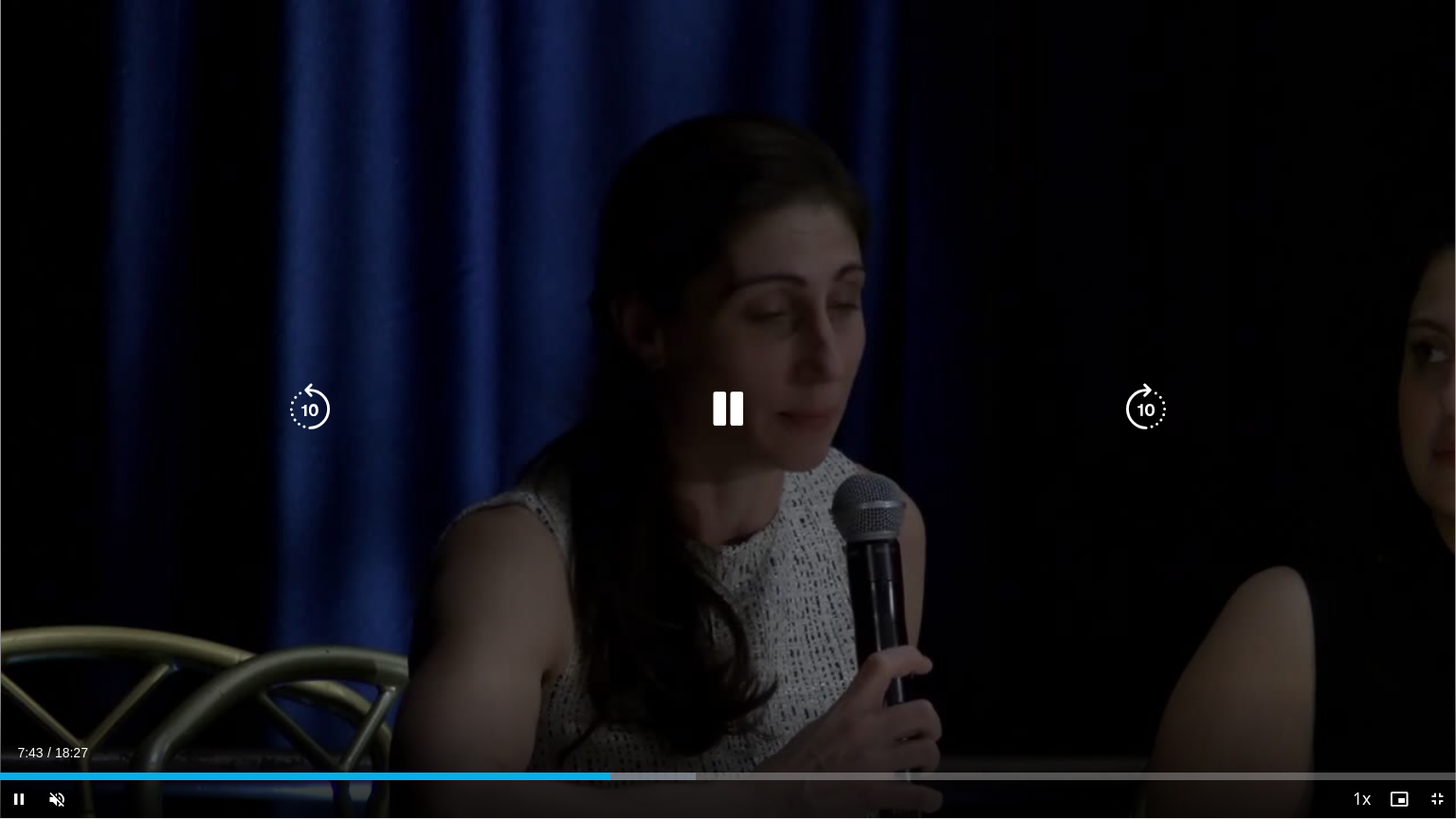click at bounding box center [728, 410] 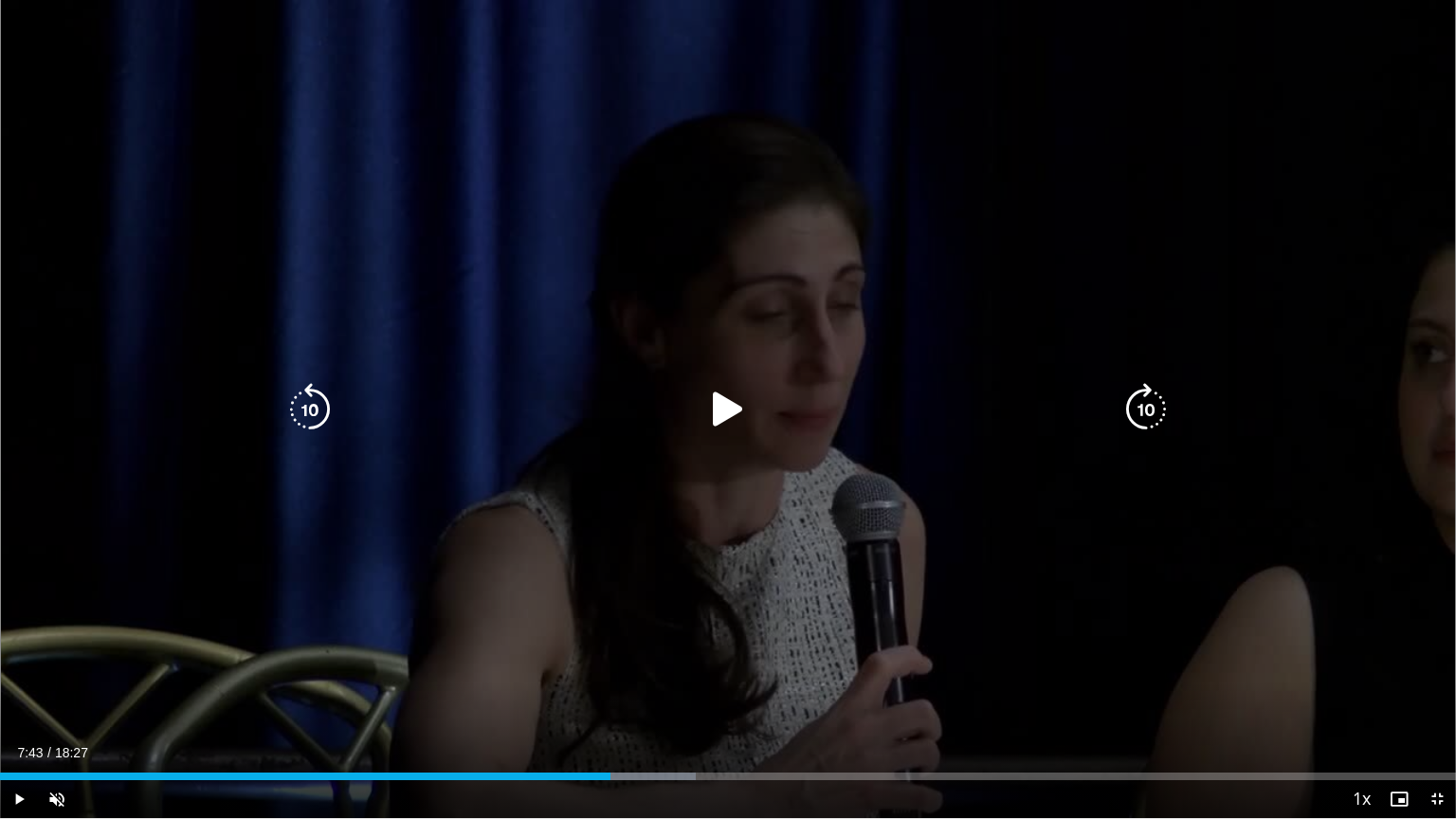 click at bounding box center (728, 410) 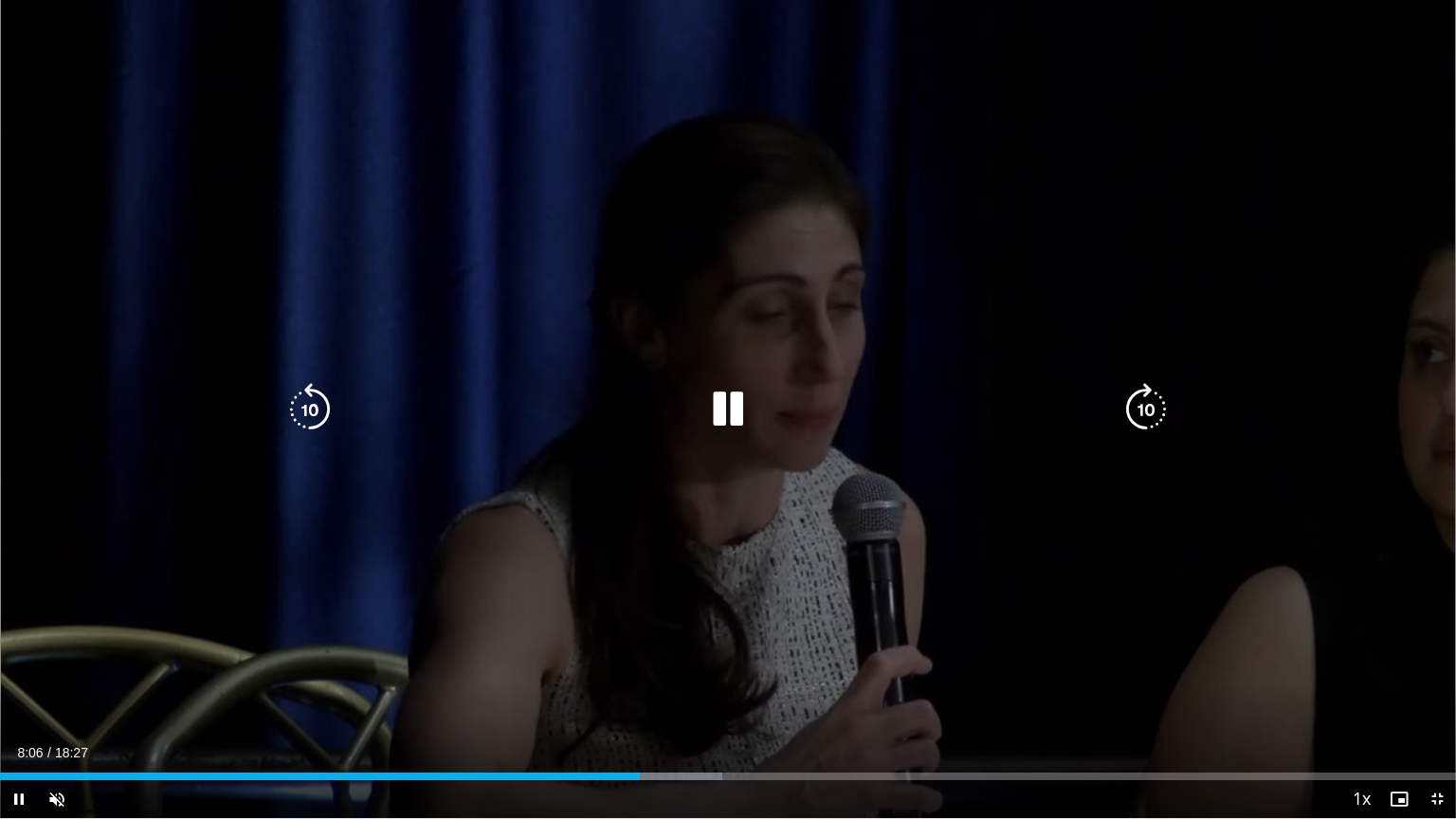 click on "10 seconds
Tap to unmute" at bounding box center [728, 409] 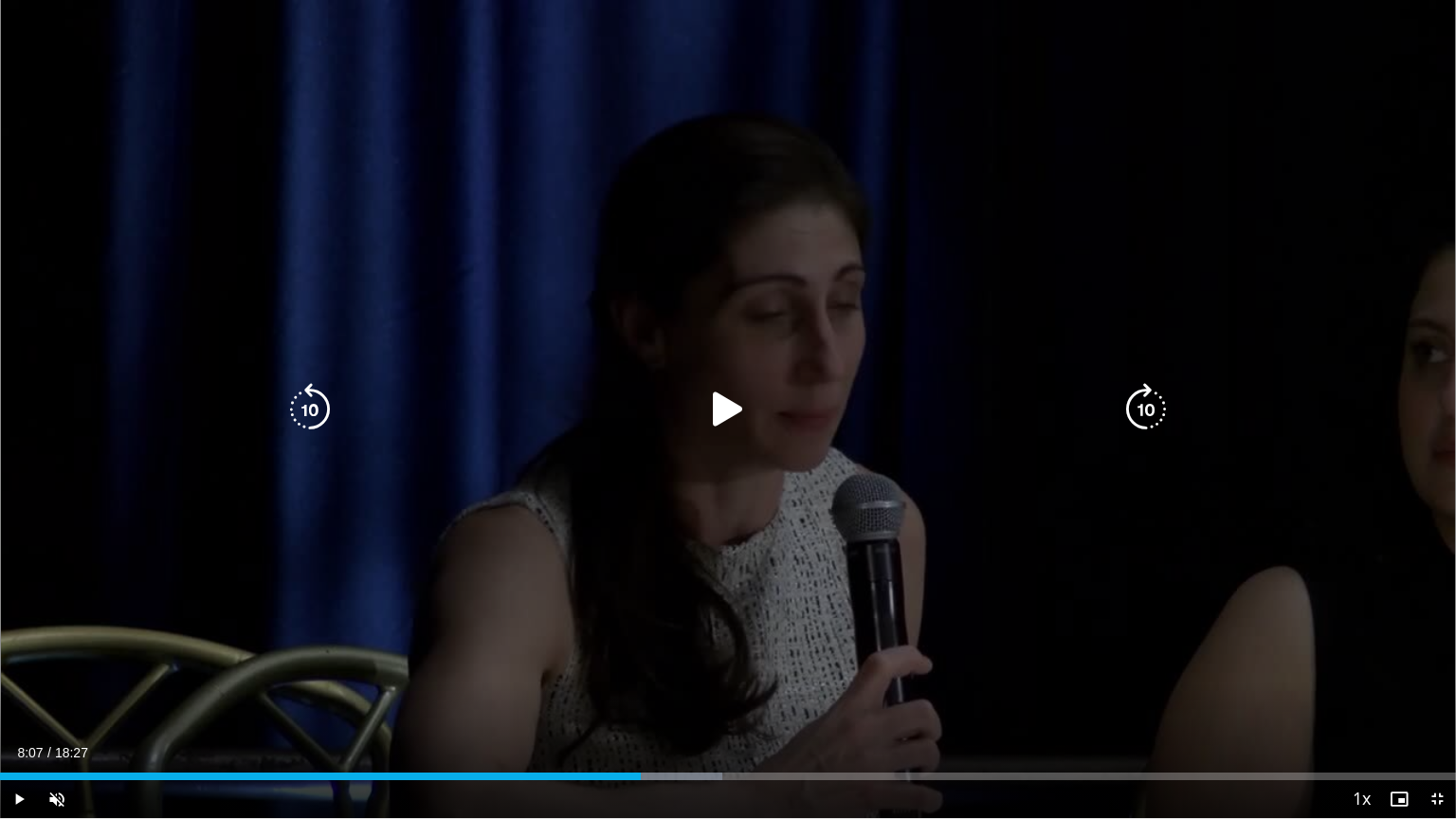 click at bounding box center (728, 410) 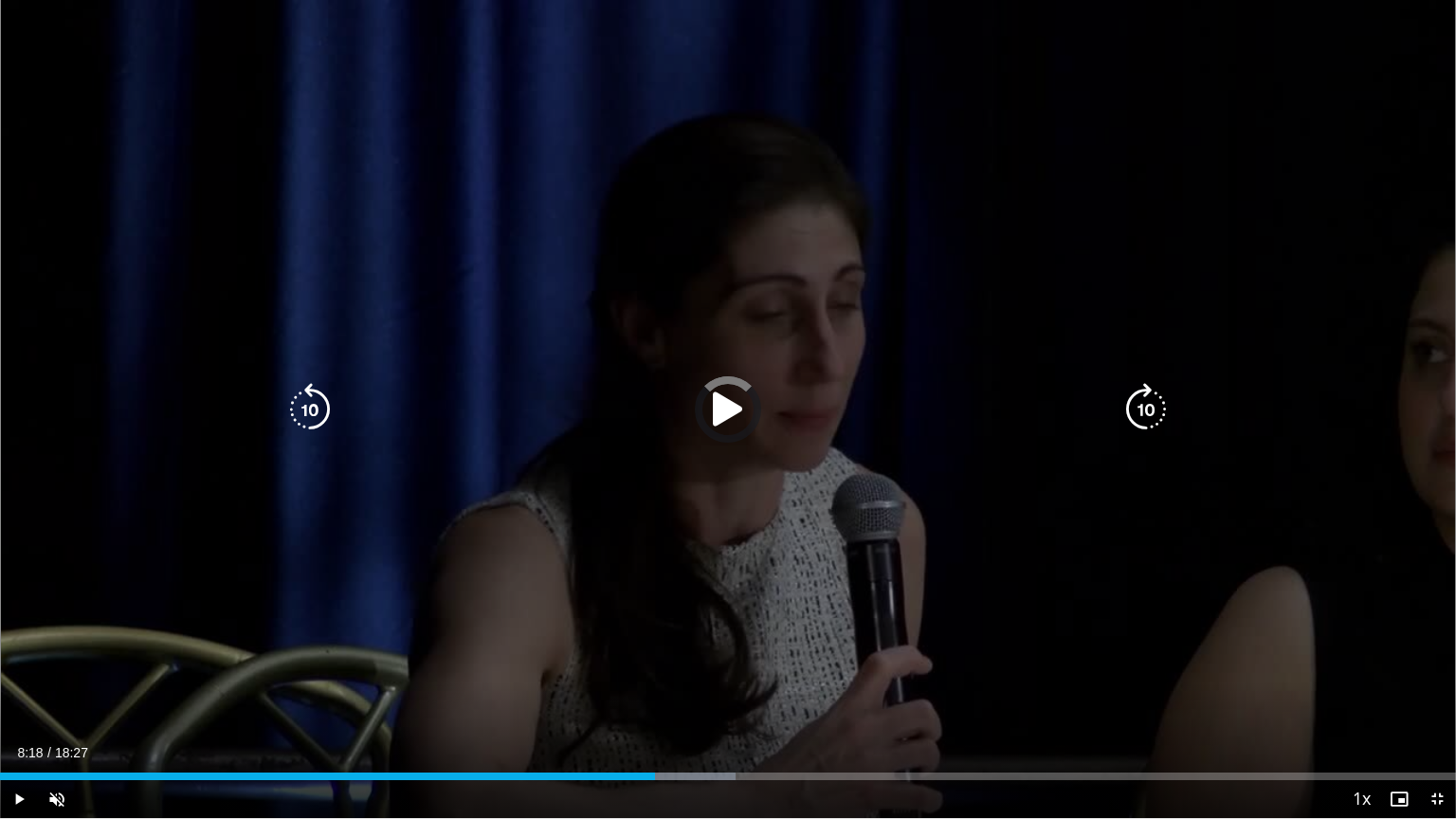click at bounding box center (0, 0) 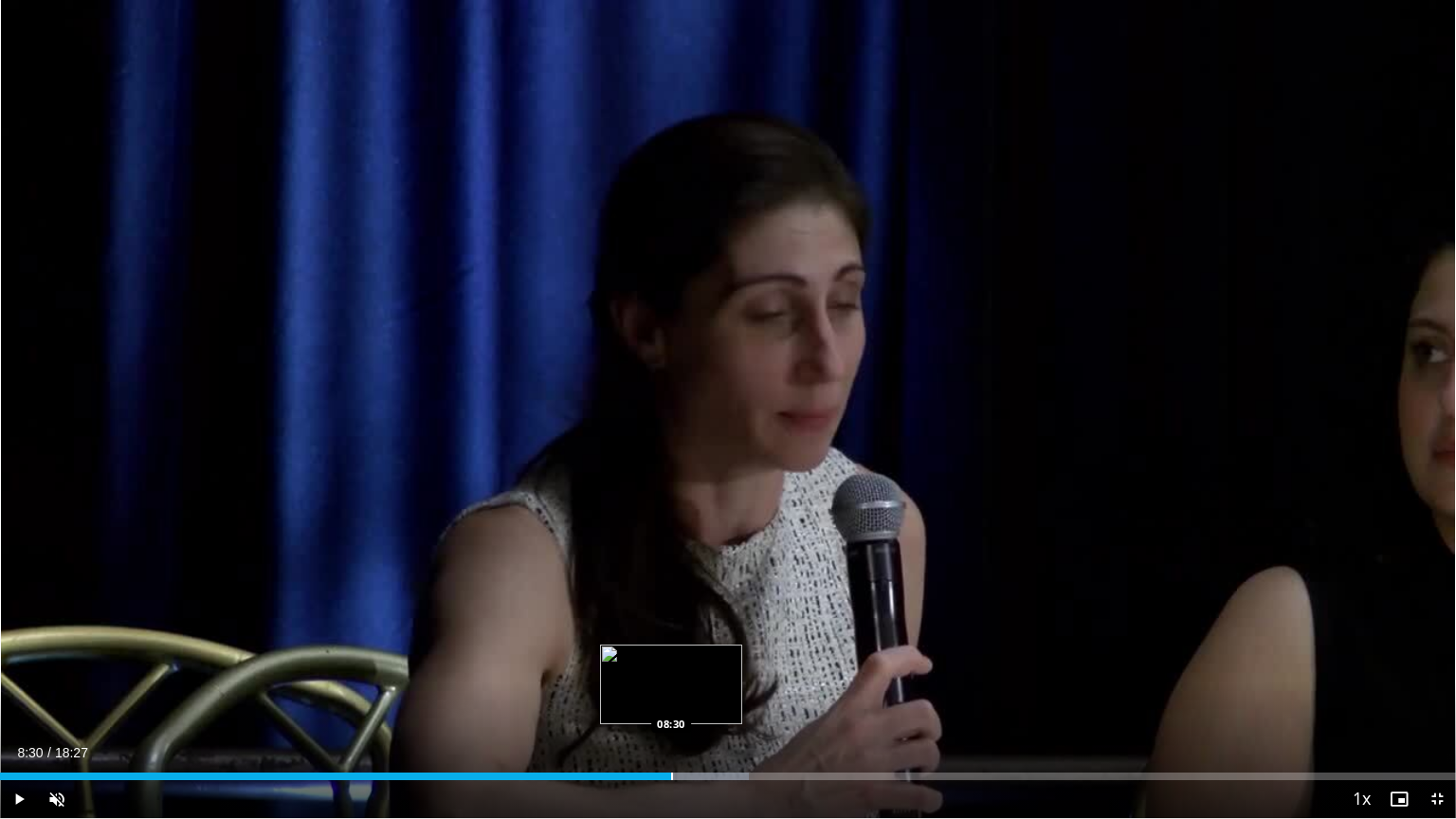 click at bounding box center [672, 776] 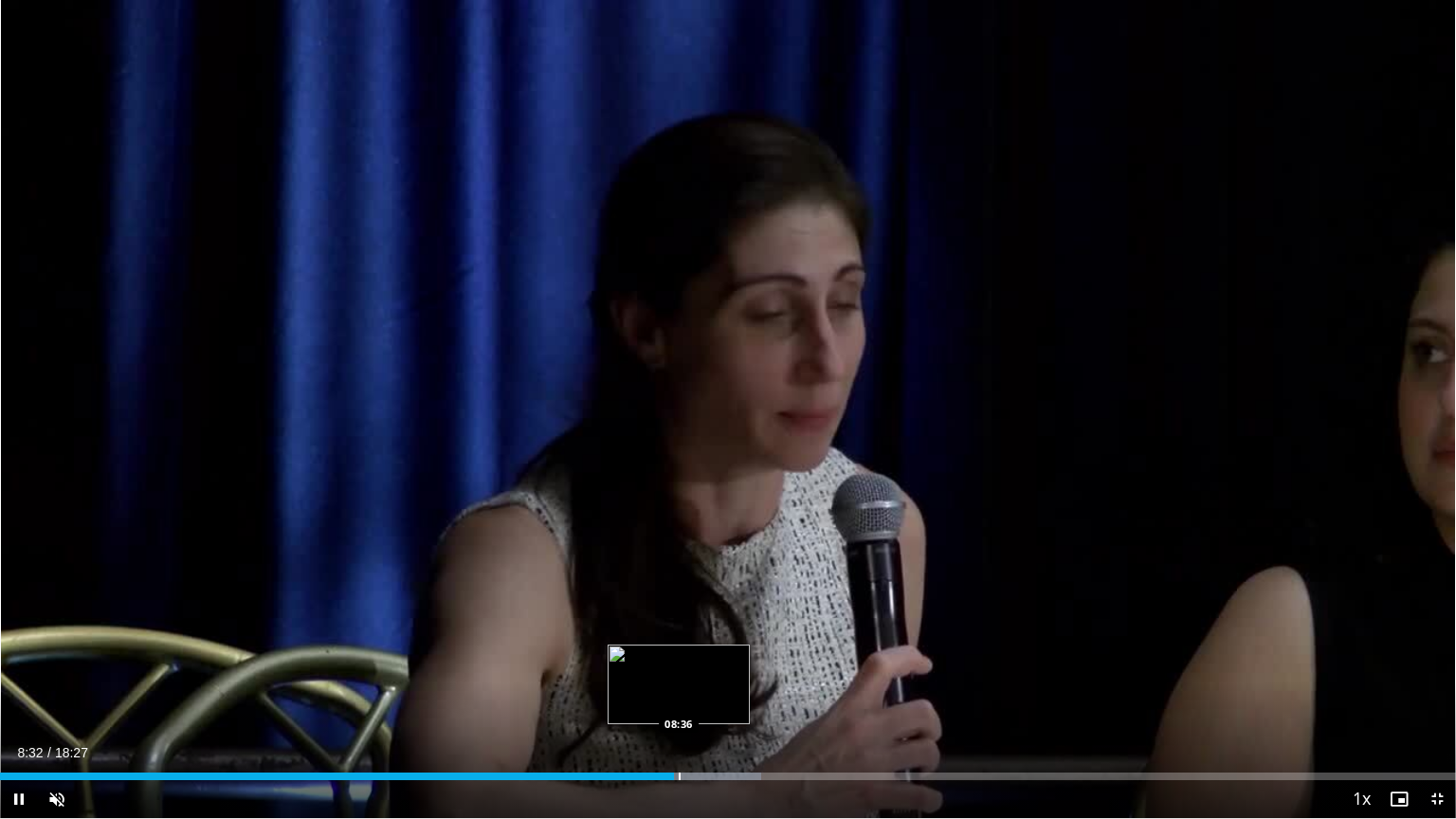 click at bounding box center (680, 776) 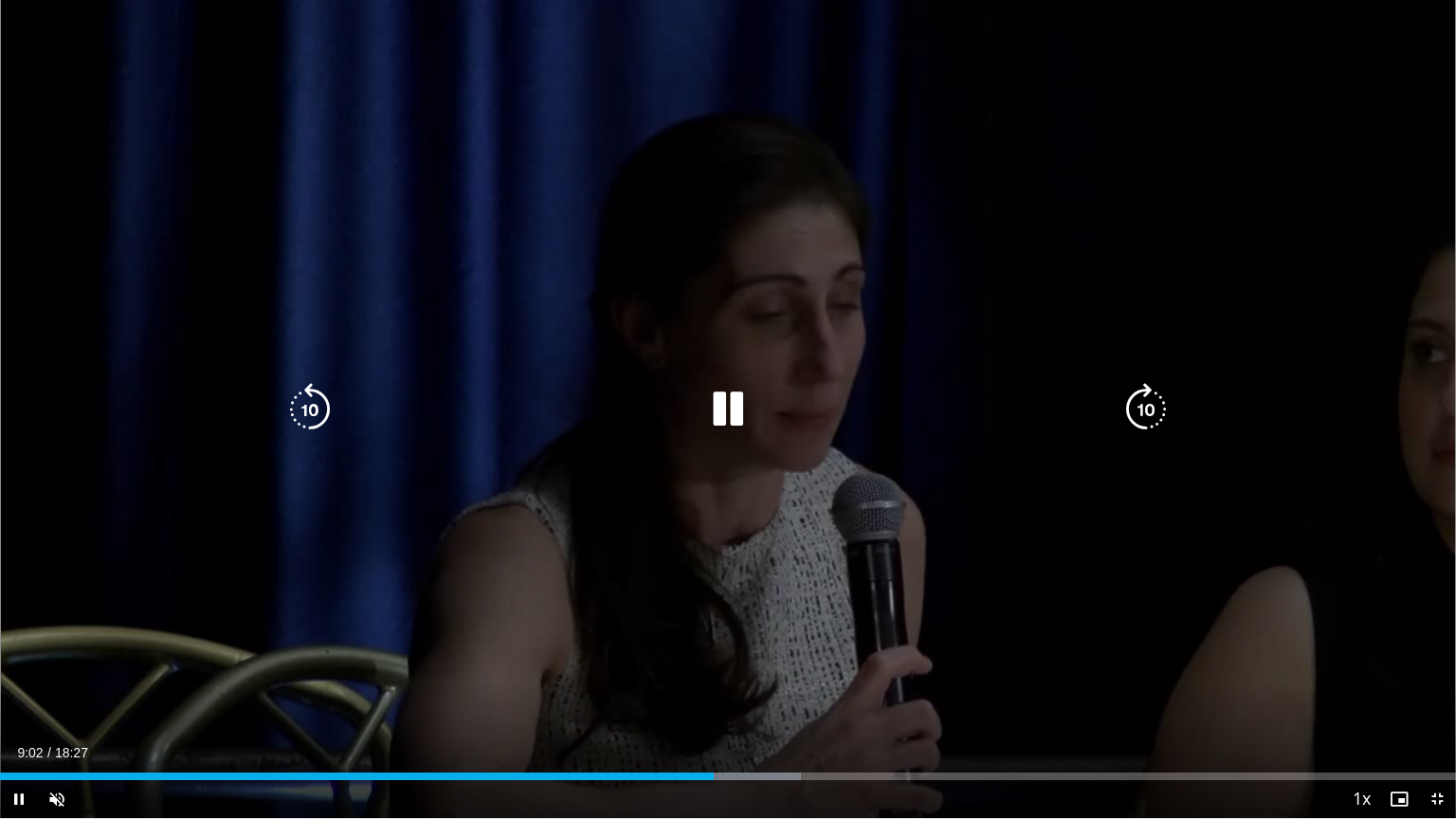 click at bounding box center (0, 0) 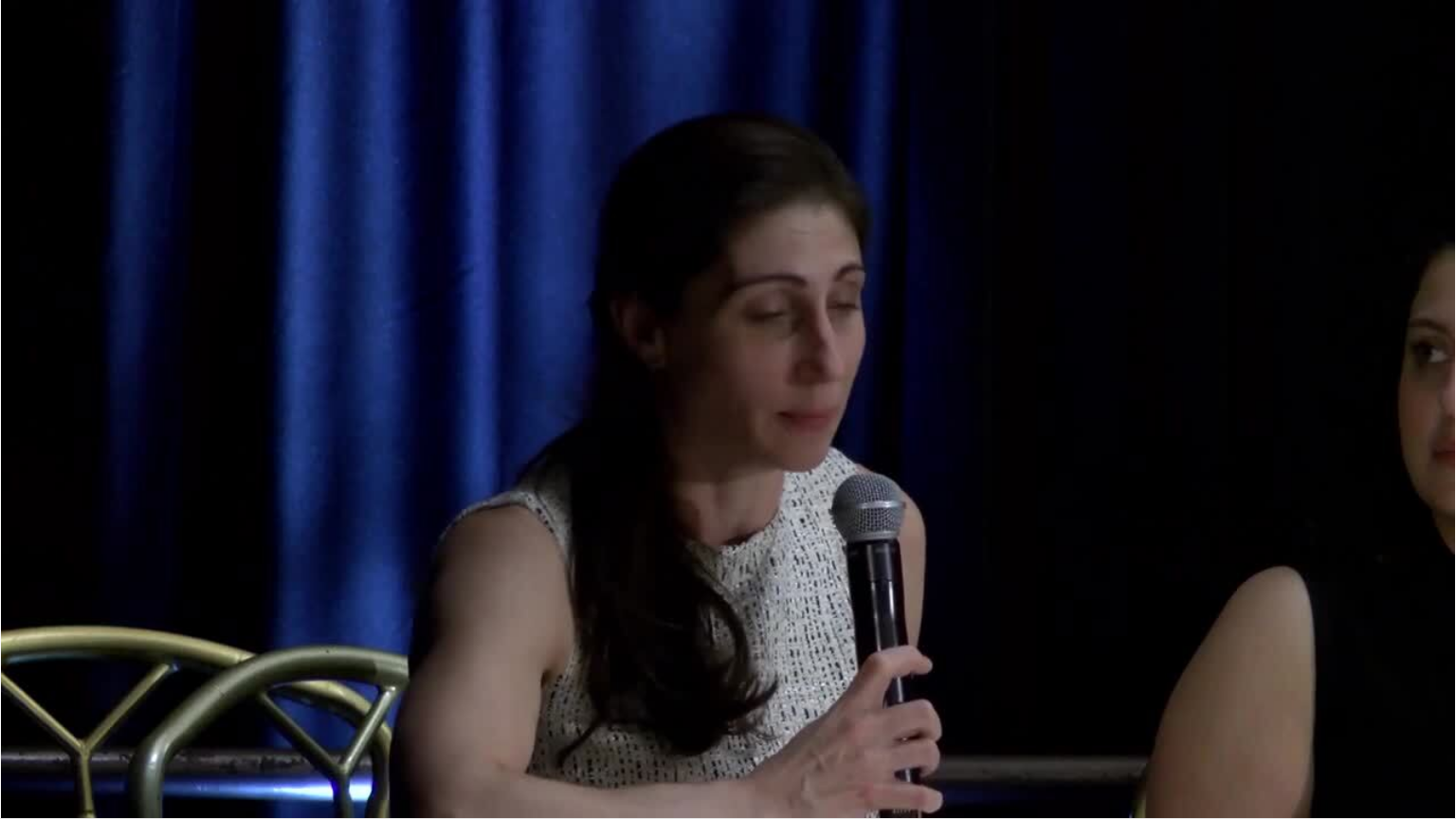 click on "10 seconds
Tap to unmute" at bounding box center [728, 409] 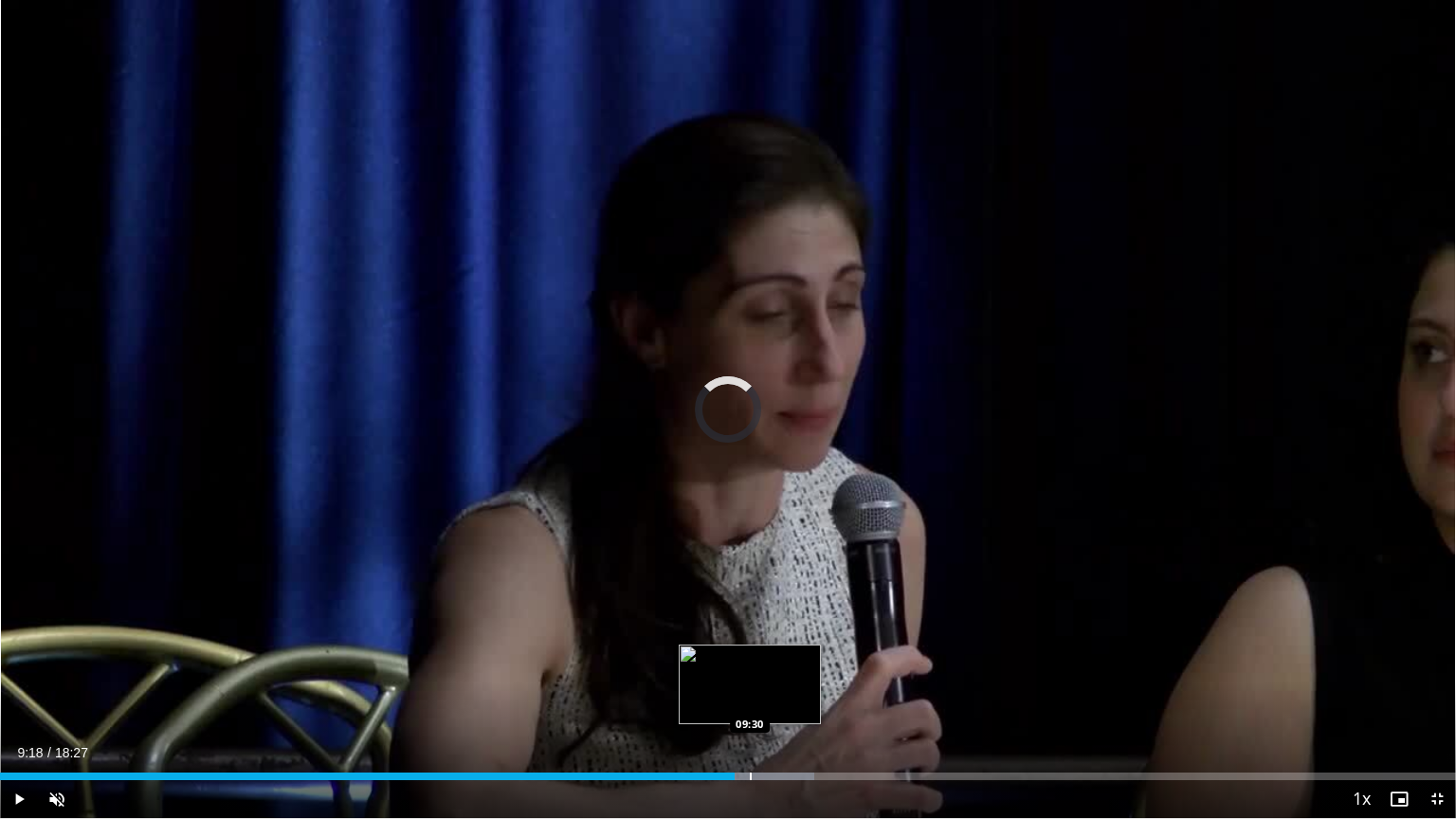 click at bounding box center [751, 776] 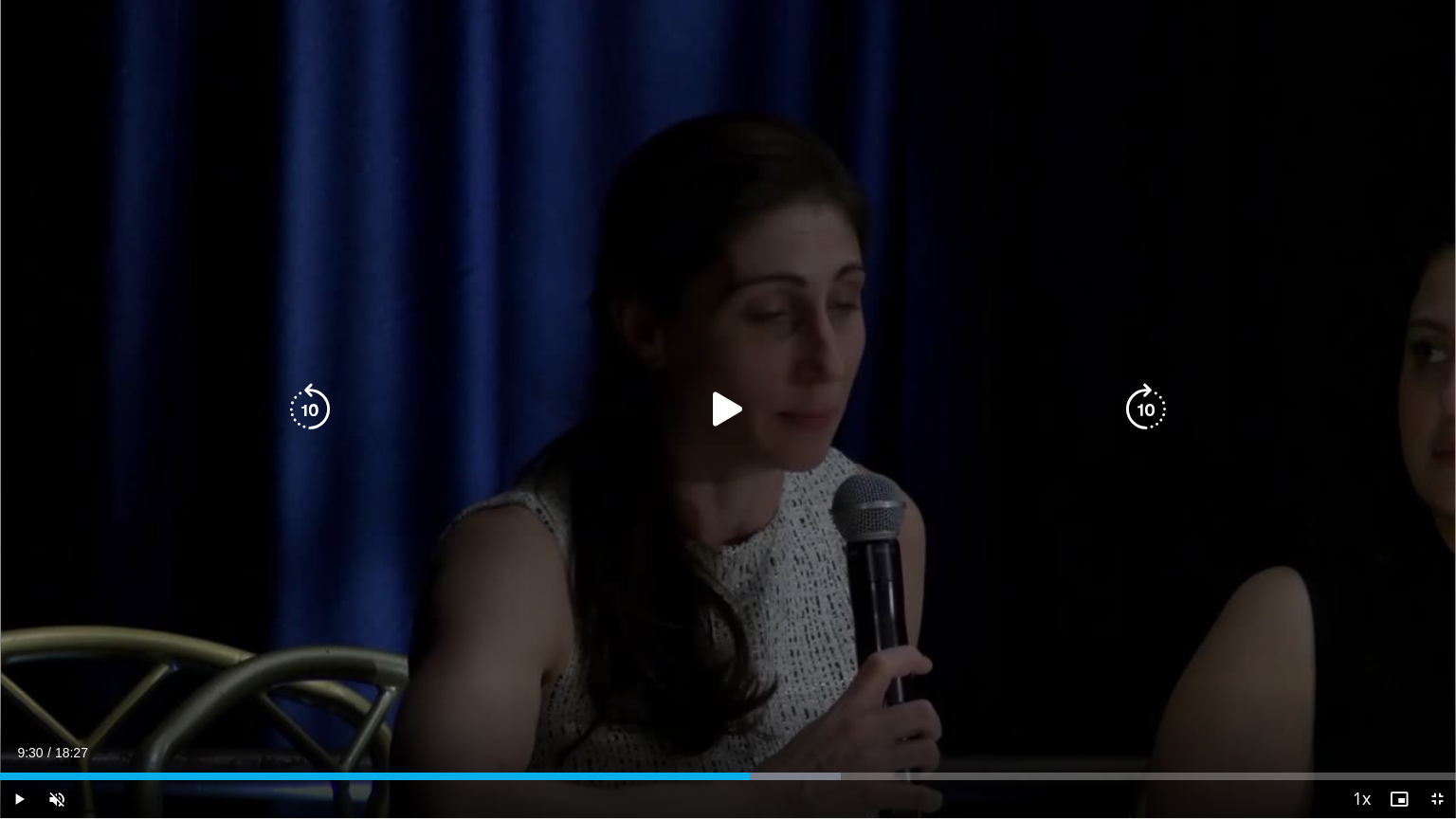 click on "10 seconds
Tap to unmute" at bounding box center (728, 409) 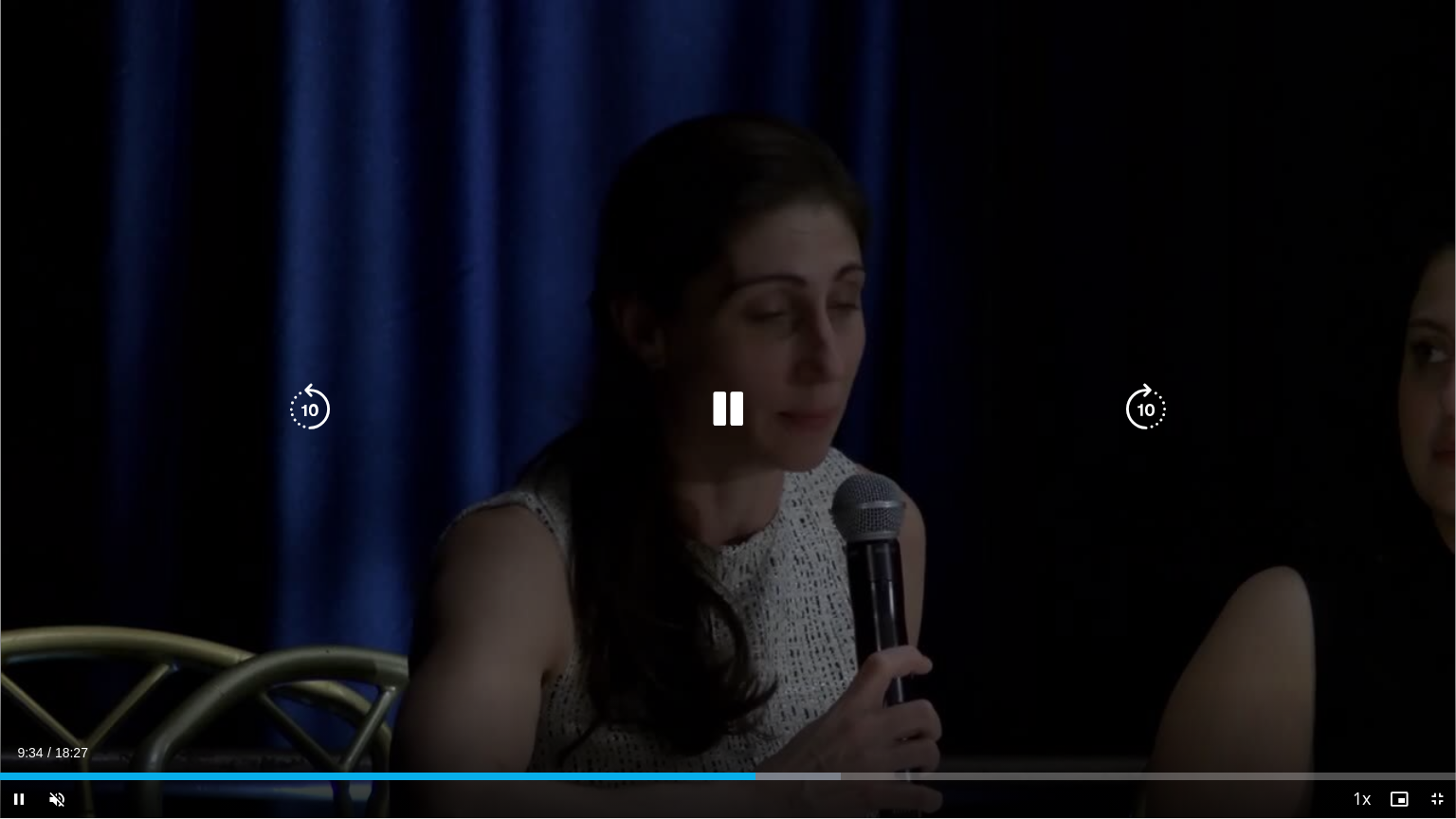click at bounding box center [728, 410] 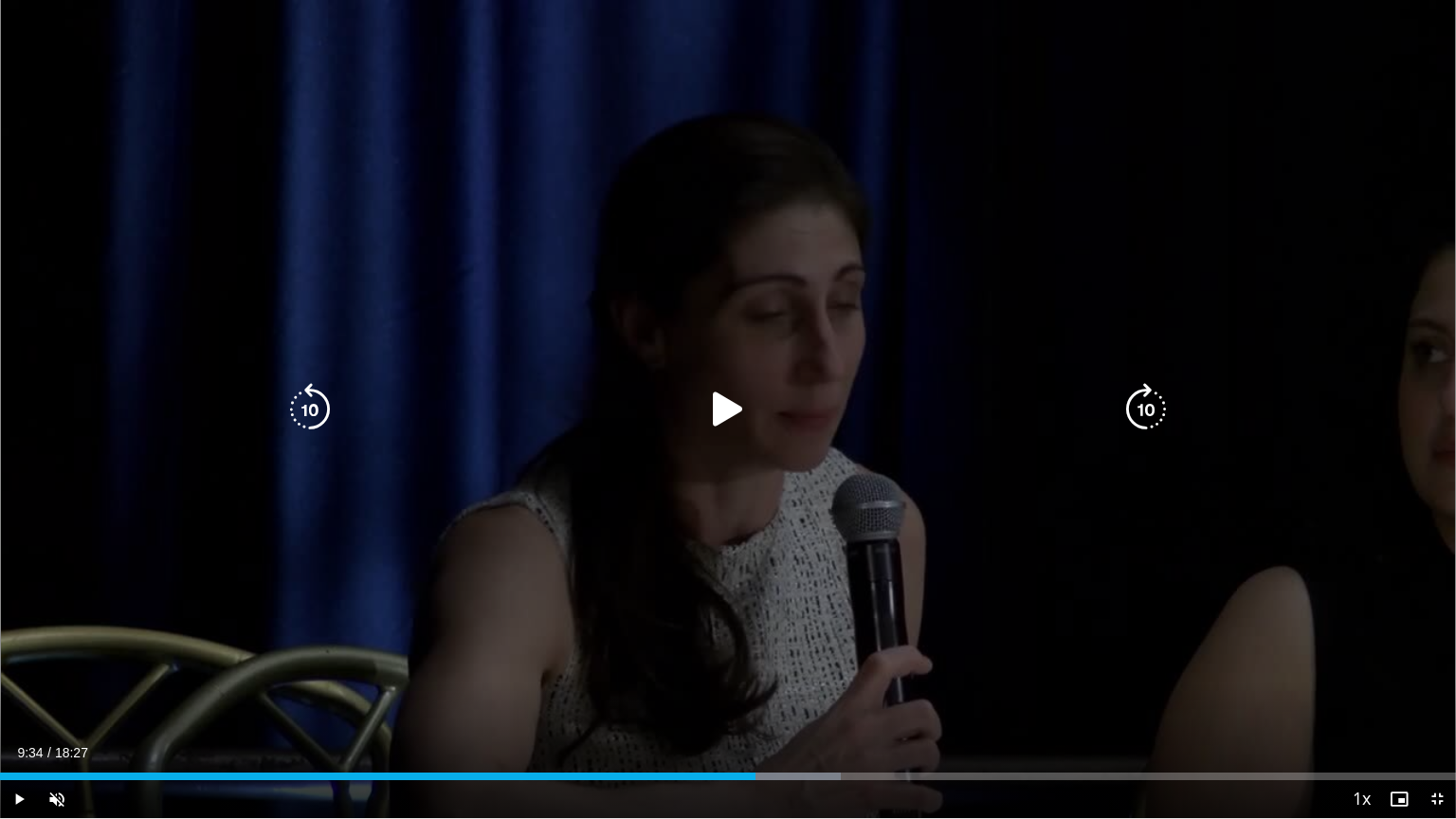 click on "10 seconds
Tap to unmute" at bounding box center [728, 409] 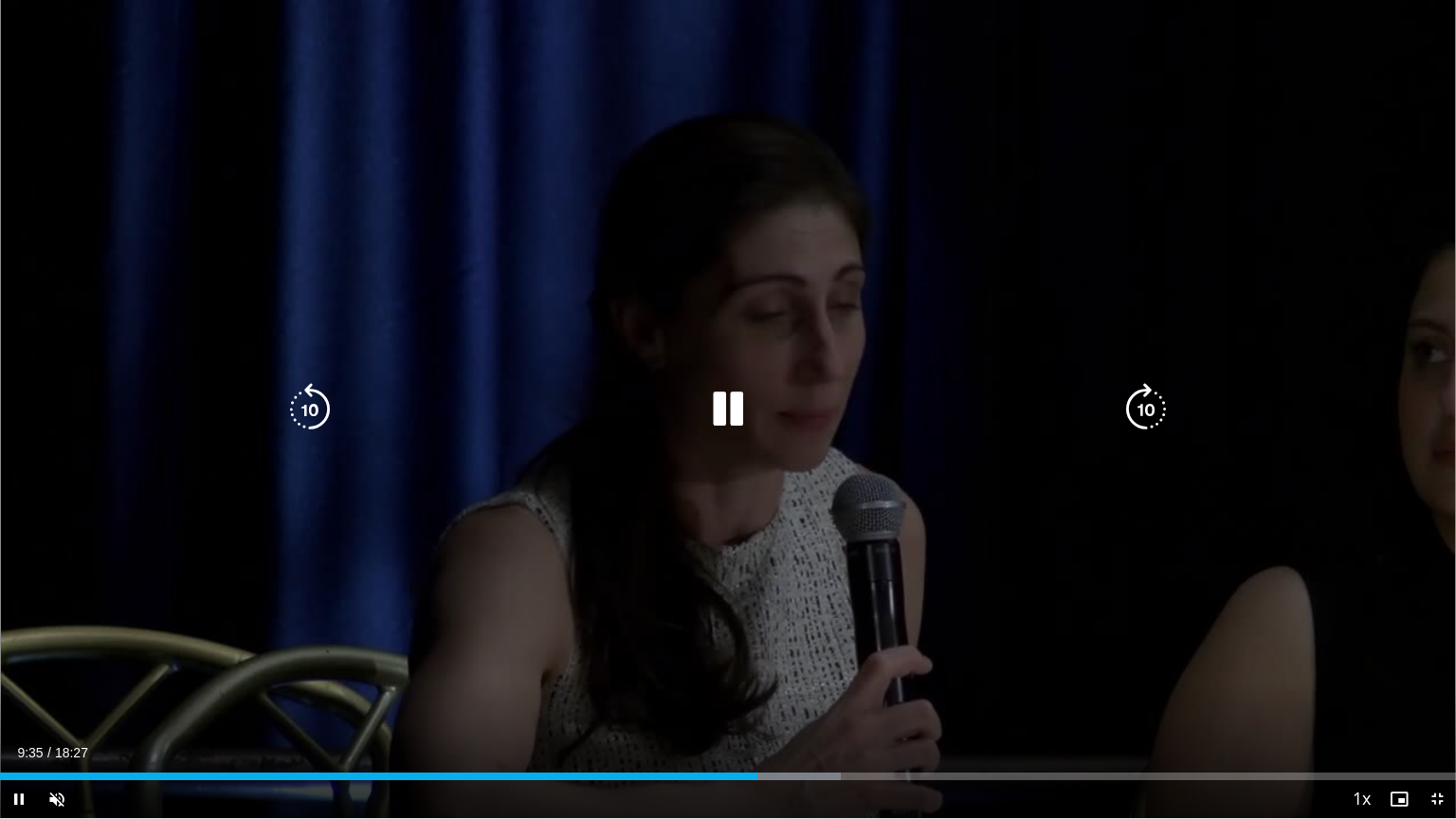 click on "10 seconds
Tap to unmute" at bounding box center (728, 409) 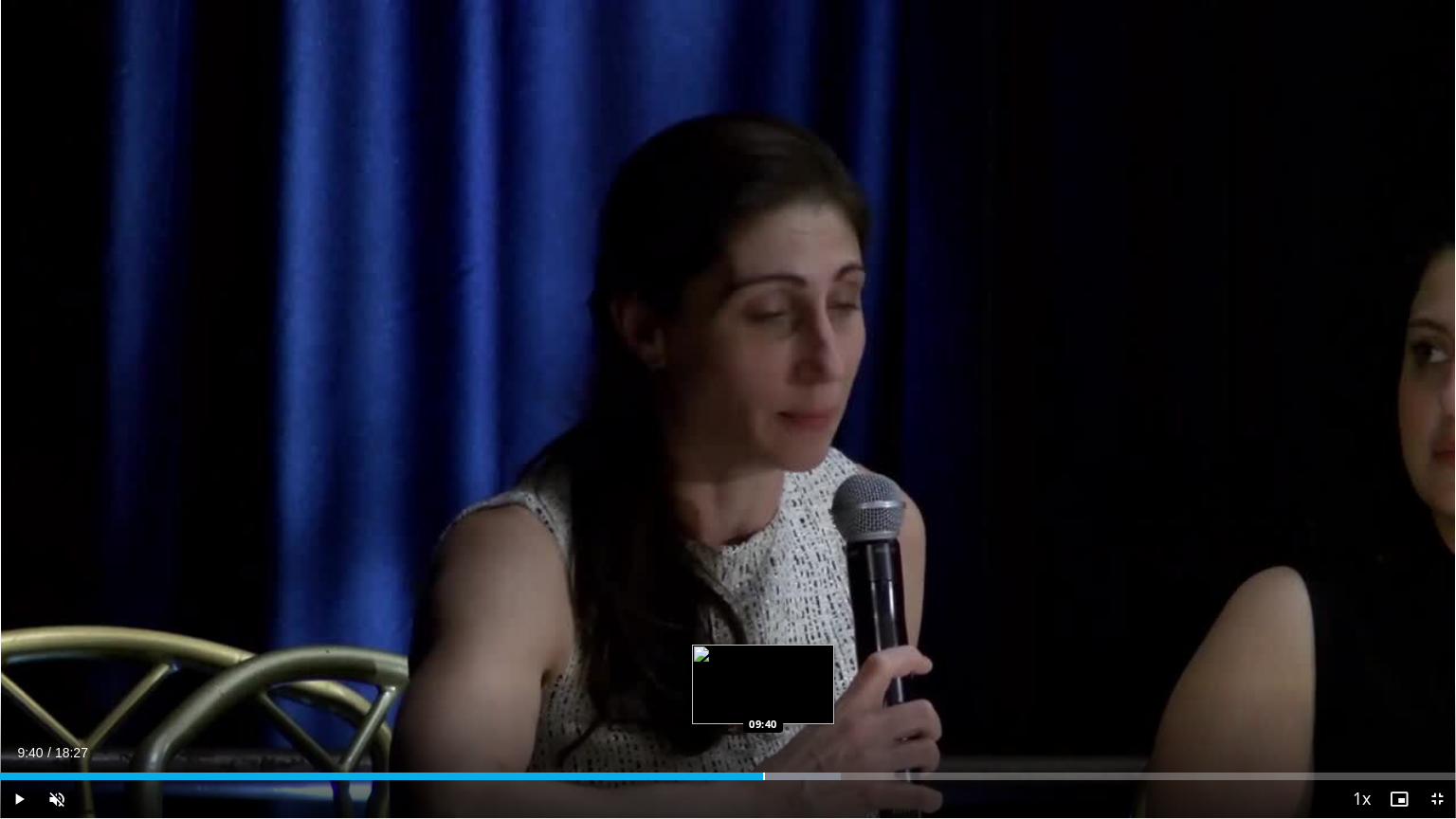 click at bounding box center [764, 776] 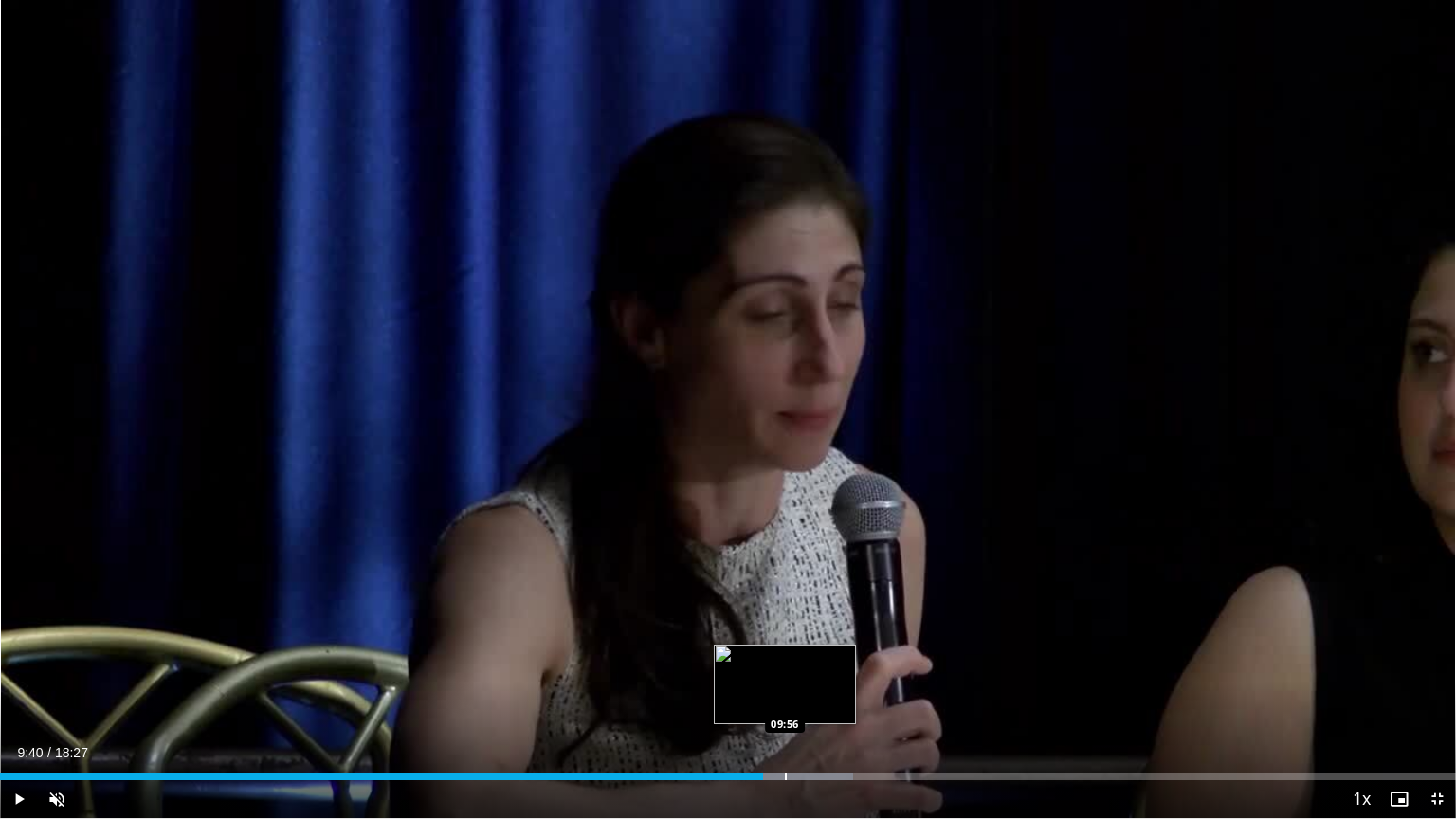 click at bounding box center [786, 776] 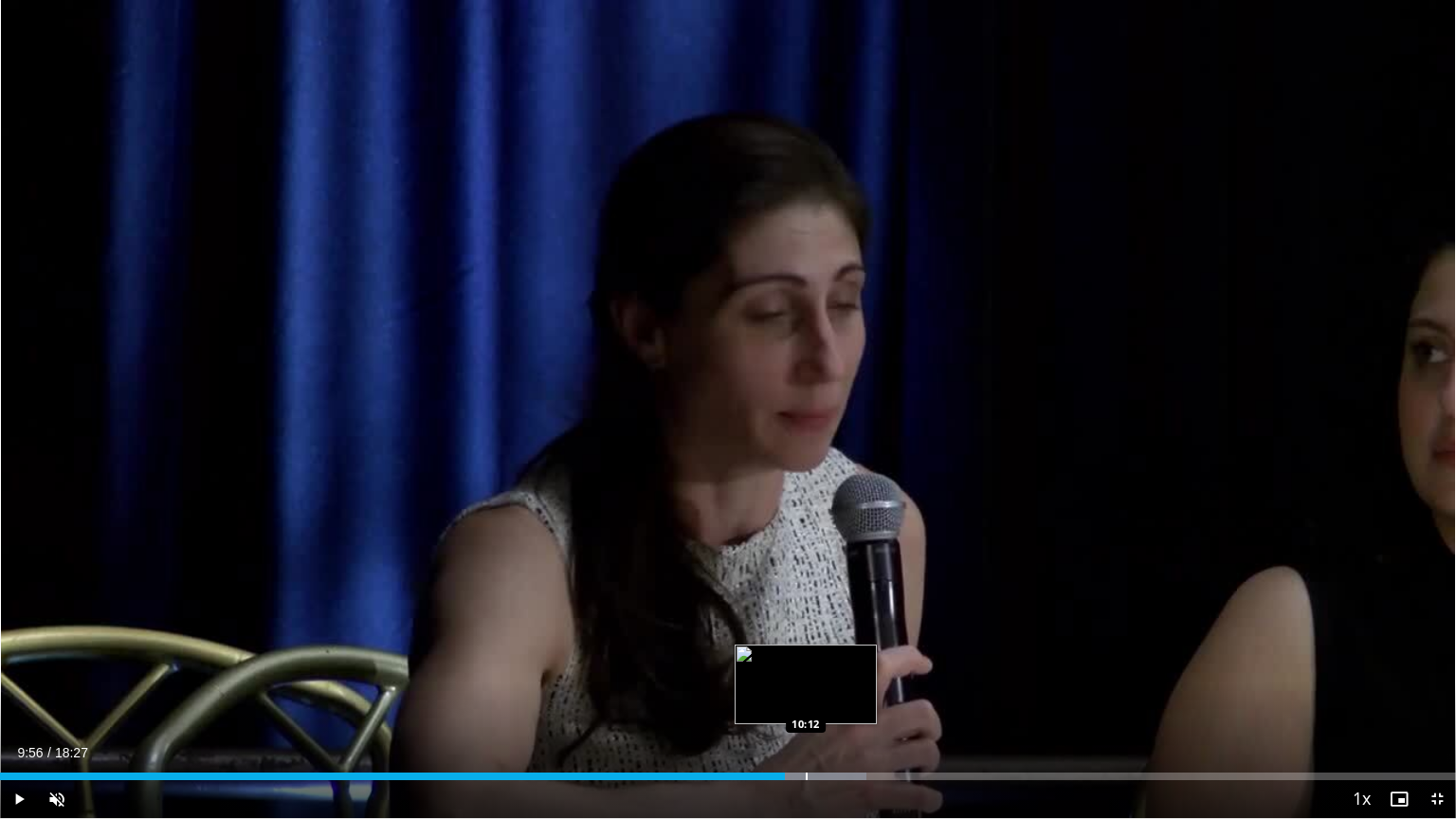 click at bounding box center [807, 776] 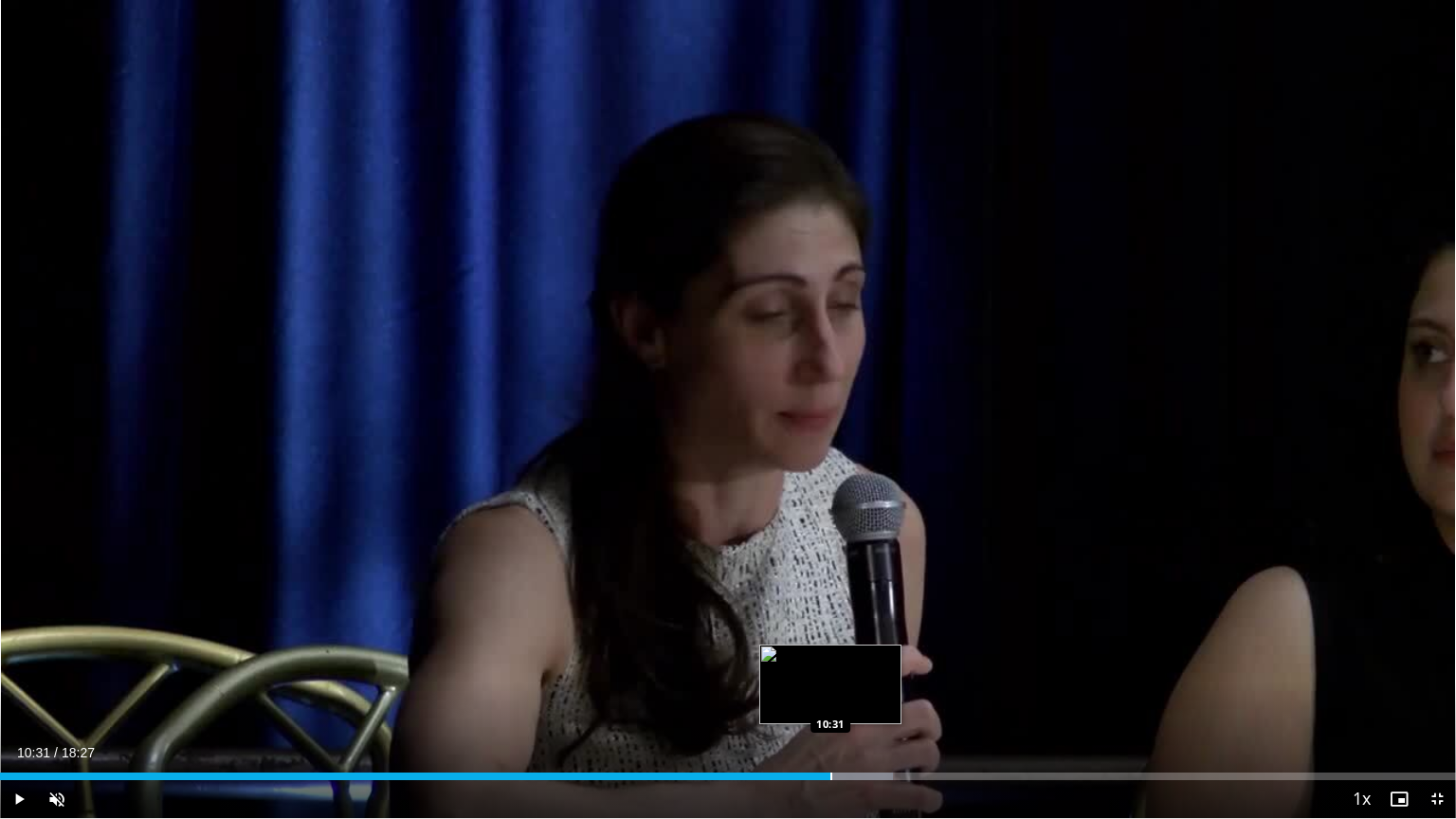 click at bounding box center [831, 776] 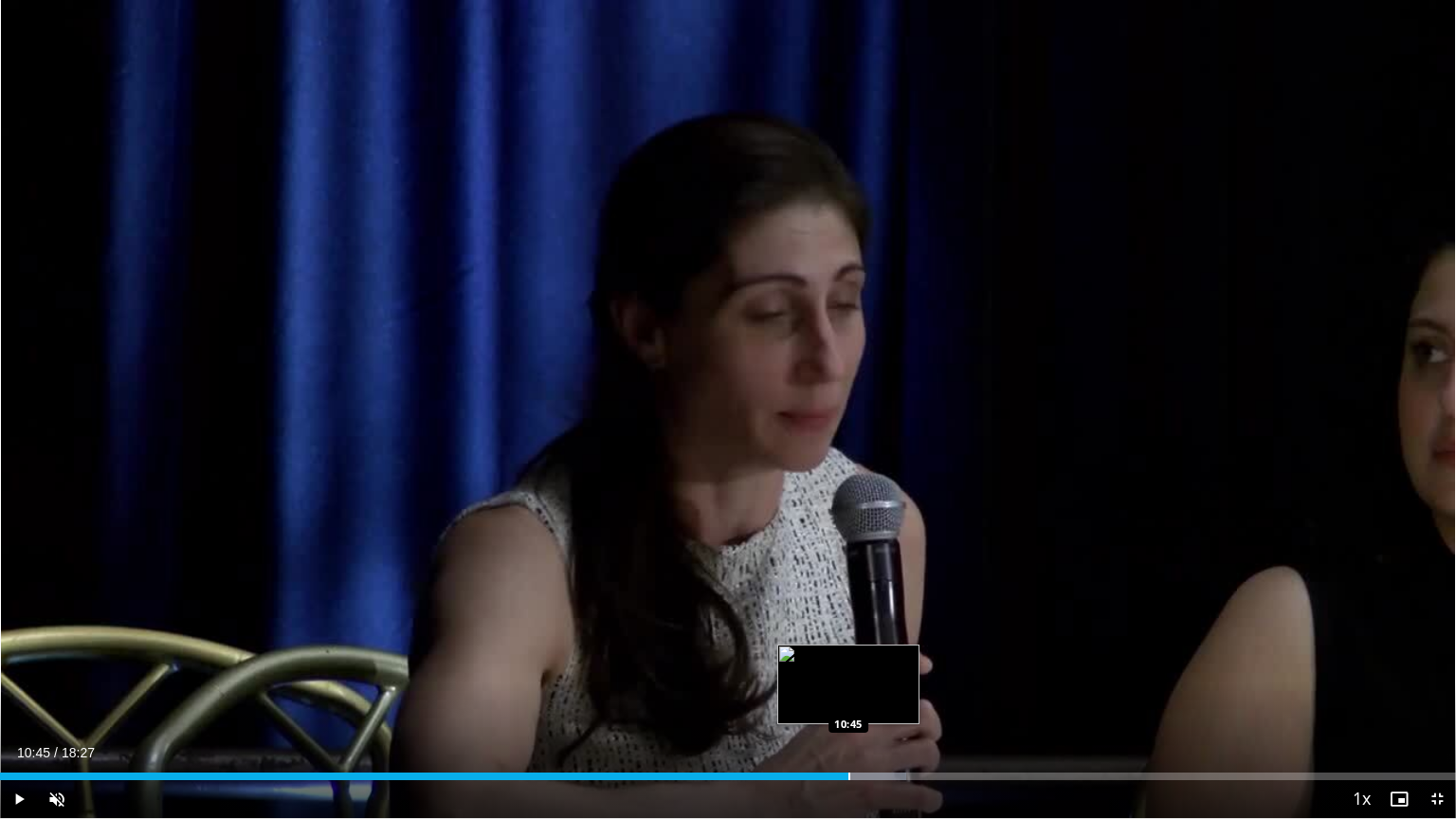 click at bounding box center [849, 776] 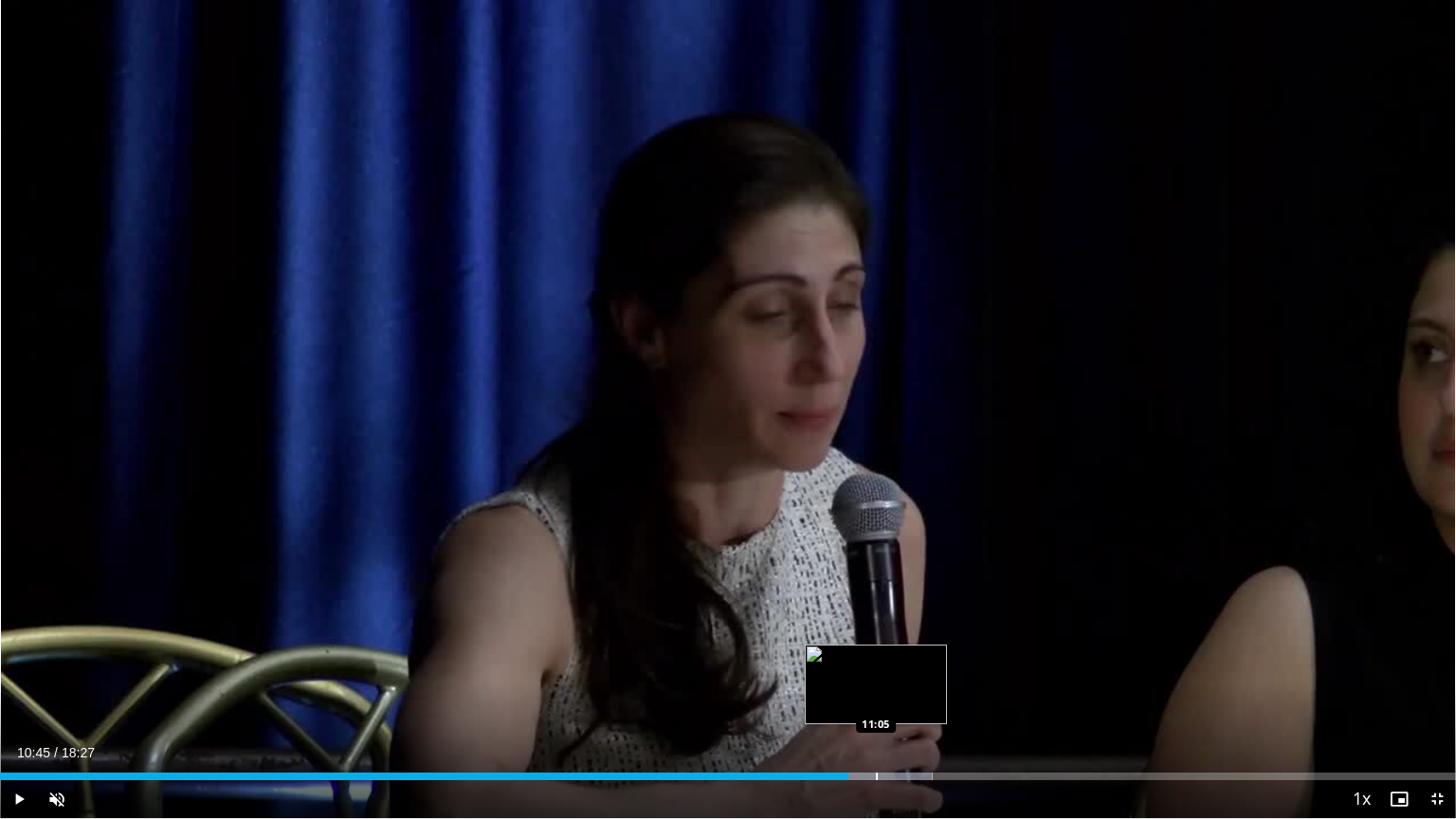 click at bounding box center [877, 776] 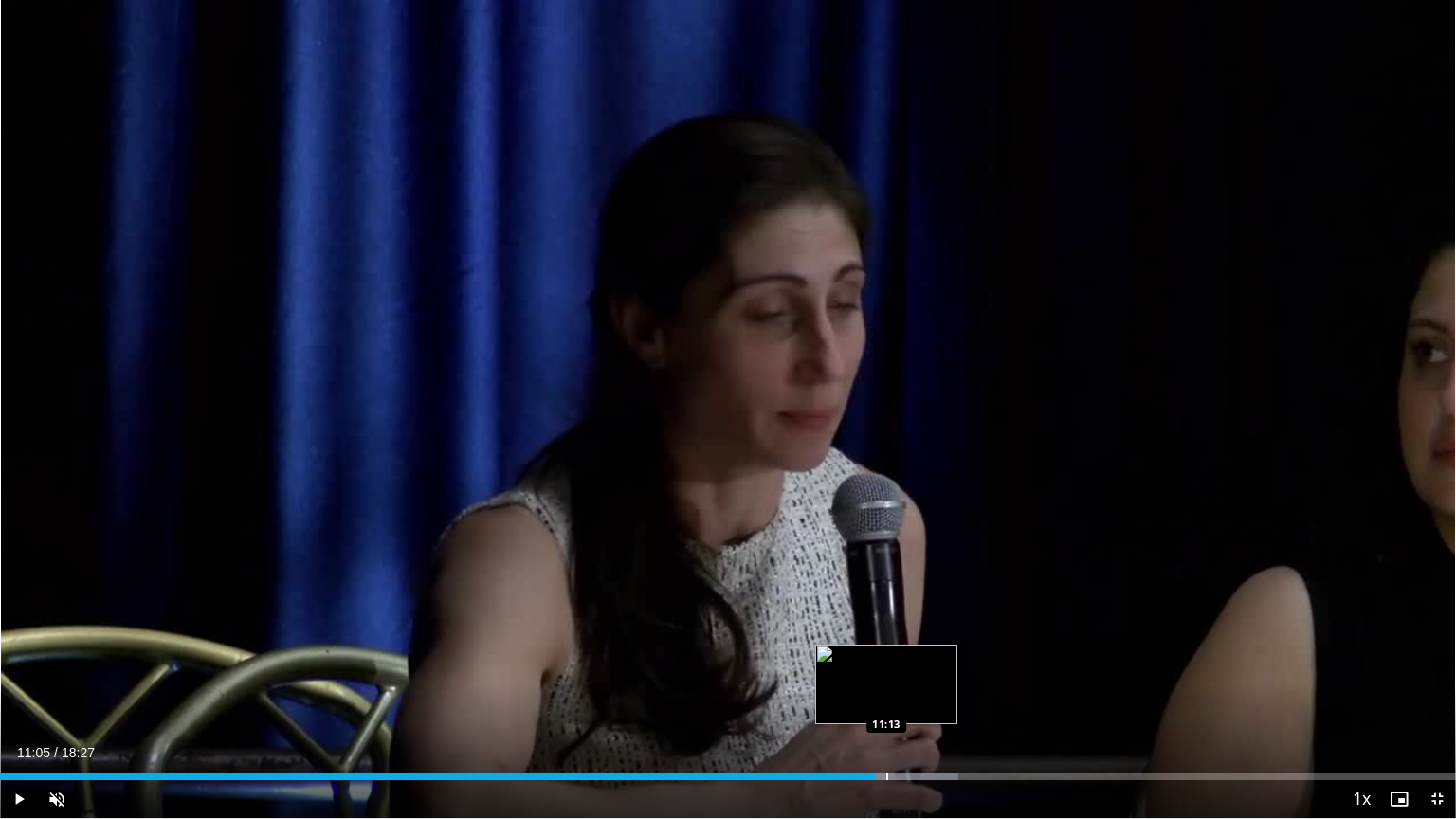 click at bounding box center [887, 776] 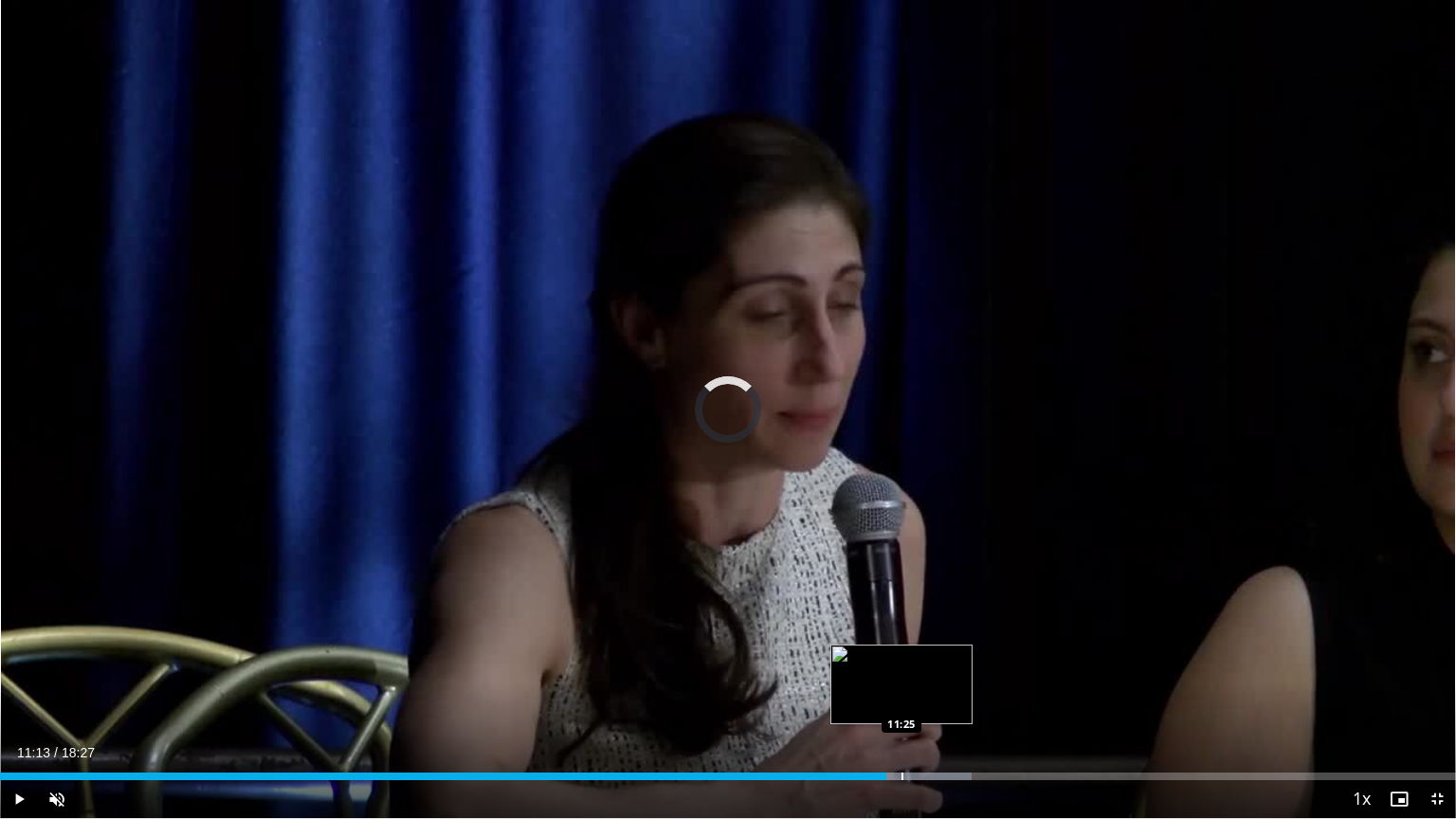 click at bounding box center (902, 776) 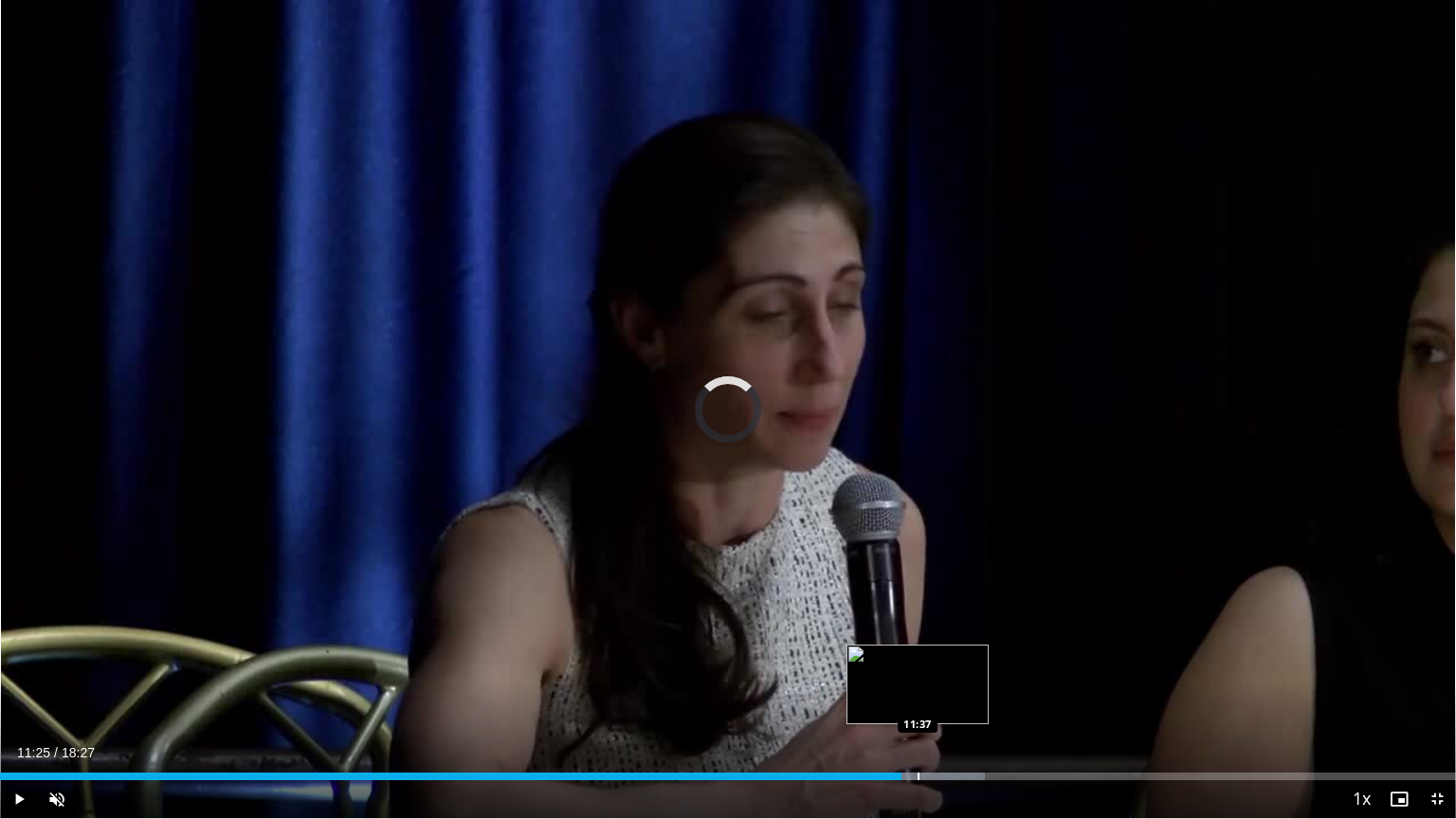 click at bounding box center [919, 776] 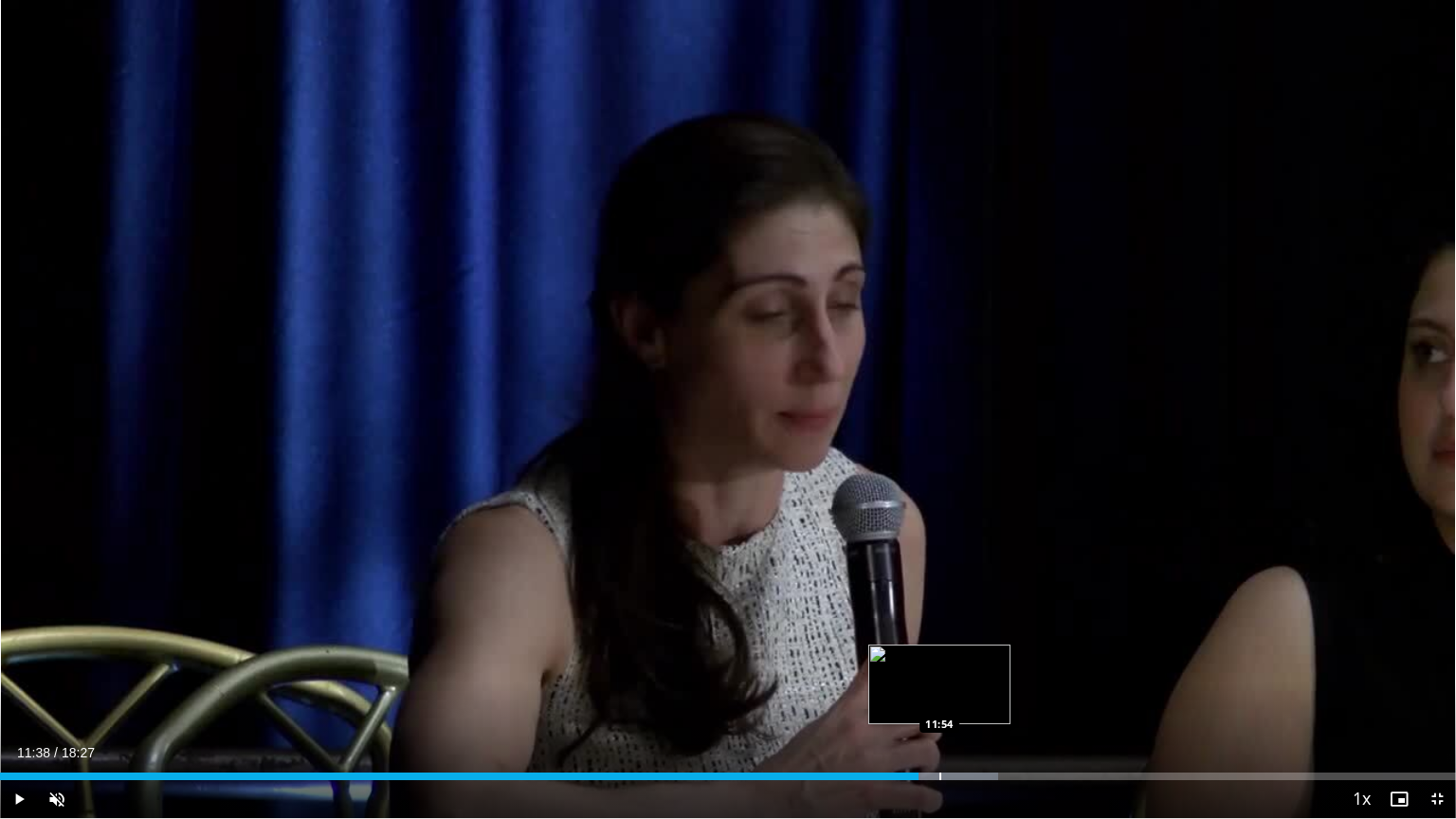 click at bounding box center [940, 776] 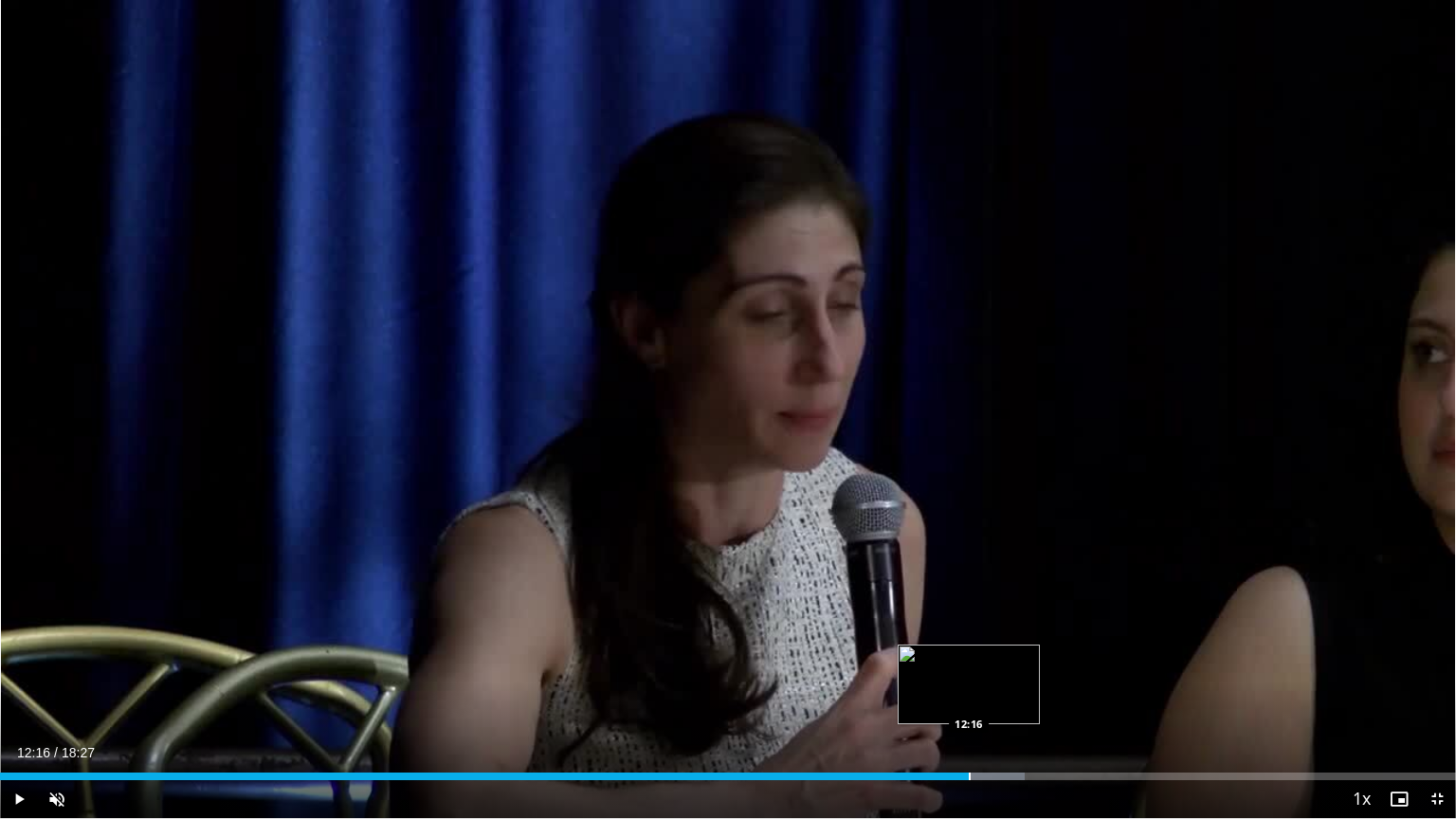 click at bounding box center [970, 776] 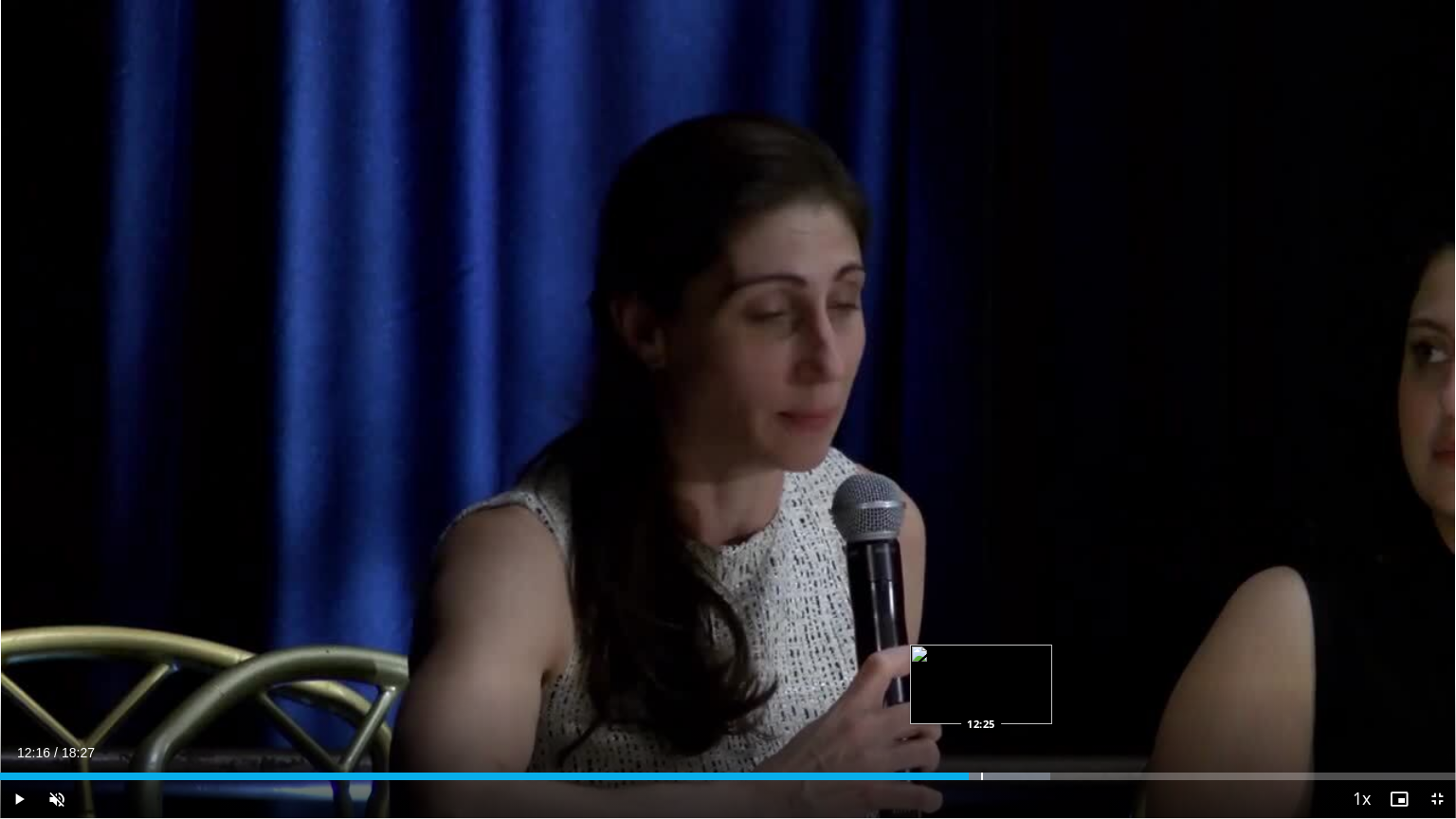 click at bounding box center (982, 776) 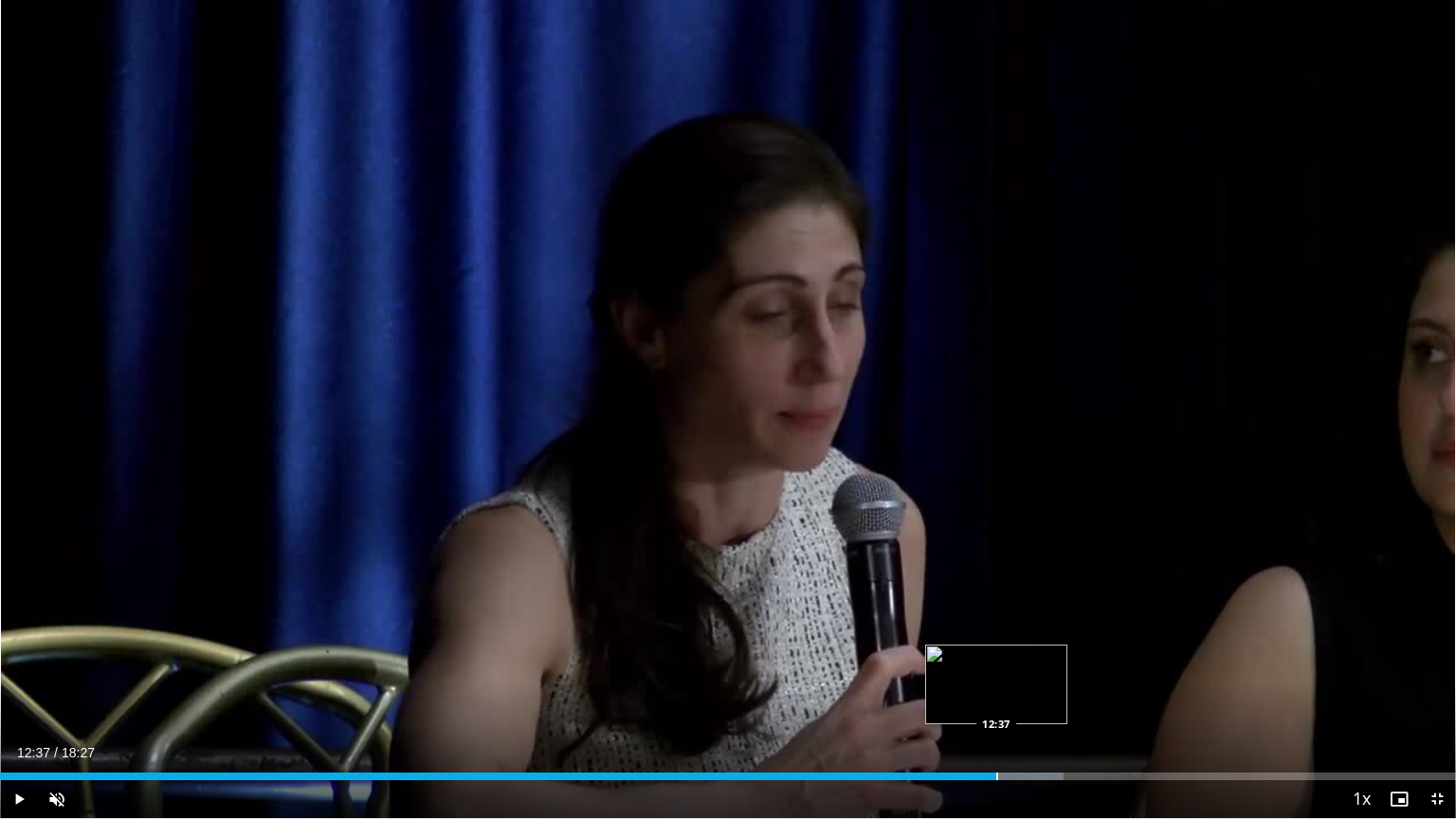click at bounding box center (997, 776) 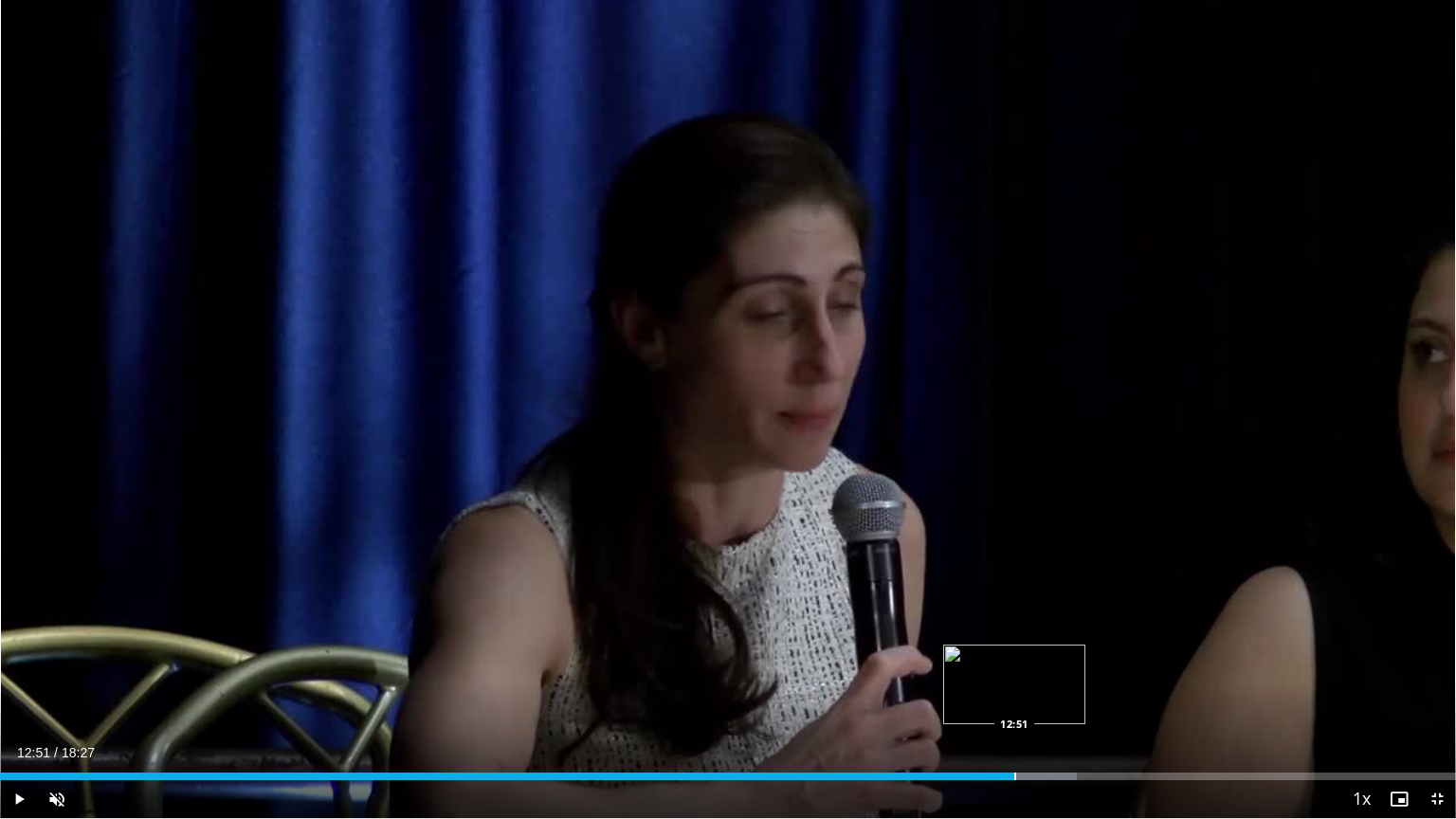 click at bounding box center [1015, 776] 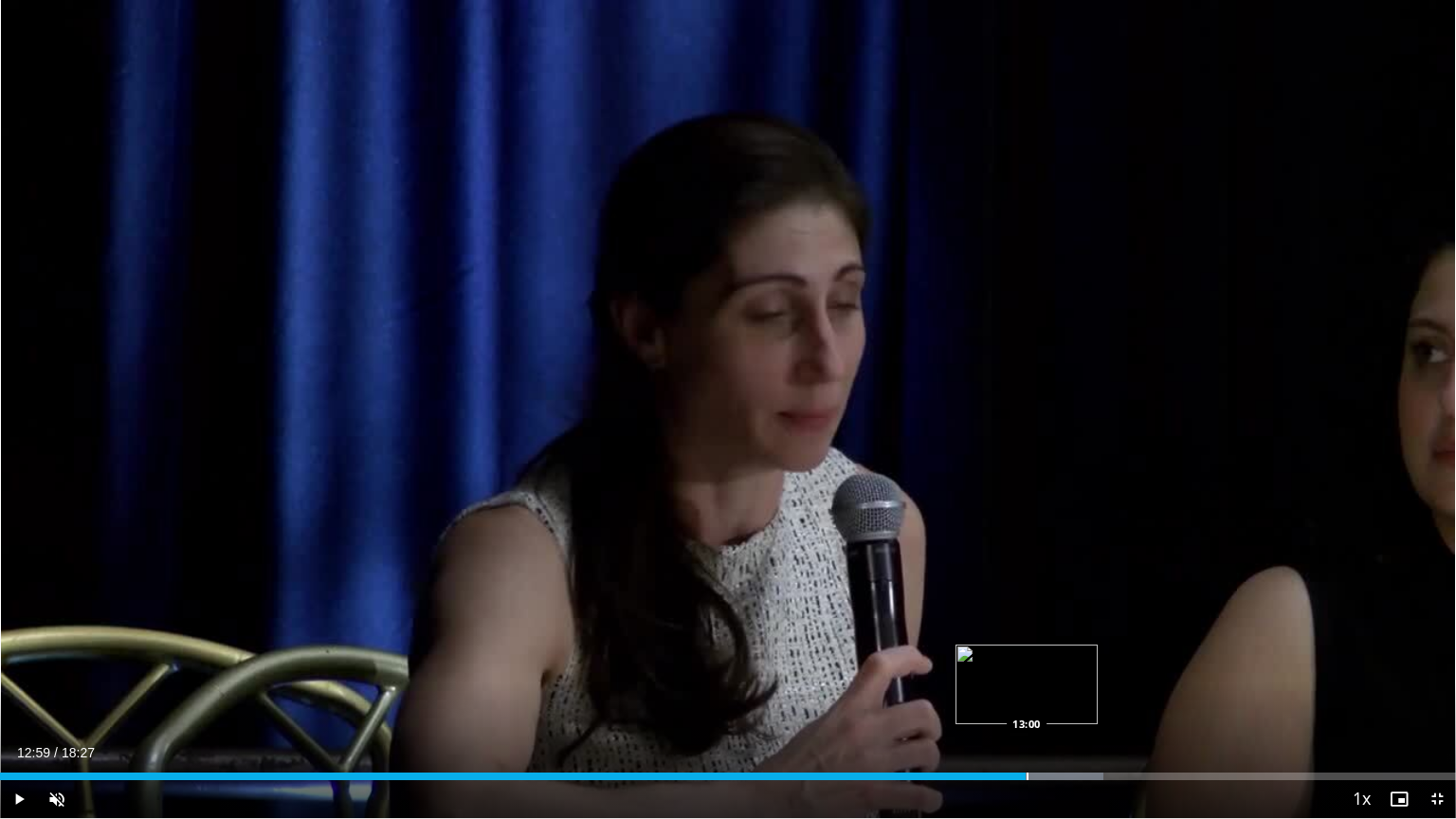 click at bounding box center (1028, 776) 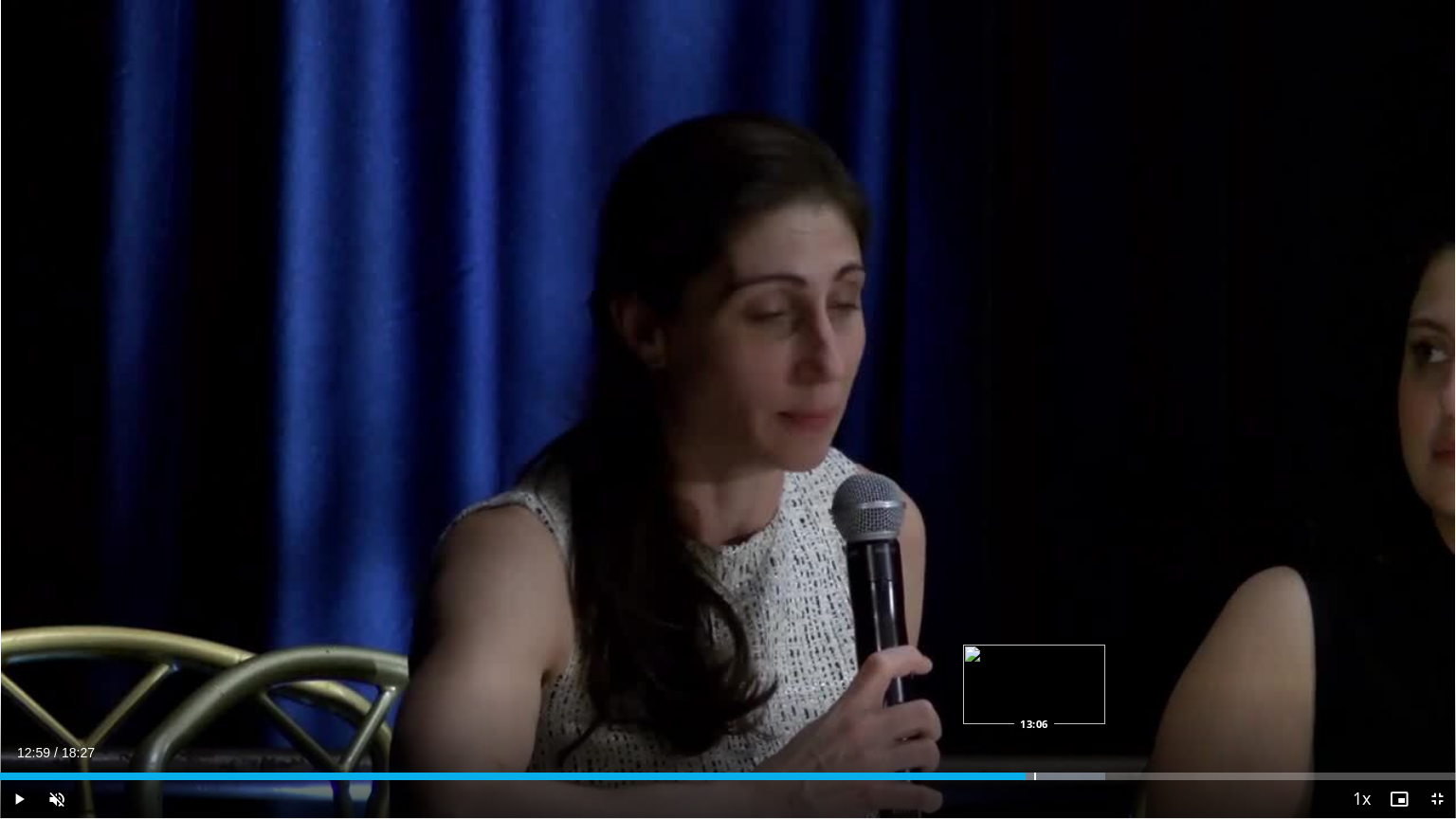 click at bounding box center (1035, 776) 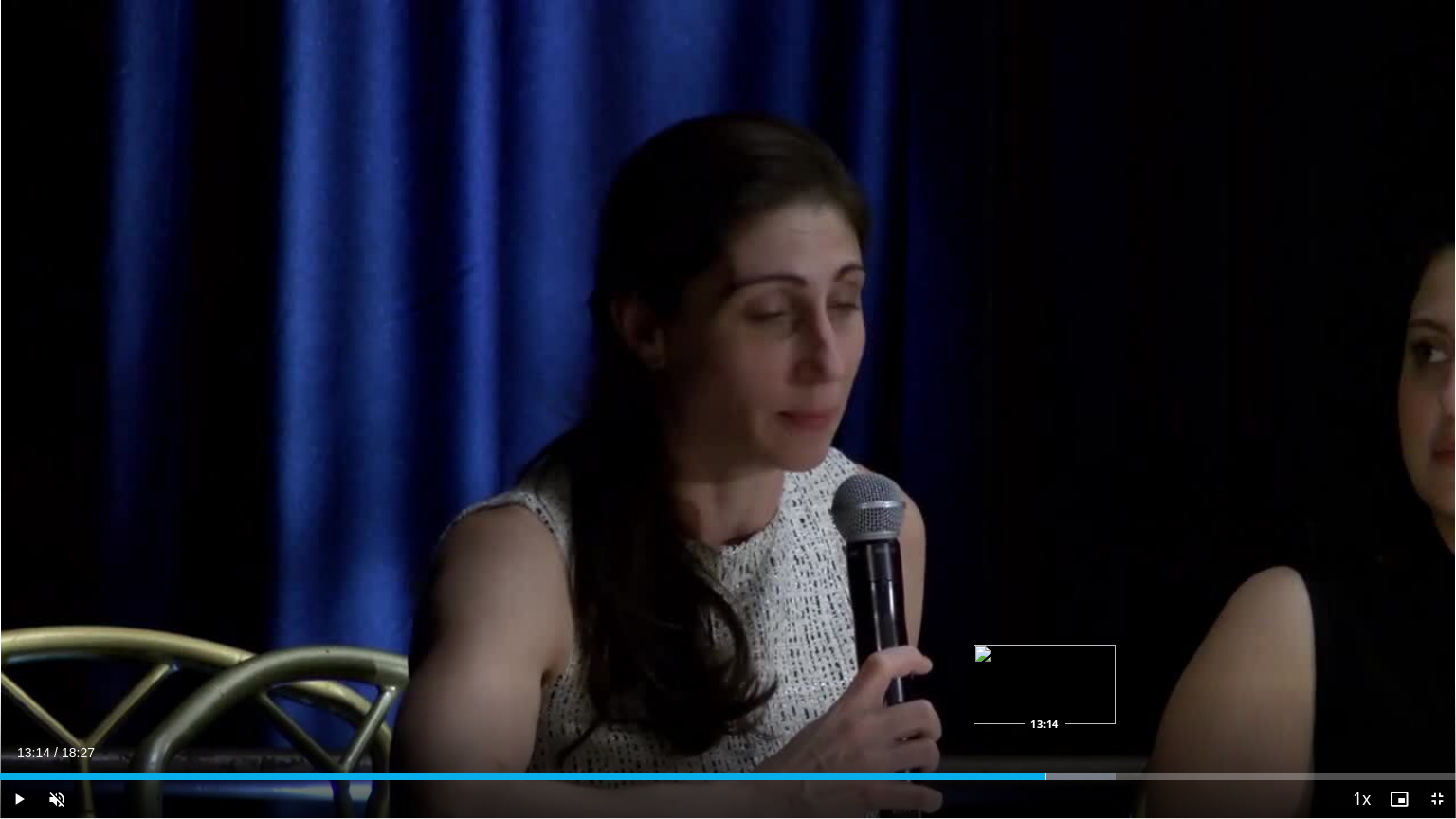 click at bounding box center [1046, 776] 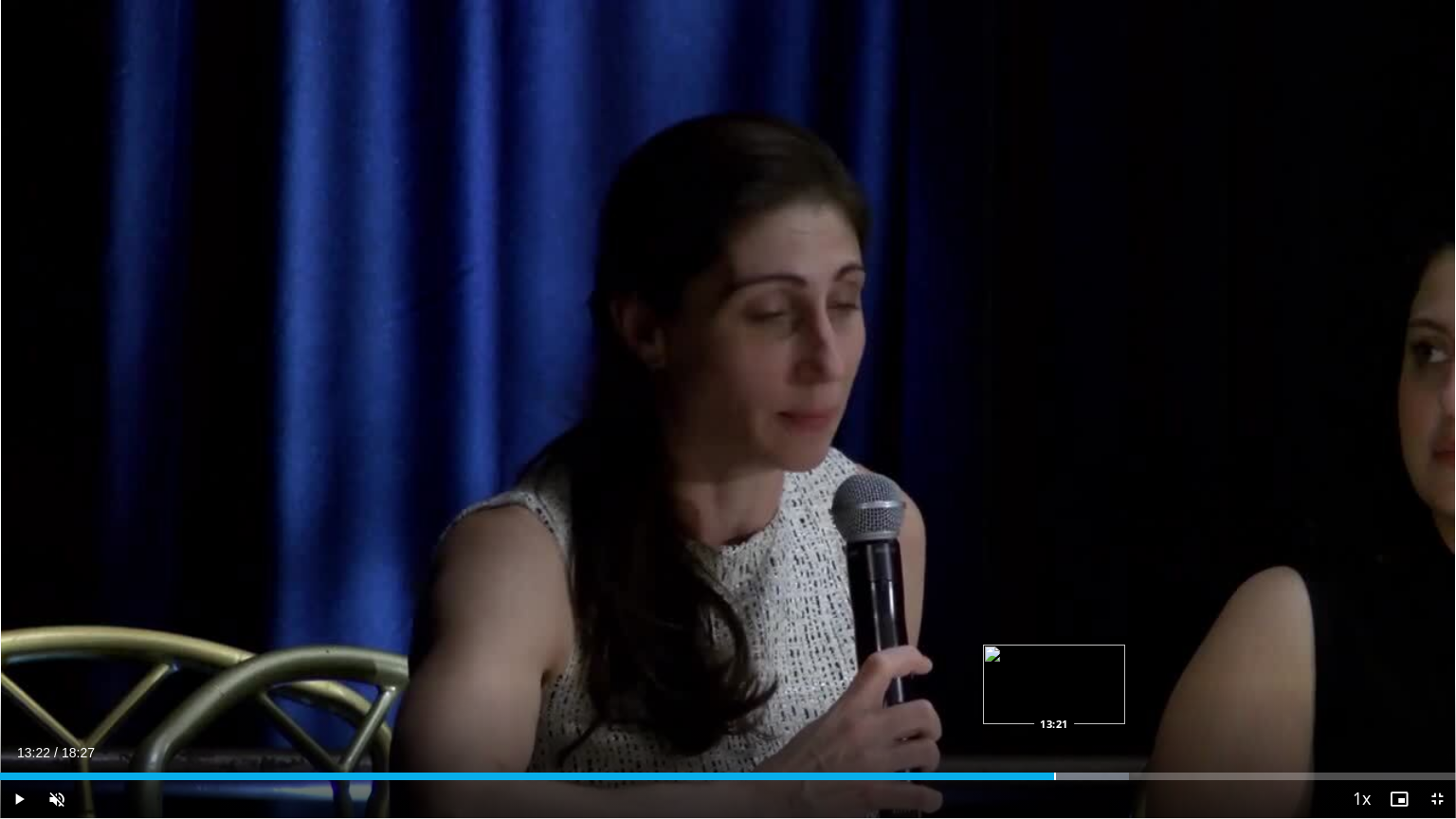 click at bounding box center [1055, 776] 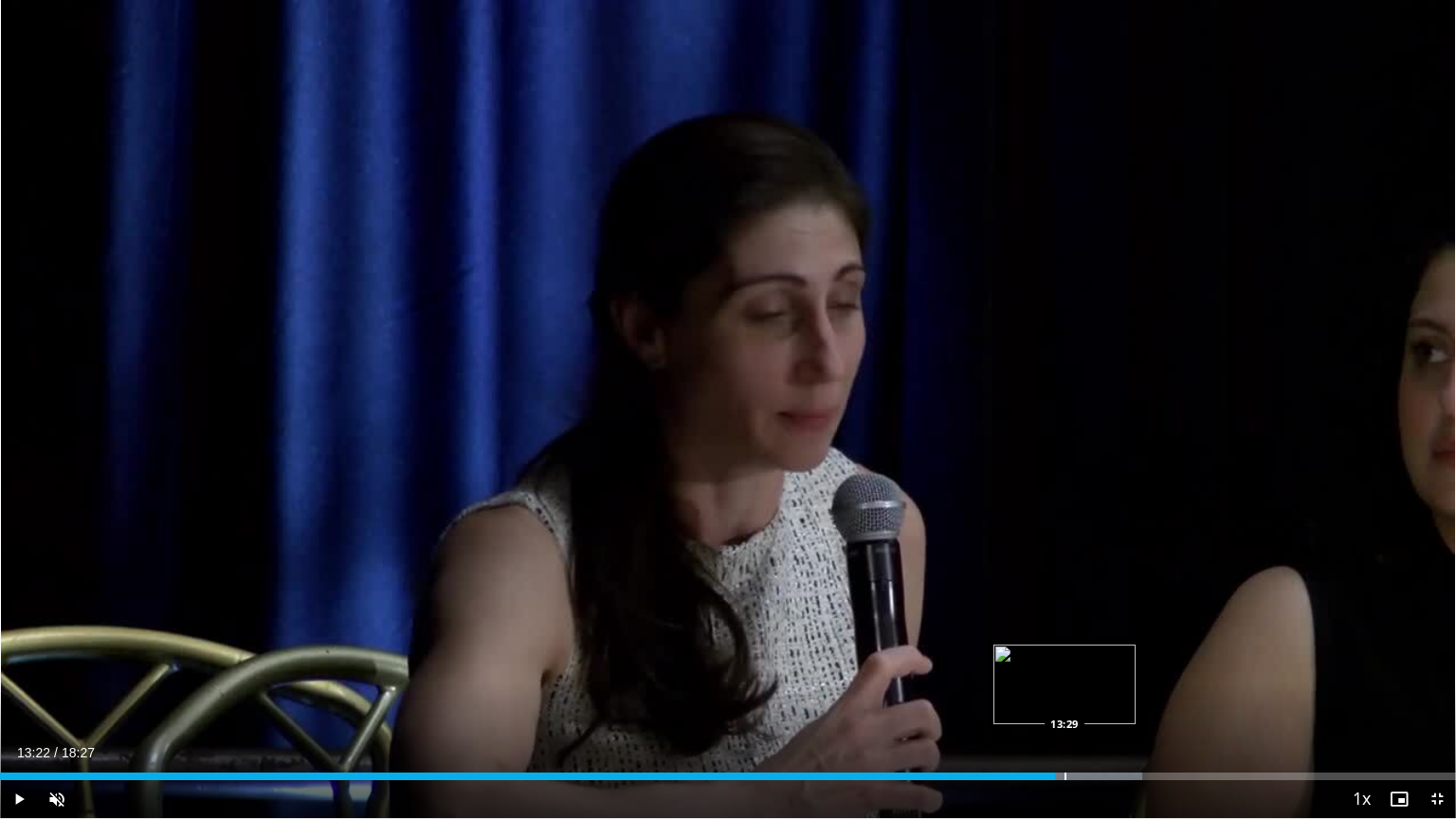 click at bounding box center [1065, 776] 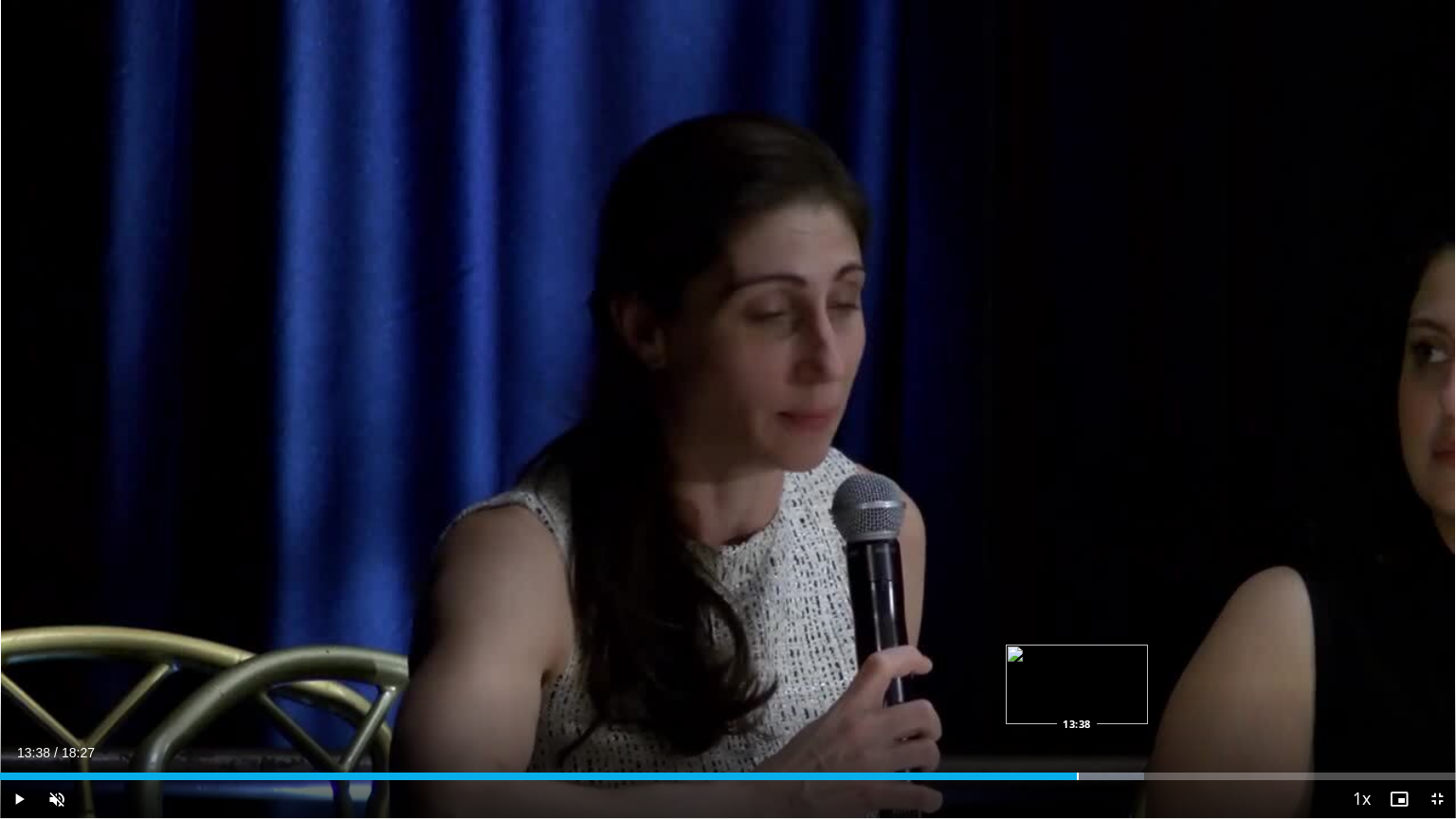 click at bounding box center (1078, 776) 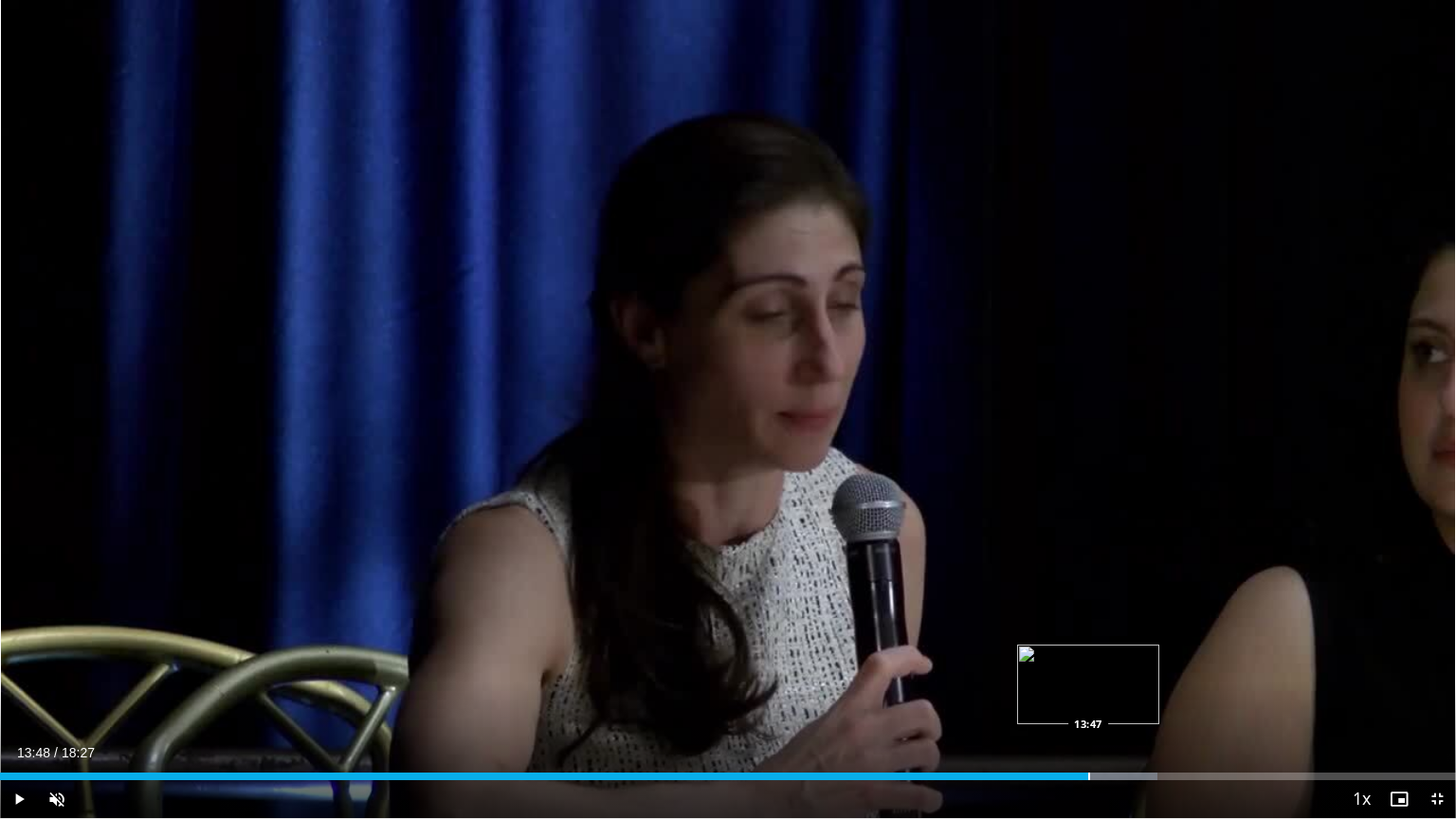 click at bounding box center (1089, 776) 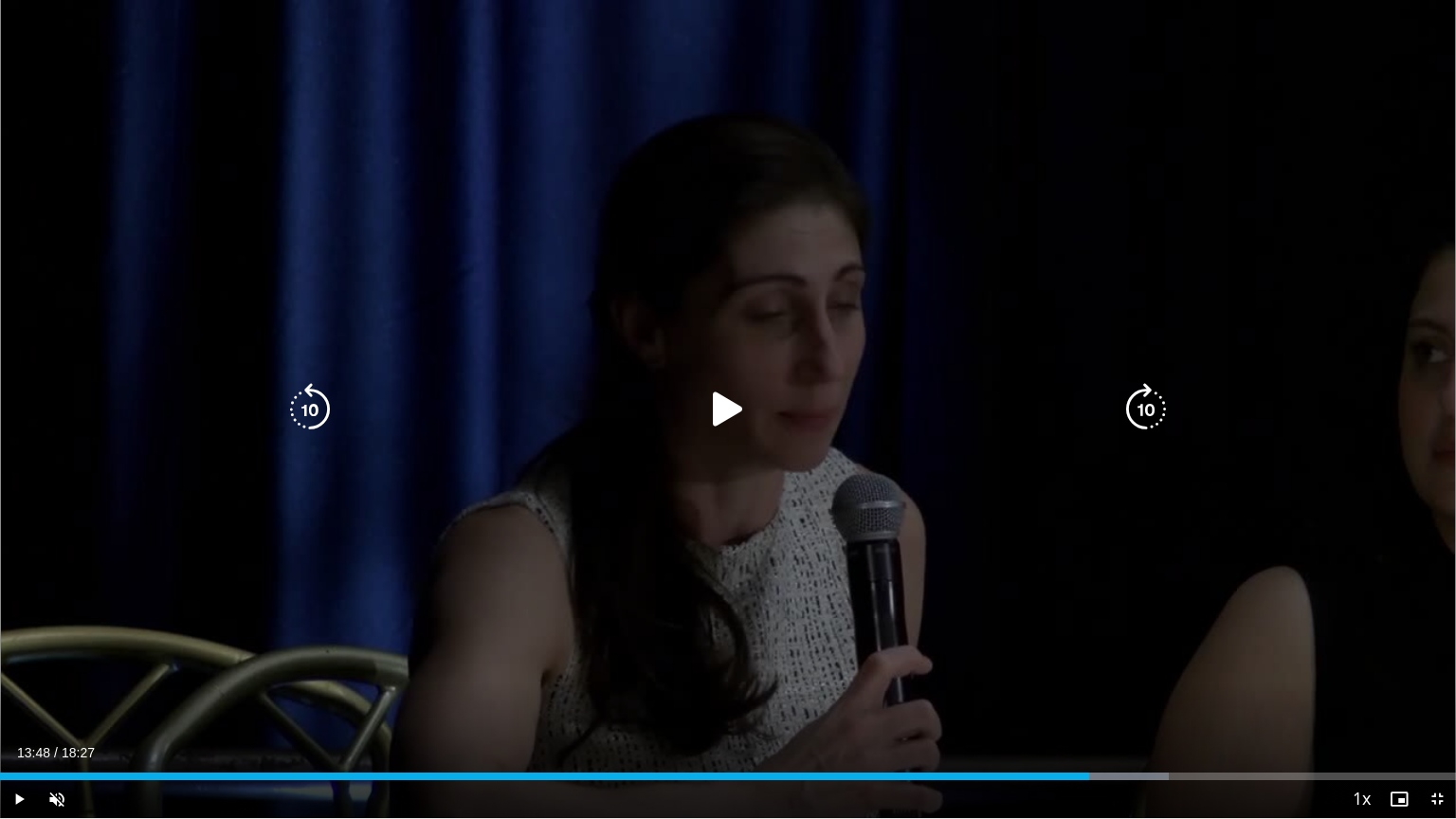 click on "10 seconds
Tap to unmute" at bounding box center [728, 409] 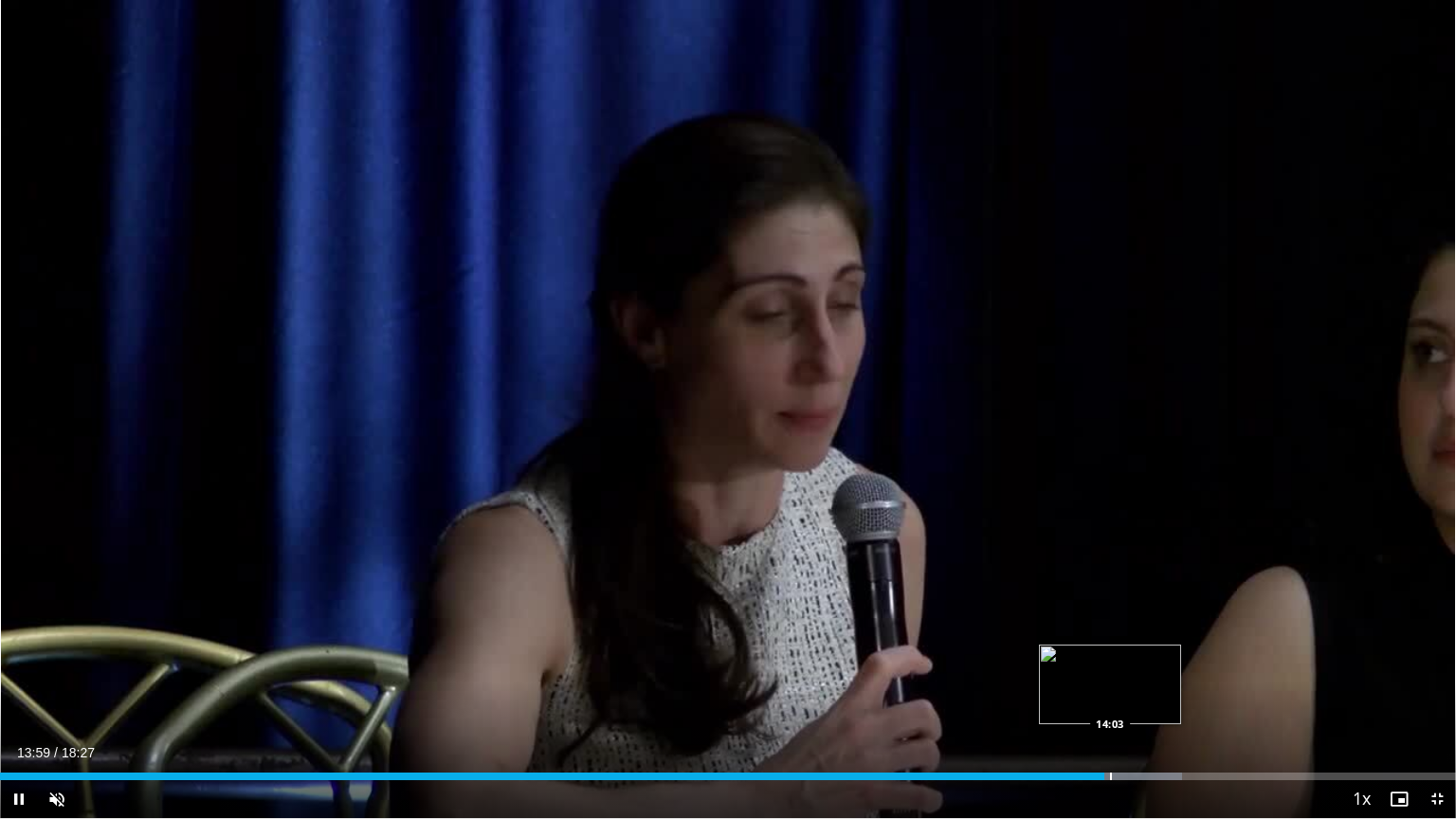 click at bounding box center [1111, 776] 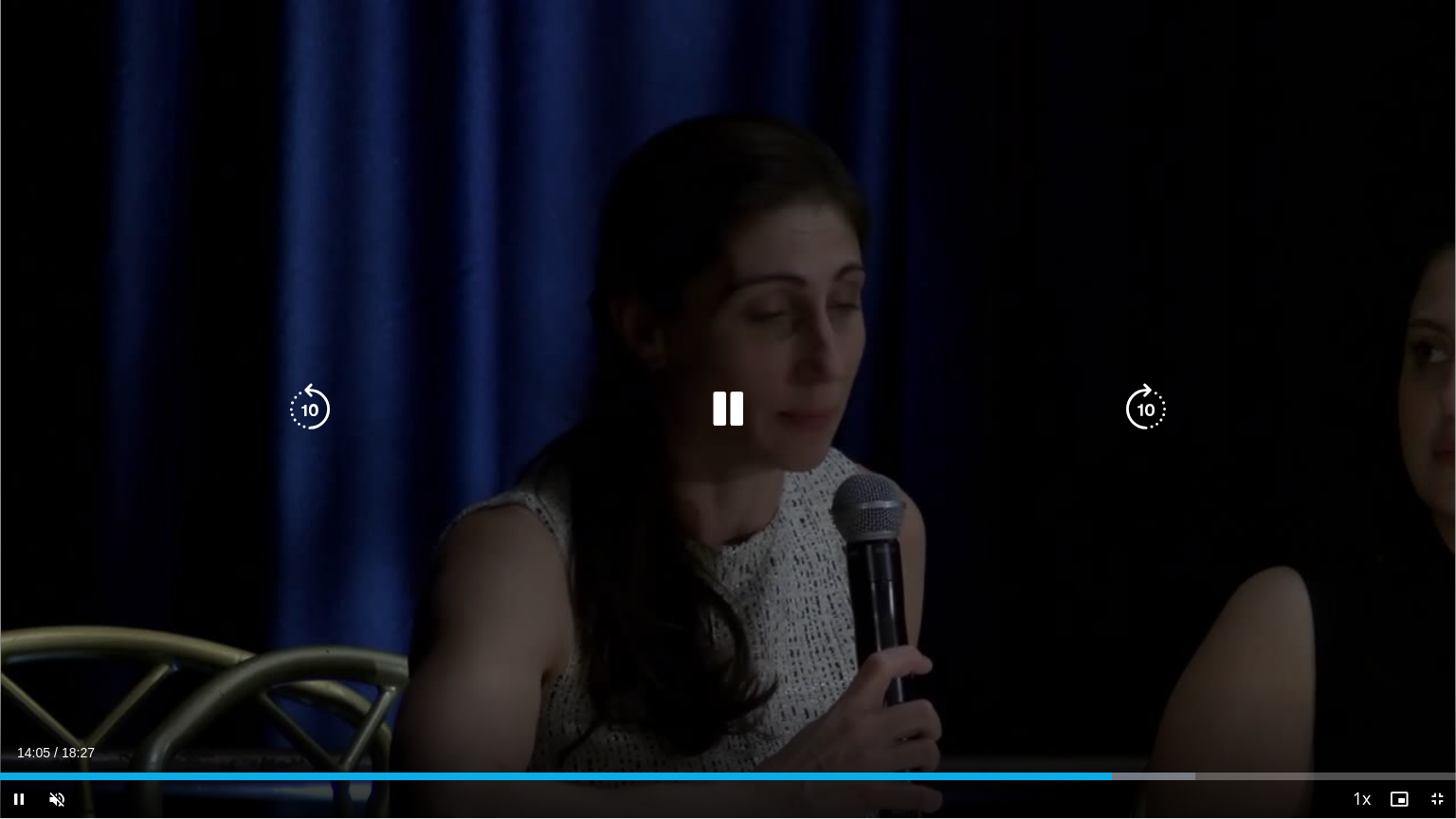 click on "10 seconds
Tap to unmute" at bounding box center [728, 409] 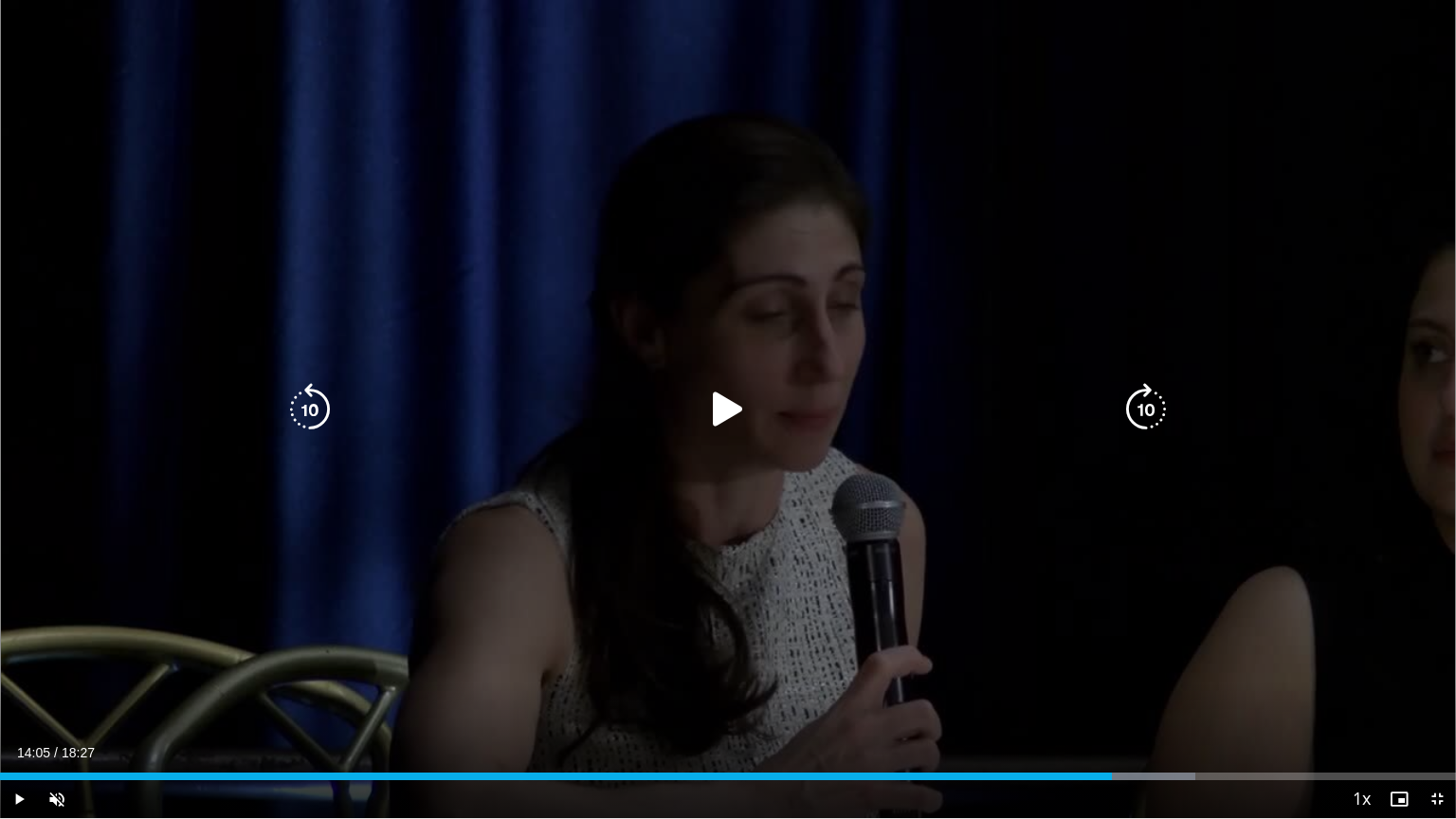 click at bounding box center [728, 410] 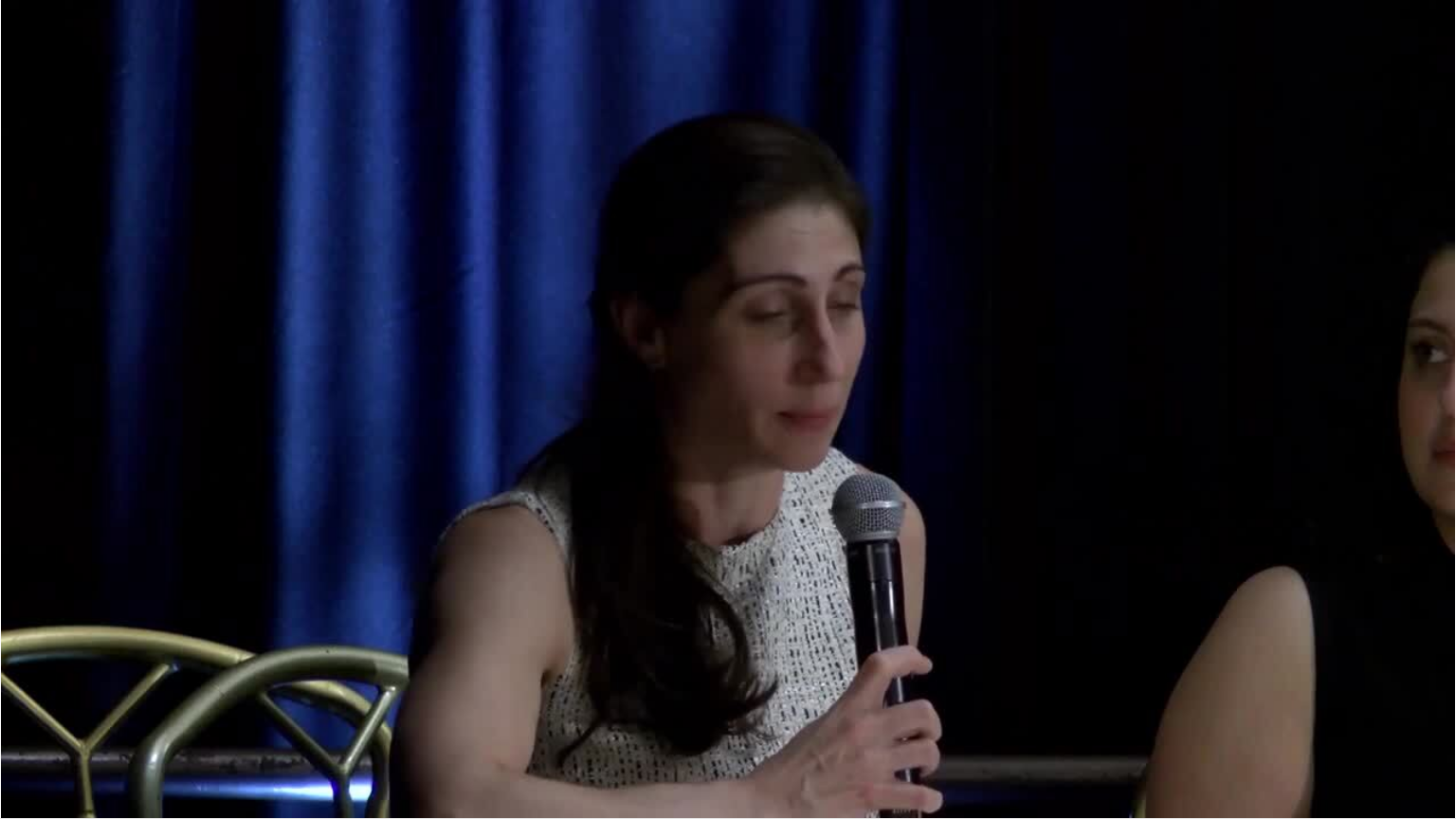 click on "10 seconds
Tap to unmute" at bounding box center [728, 409] 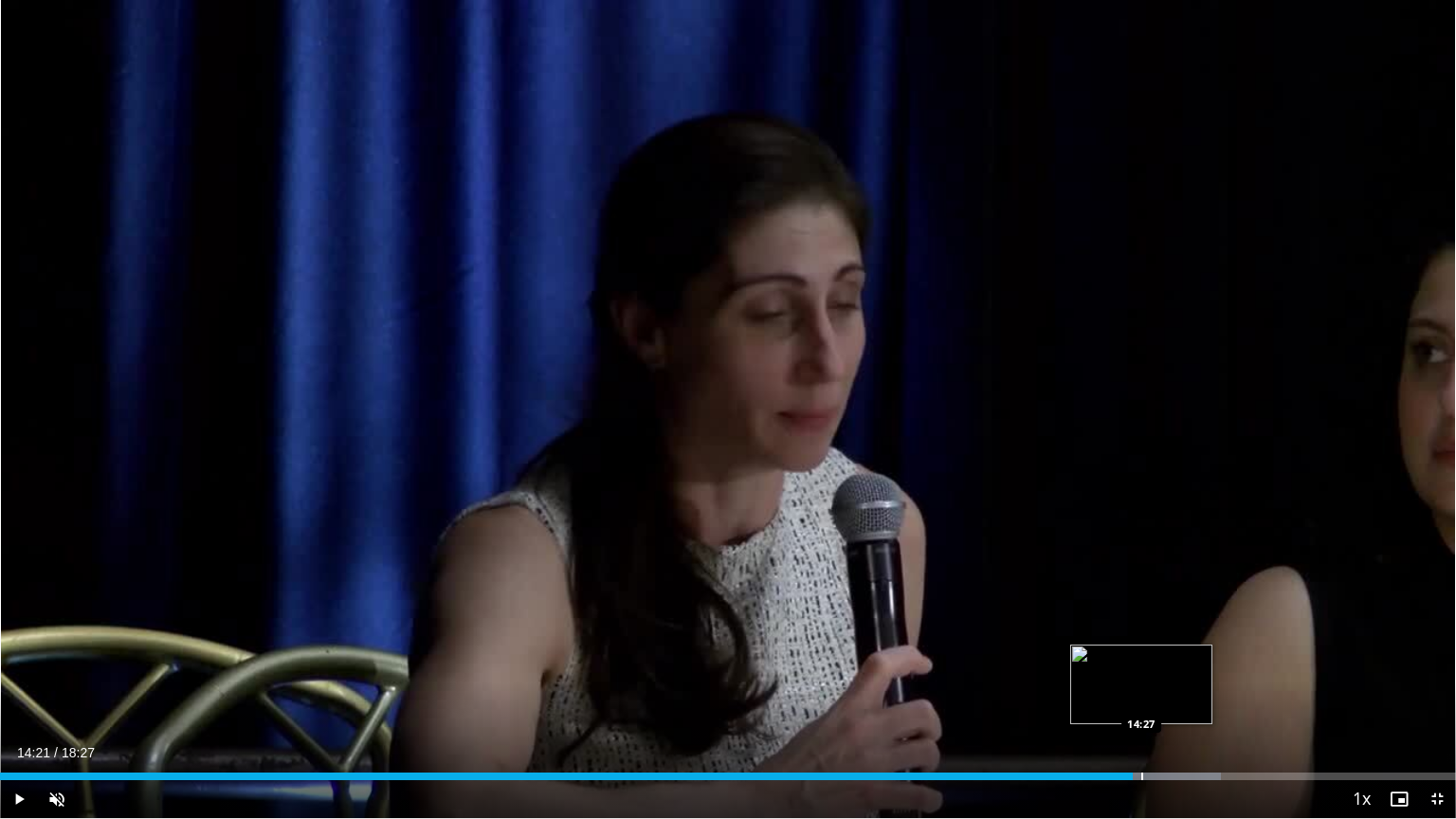 click at bounding box center [1142, 776] 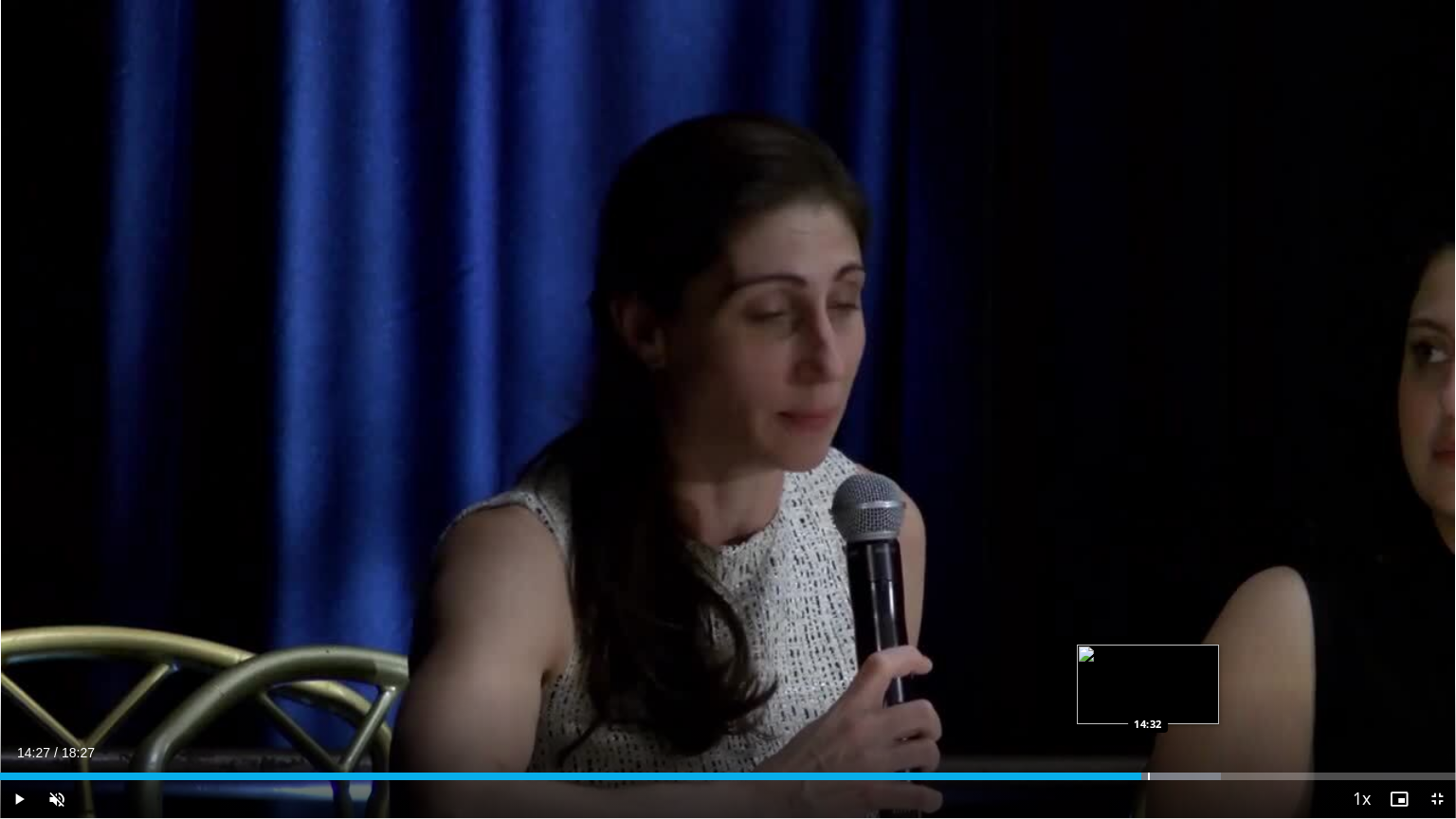 click at bounding box center [1149, 776] 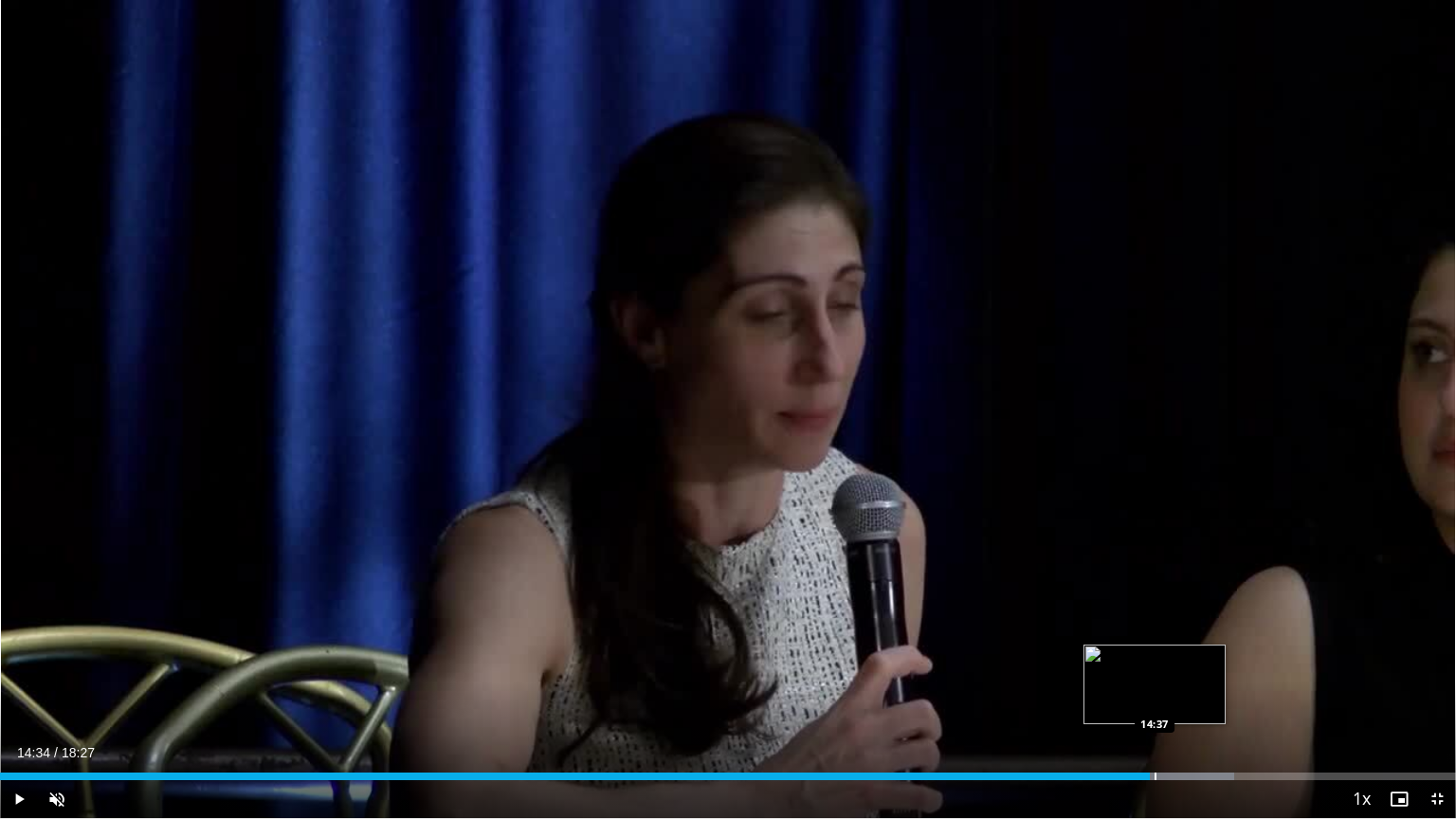 click at bounding box center [1156, 776] 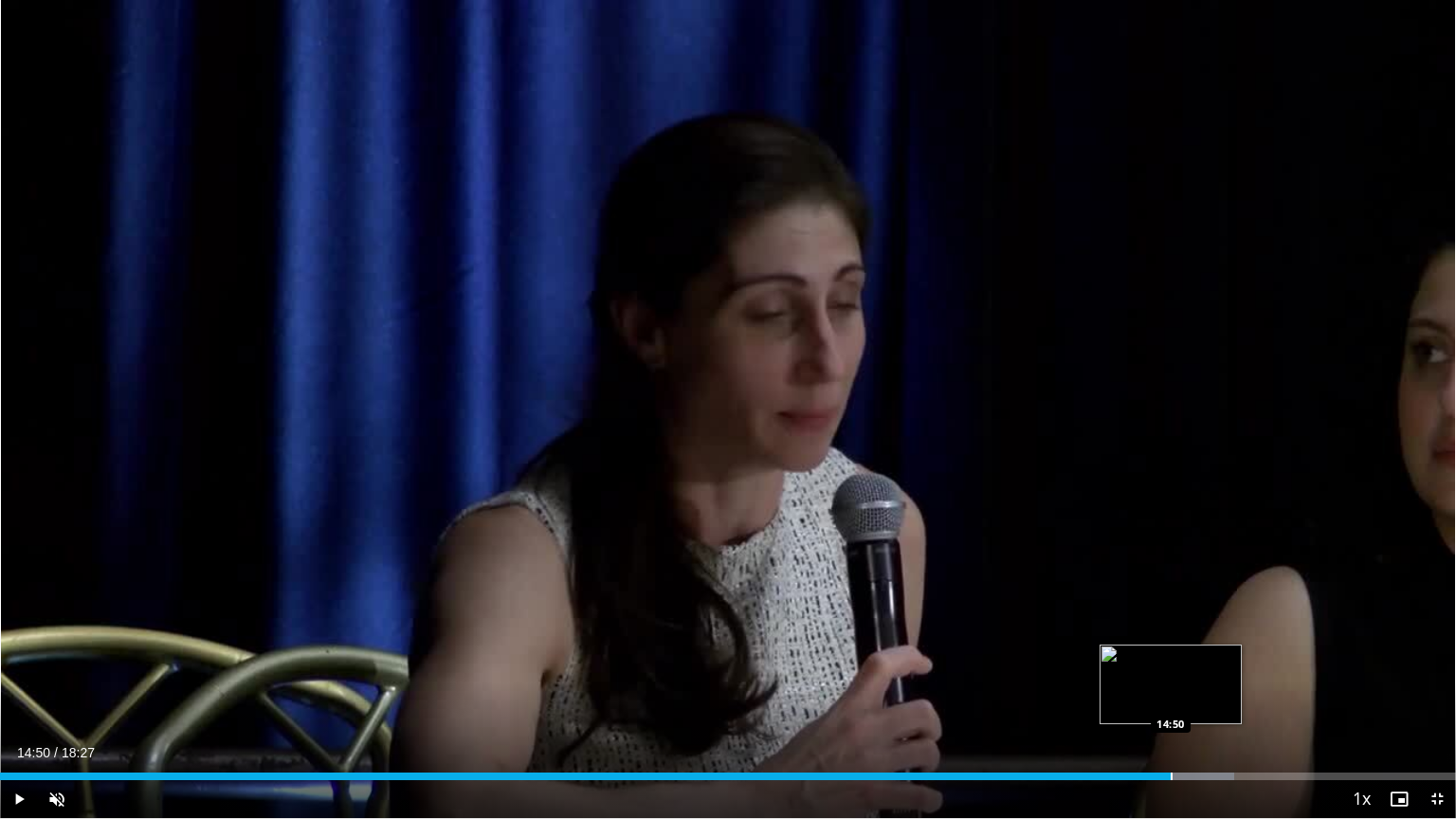click at bounding box center (1172, 776) 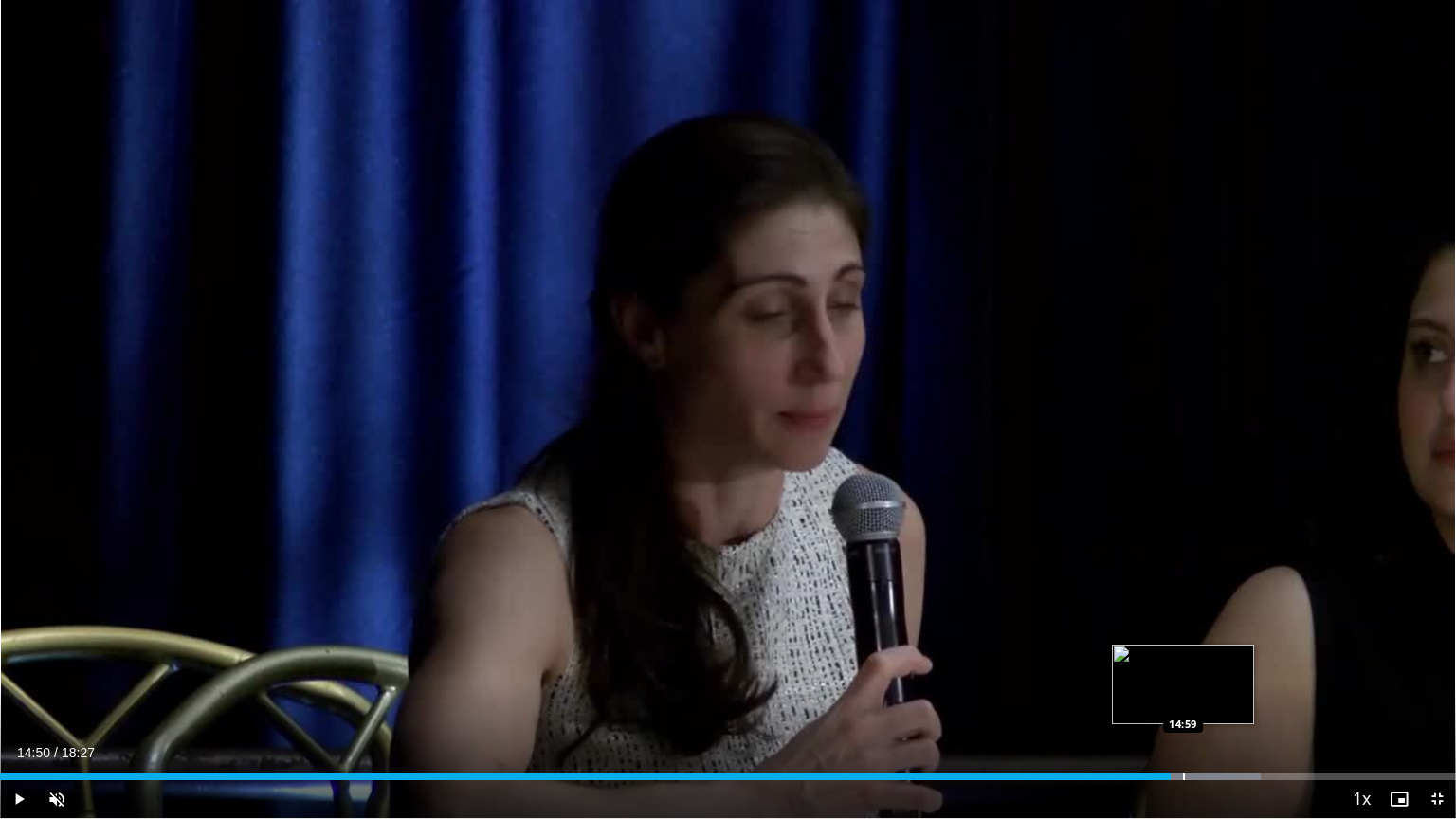 click at bounding box center (1184, 776) 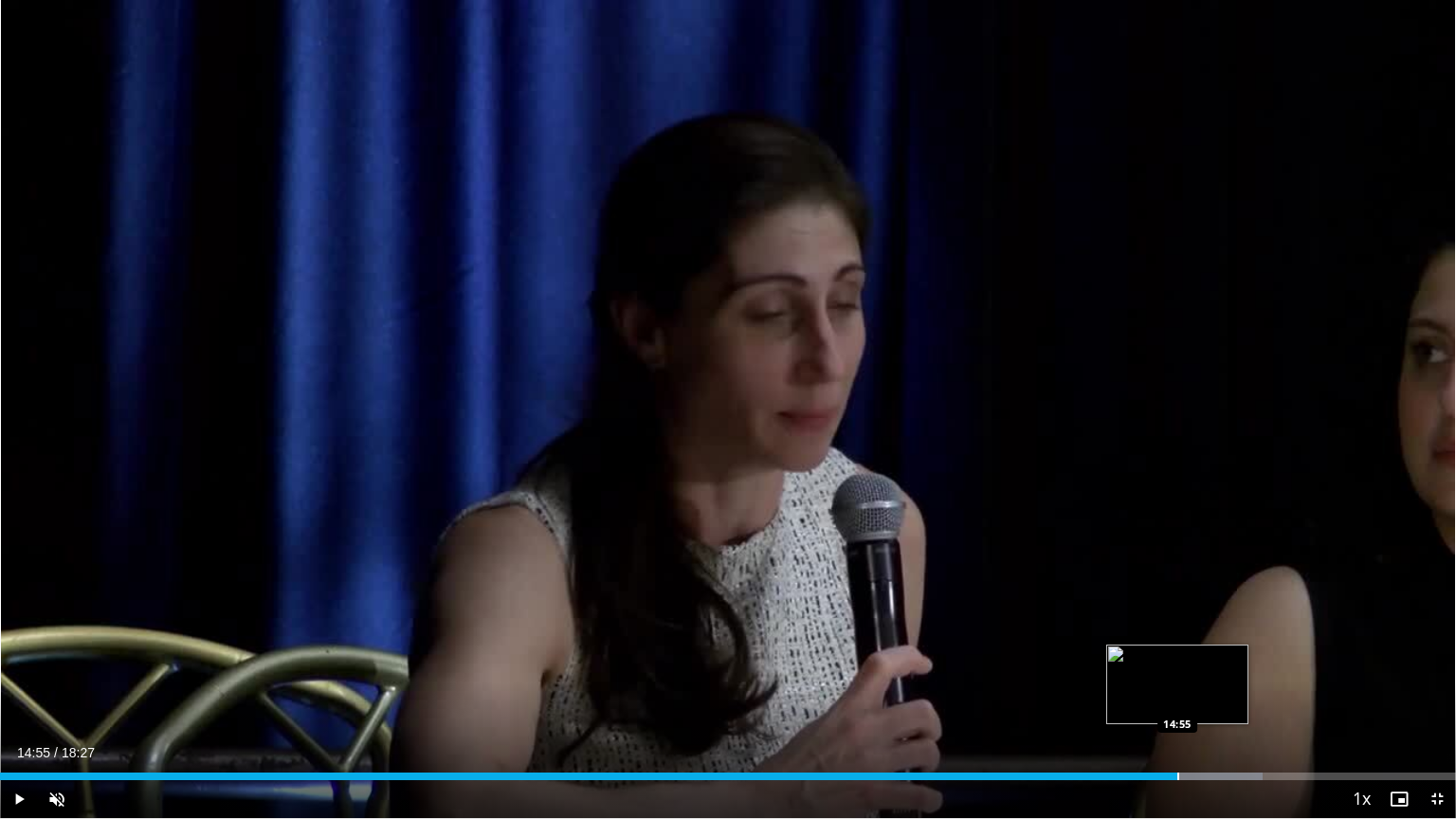 click at bounding box center [1178, 776] 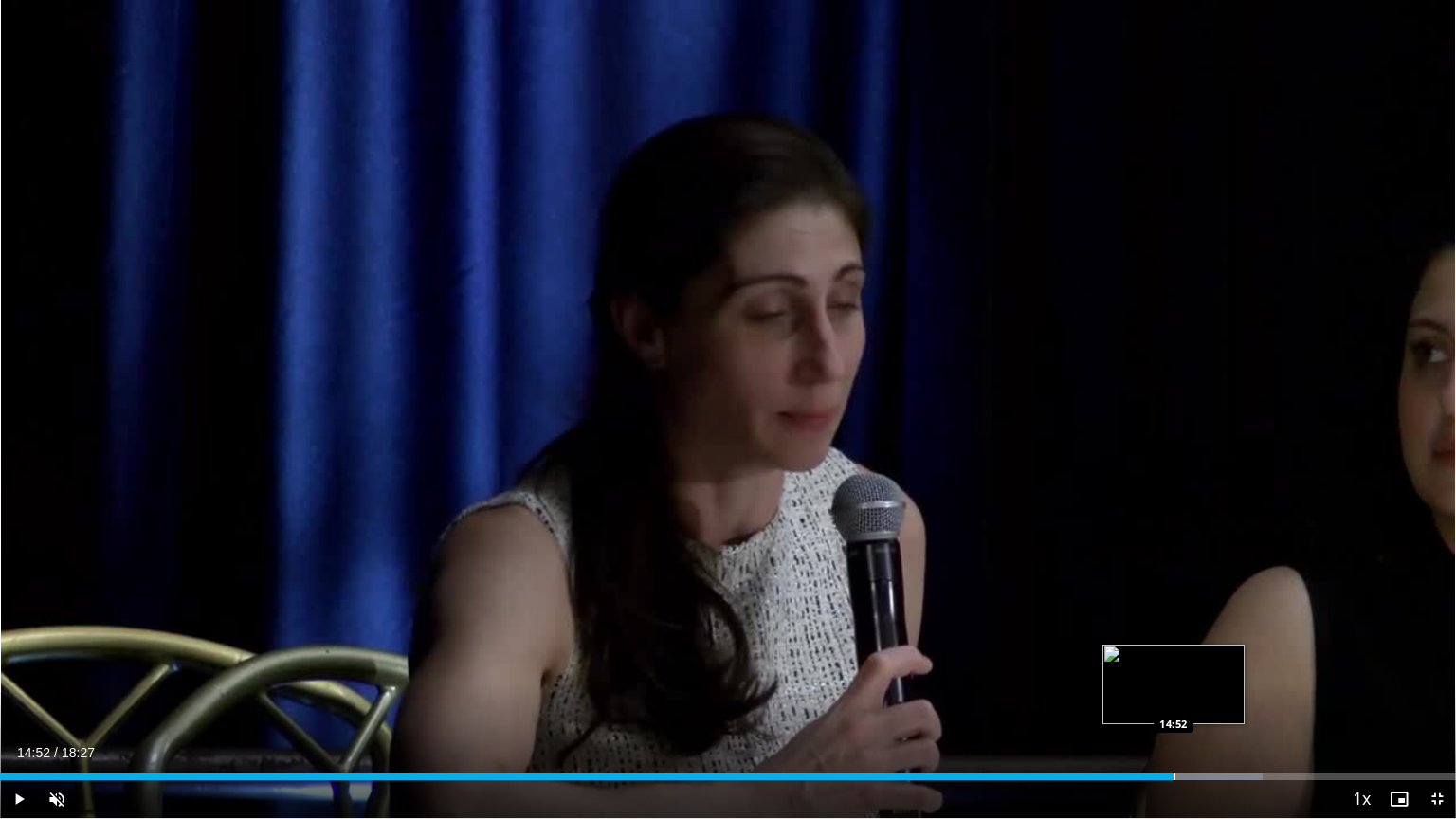 click at bounding box center [1174, 776] 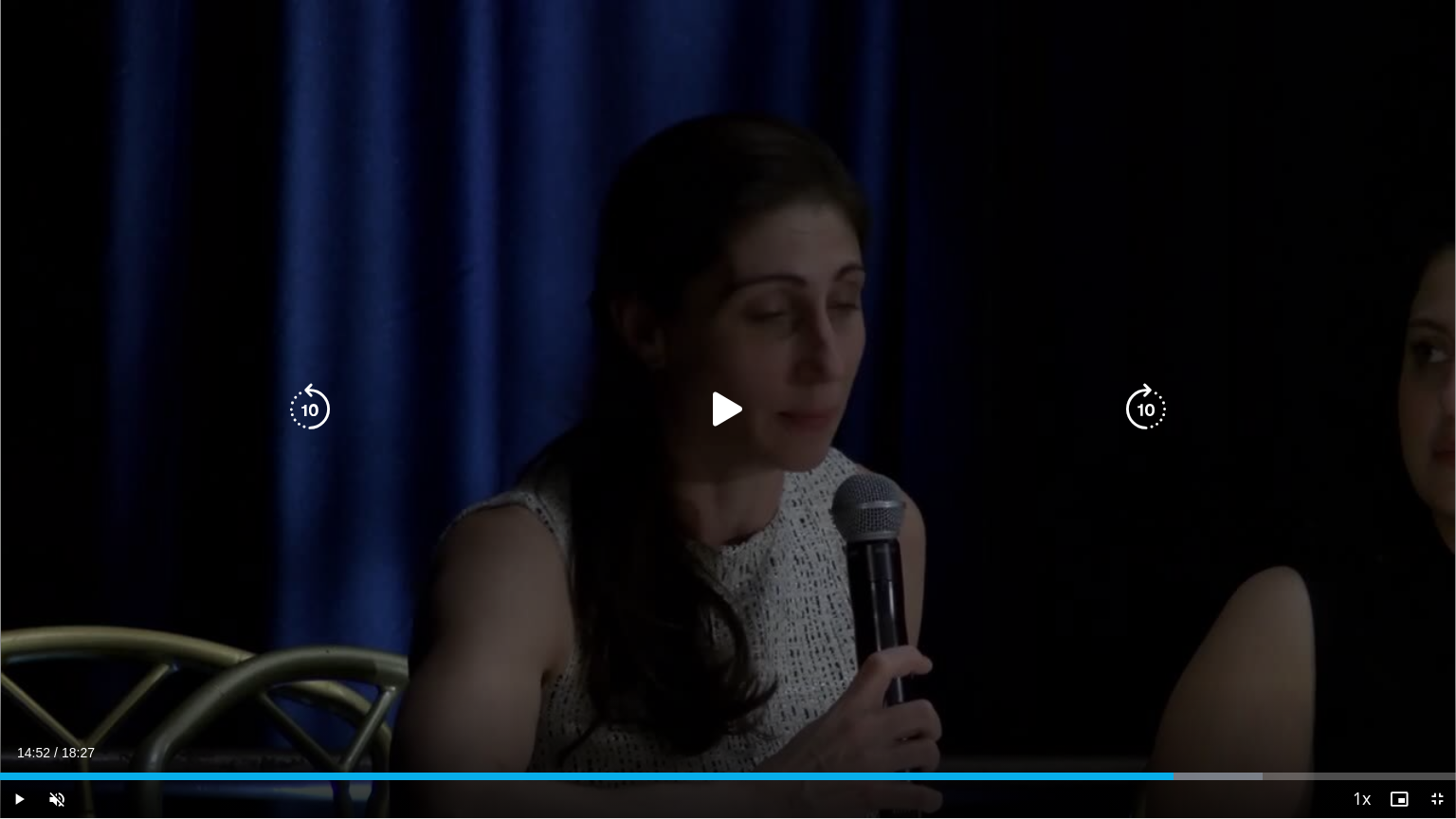 click on "10 seconds
Tap to unmute" at bounding box center [728, 409] 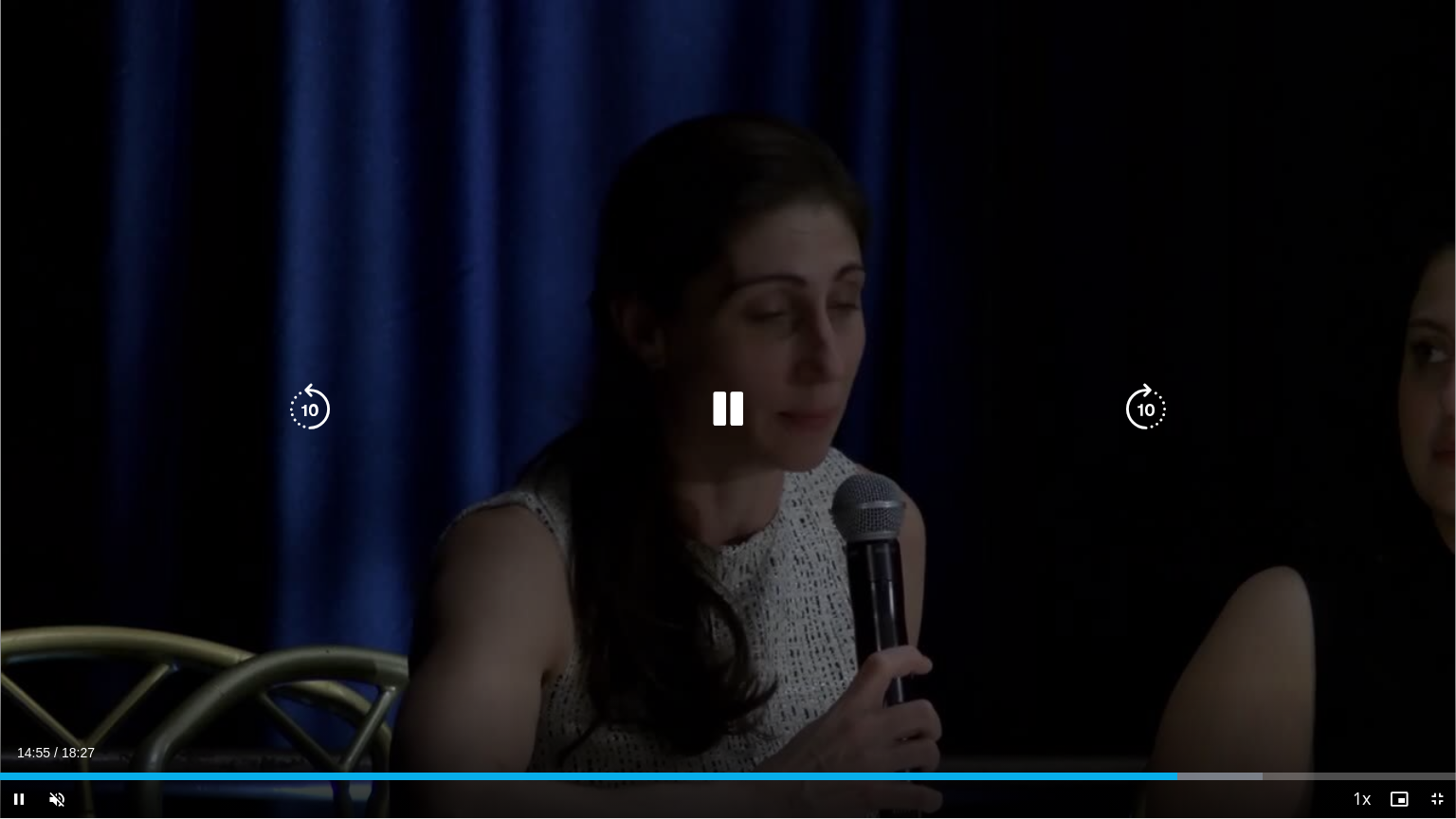 click on "10 seconds
Tap to unmute" at bounding box center [728, 409] 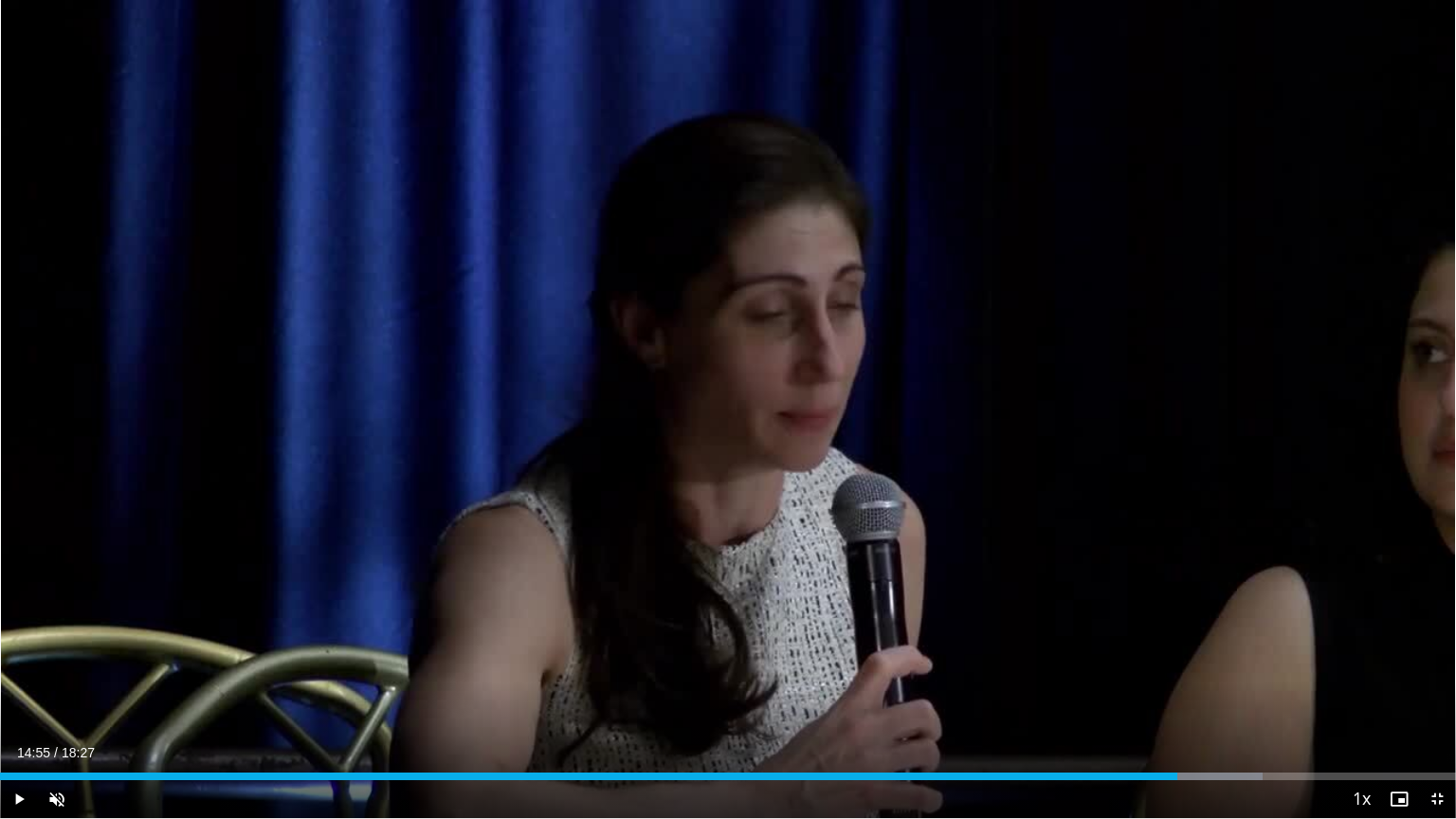 click on "10 seconds
Tap to unmute" at bounding box center [728, 409] 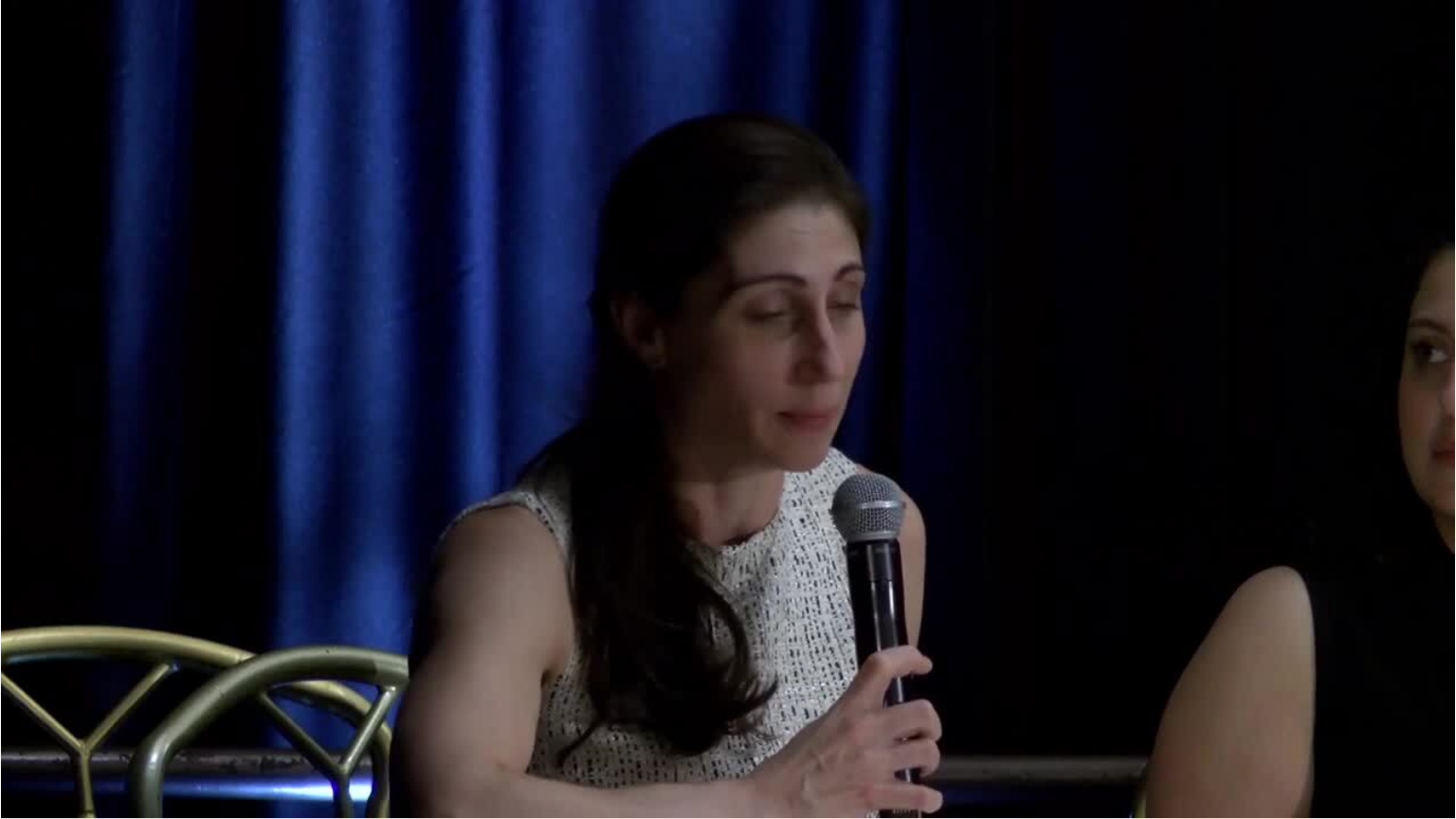 click on "**********" at bounding box center (728, 410) 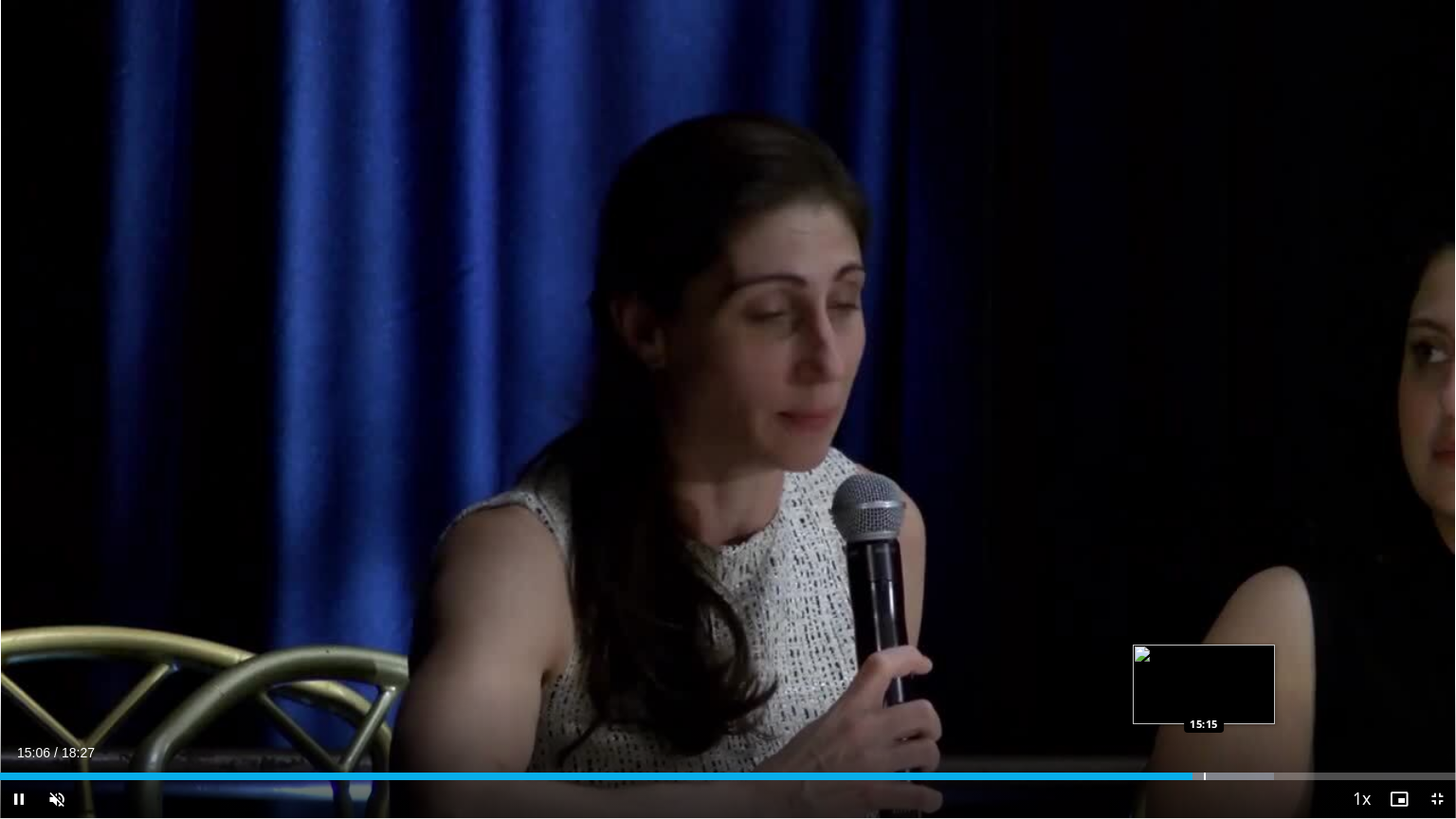 click at bounding box center (1205, 776) 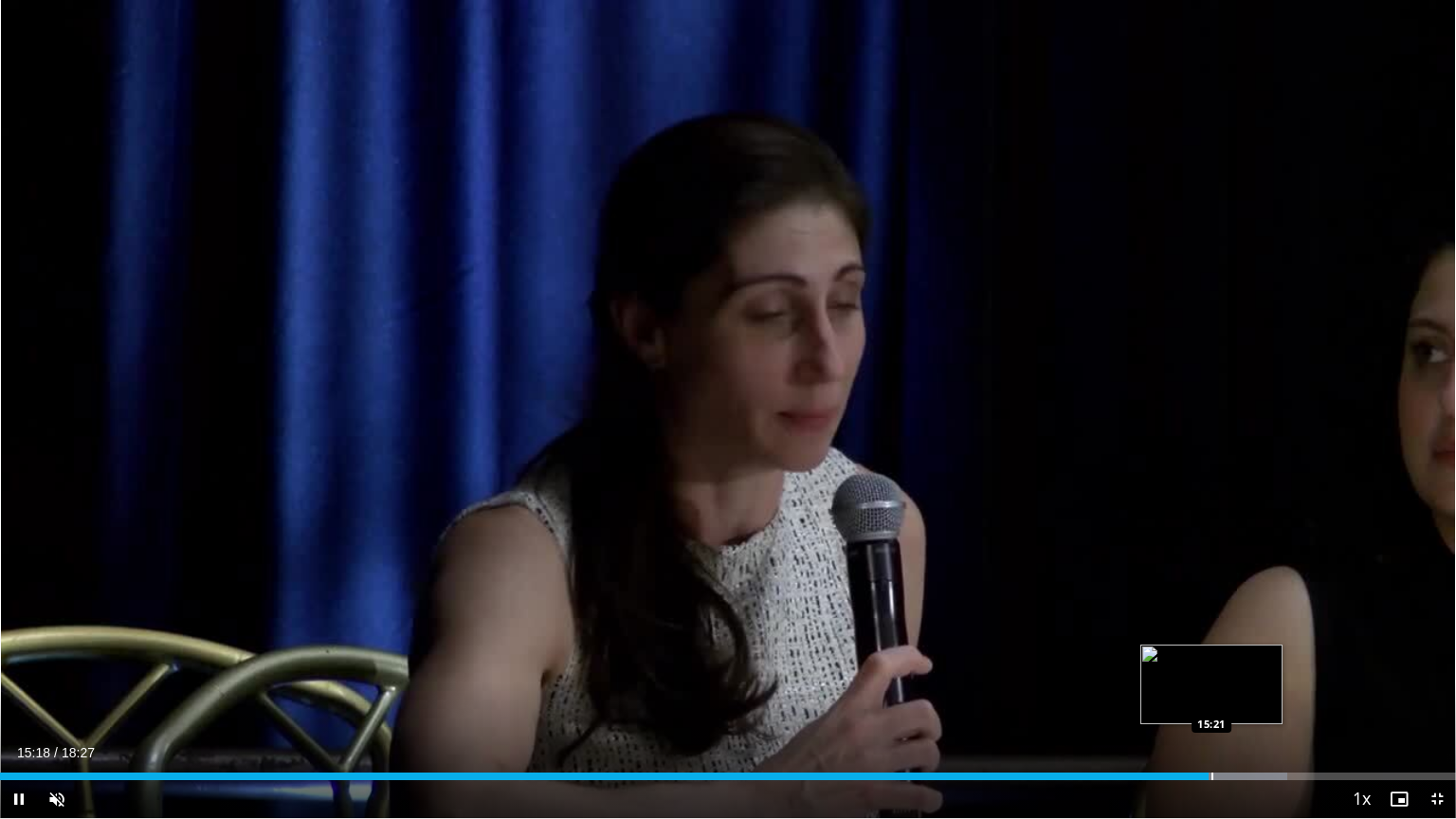 click at bounding box center (1212, 776) 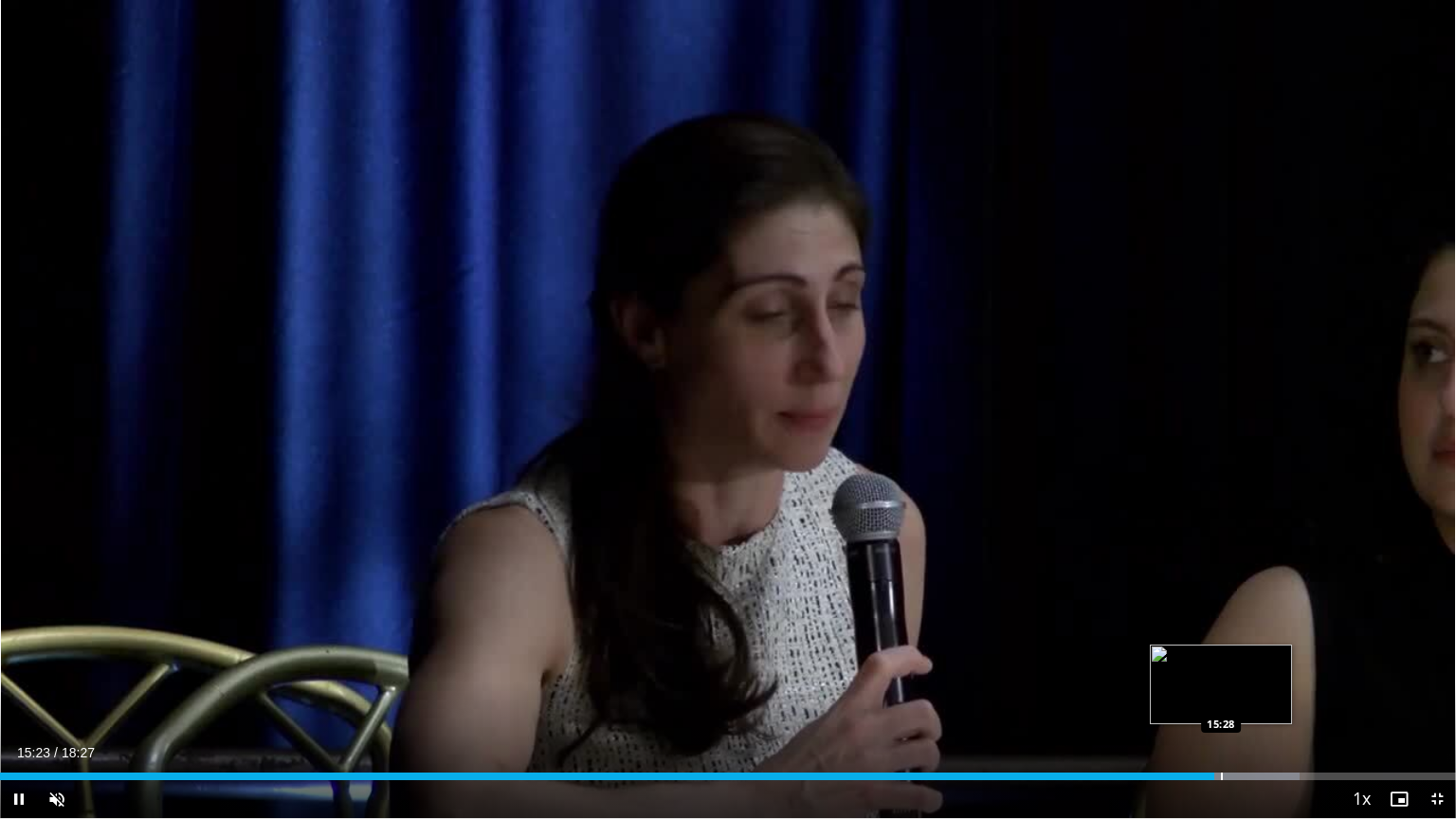 click at bounding box center (1222, 776) 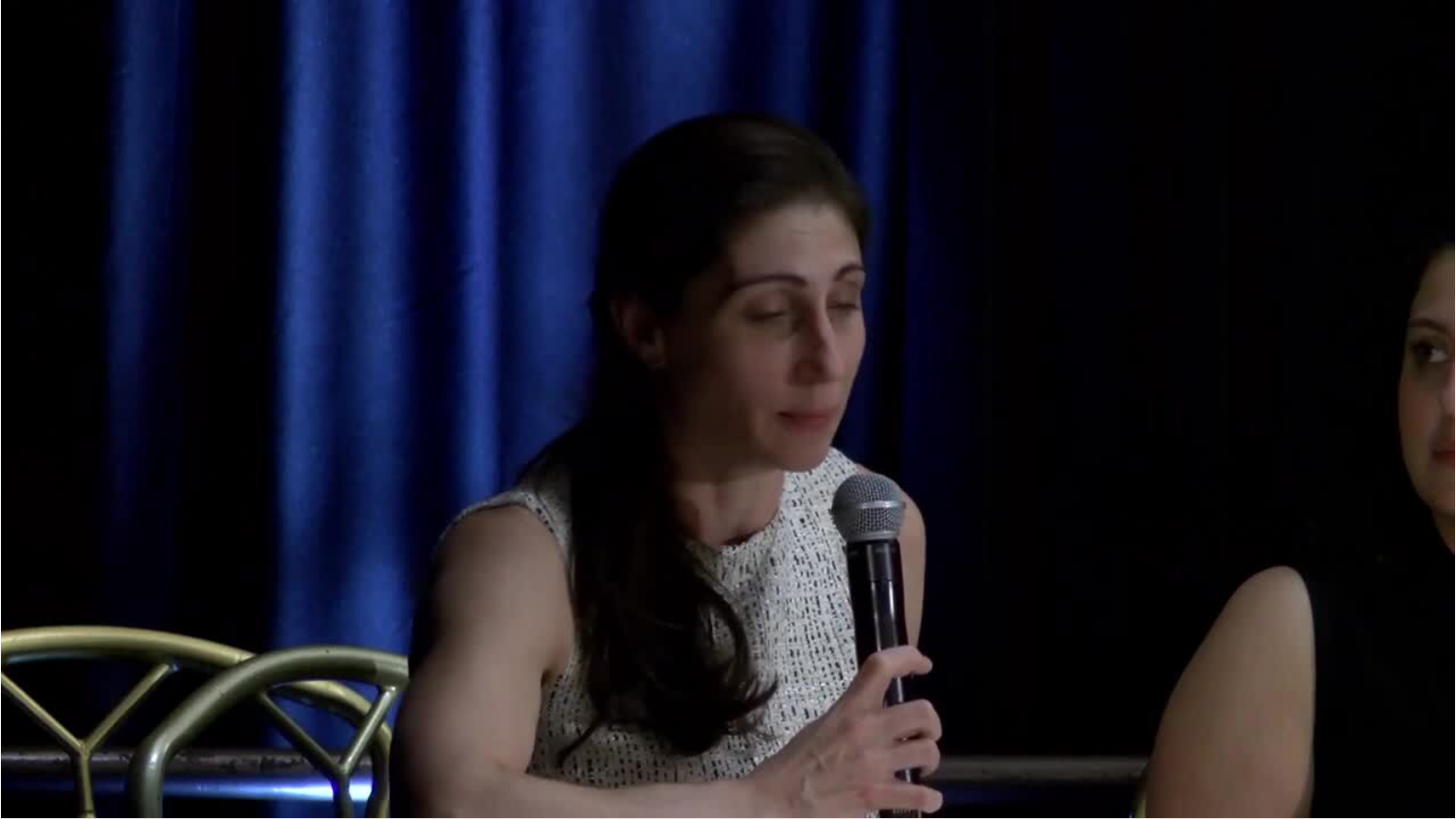 click on "**********" at bounding box center (728, 410) 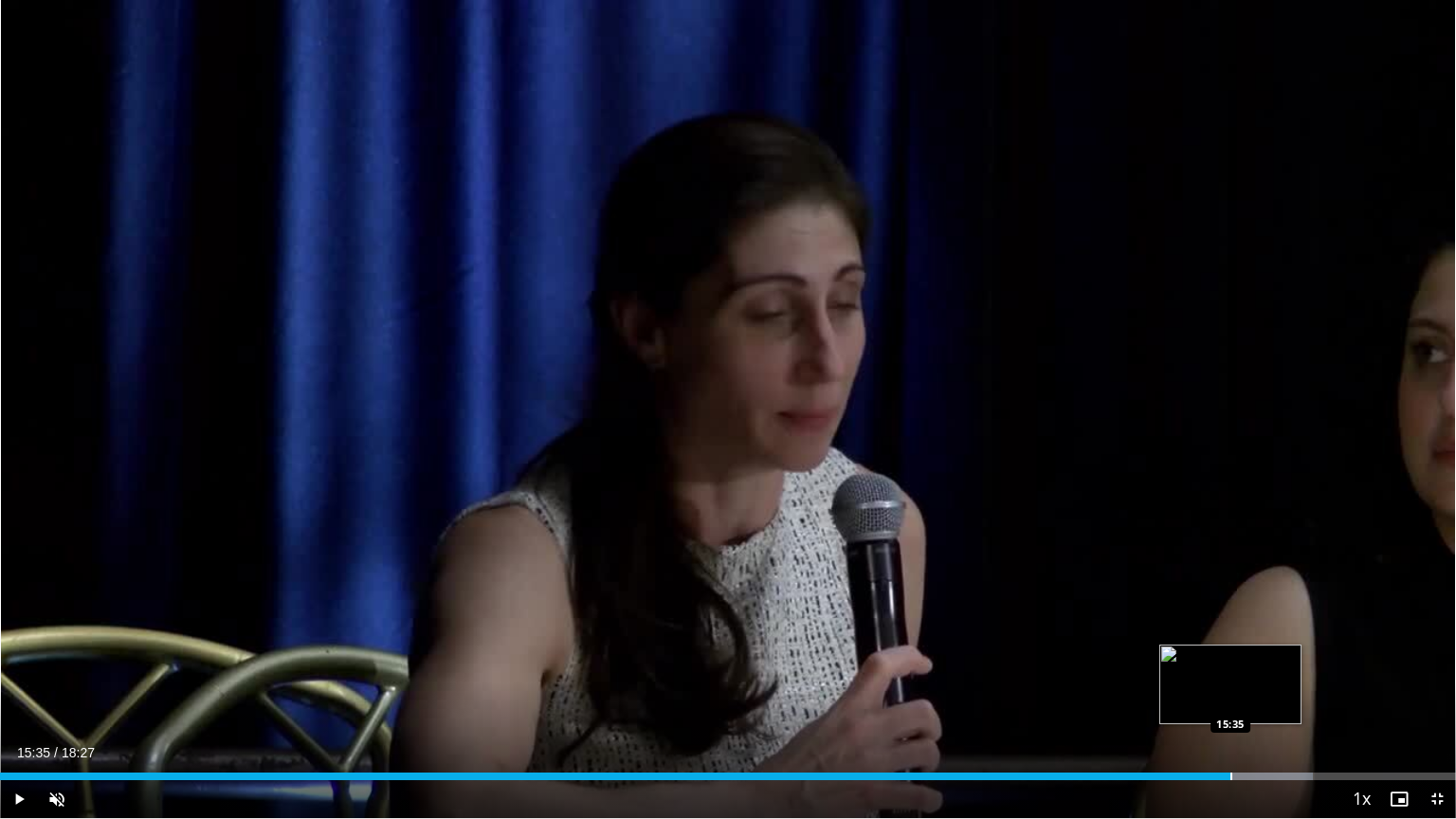 click at bounding box center (1231, 776) 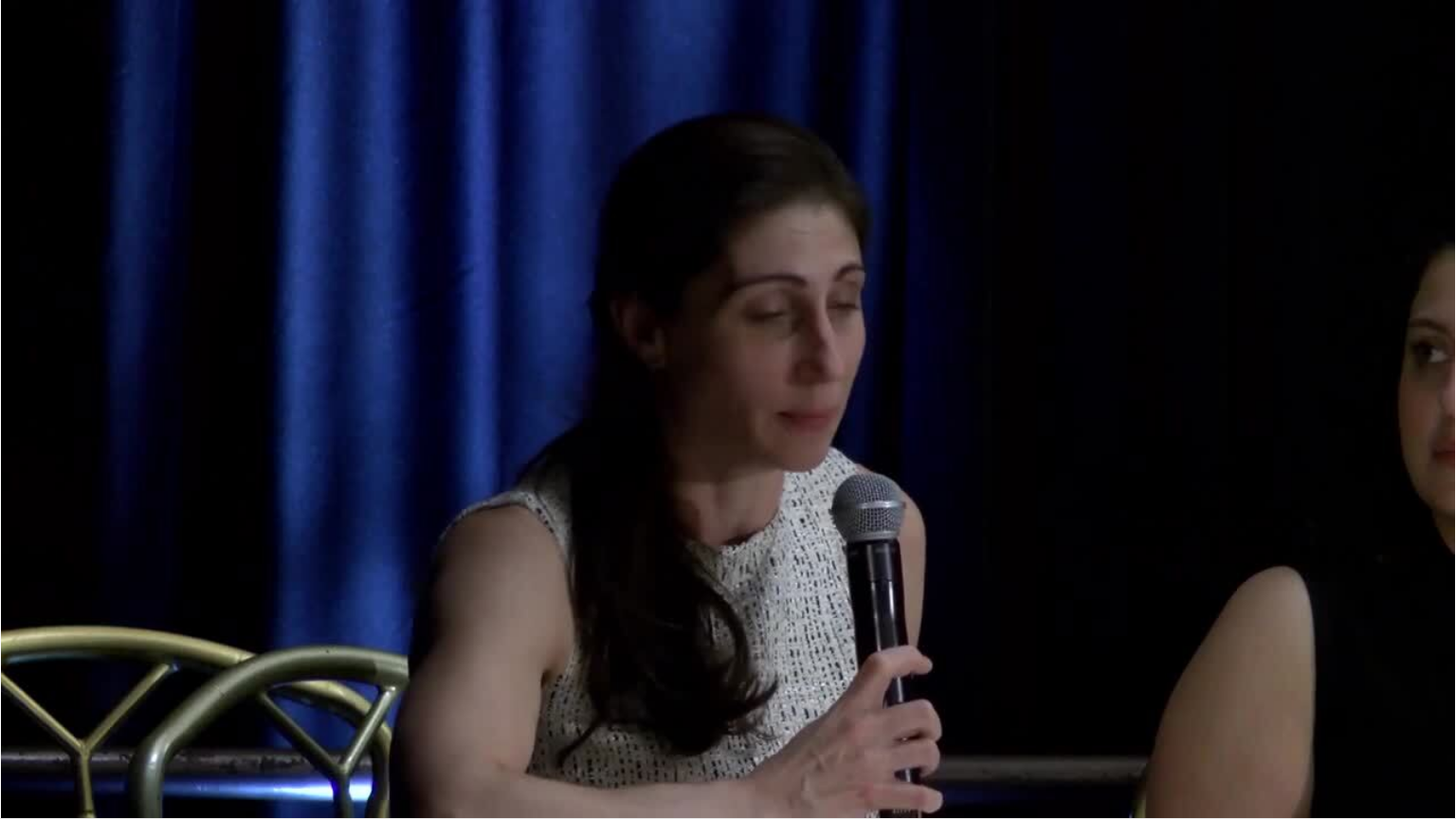 click on "10 seconds
Tap to unmute" at bounding box center (728, 409) 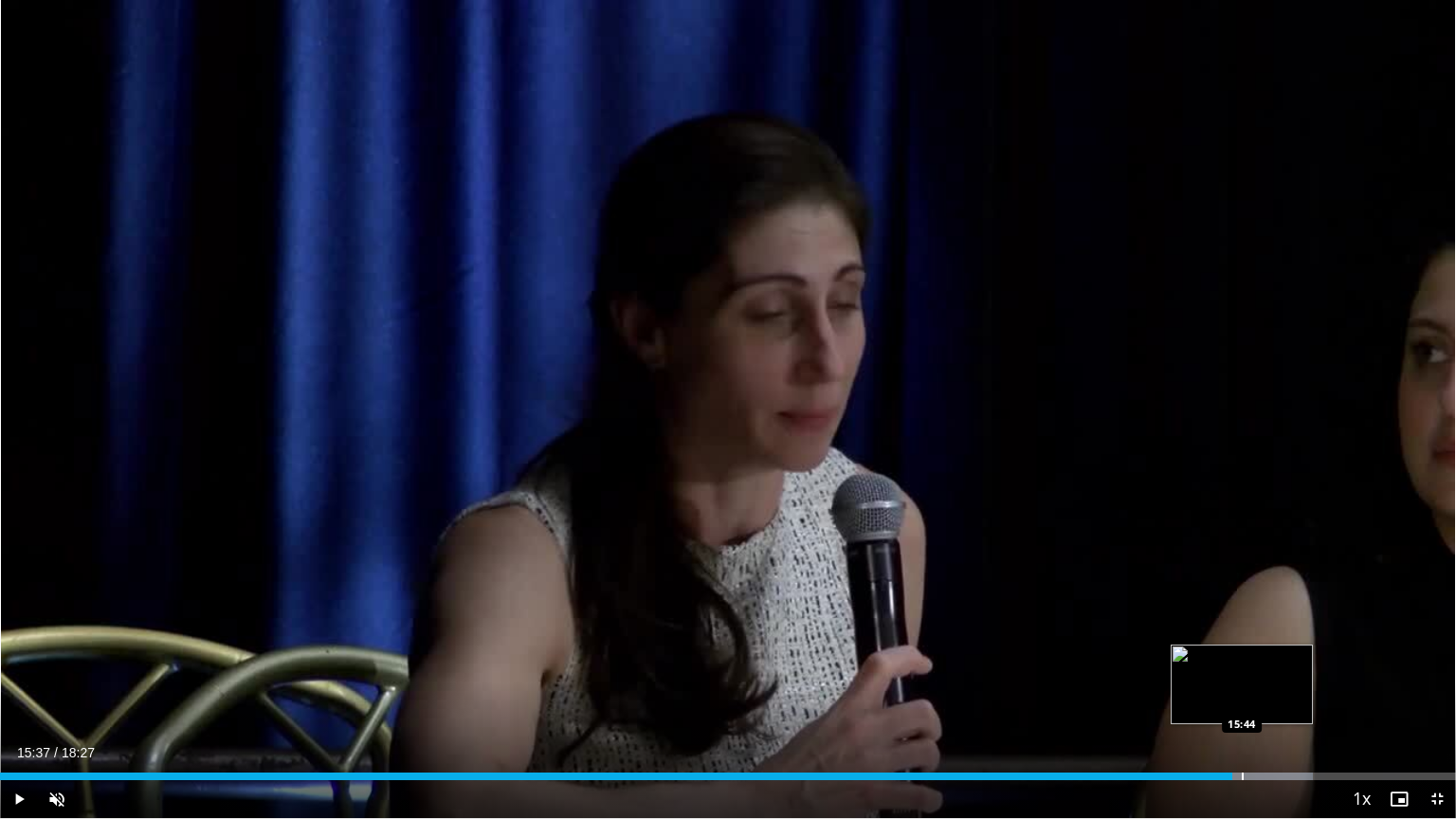 click at bounding box center [1243, 776] 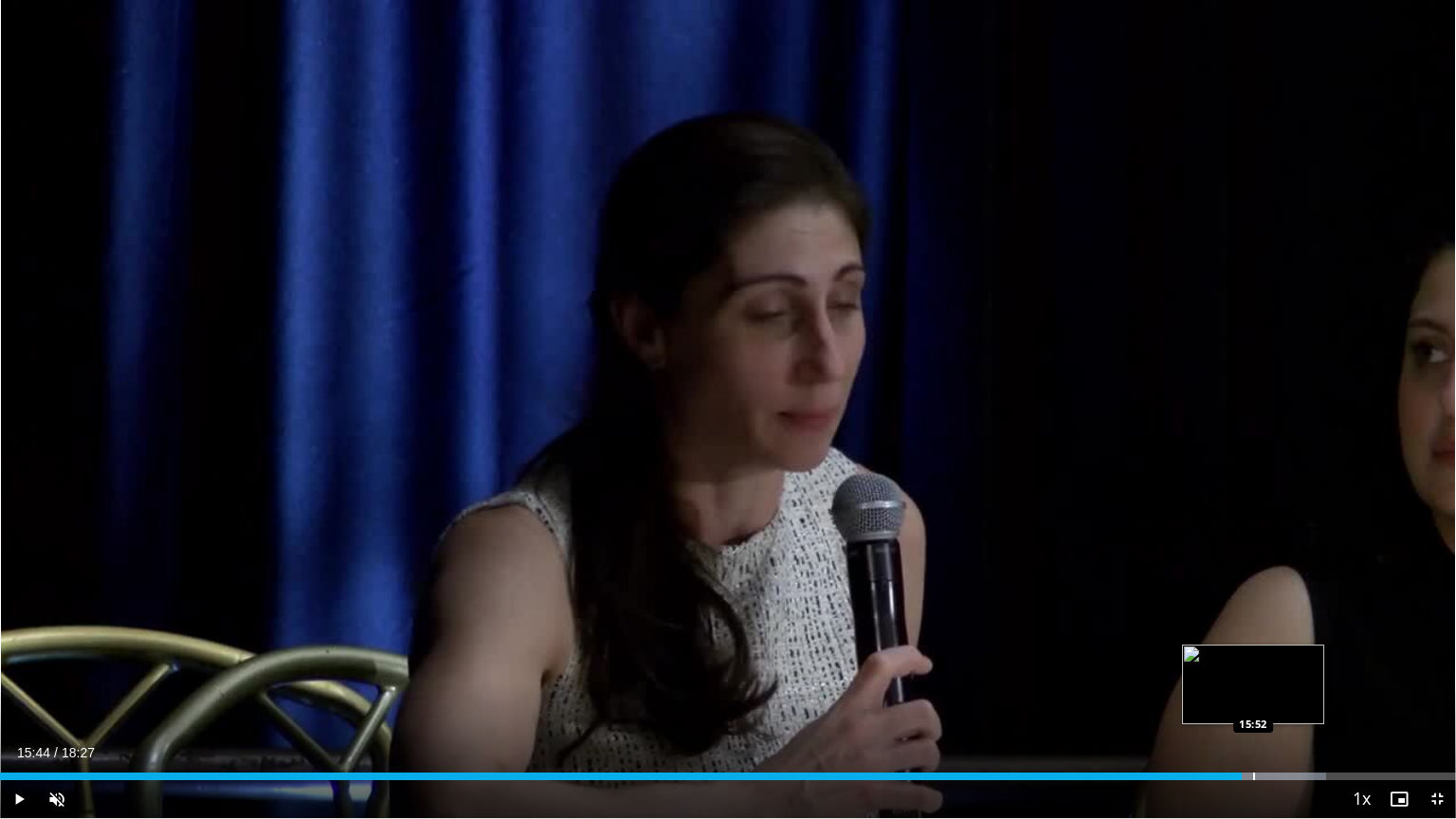 click at bounding box center (1254, 776) 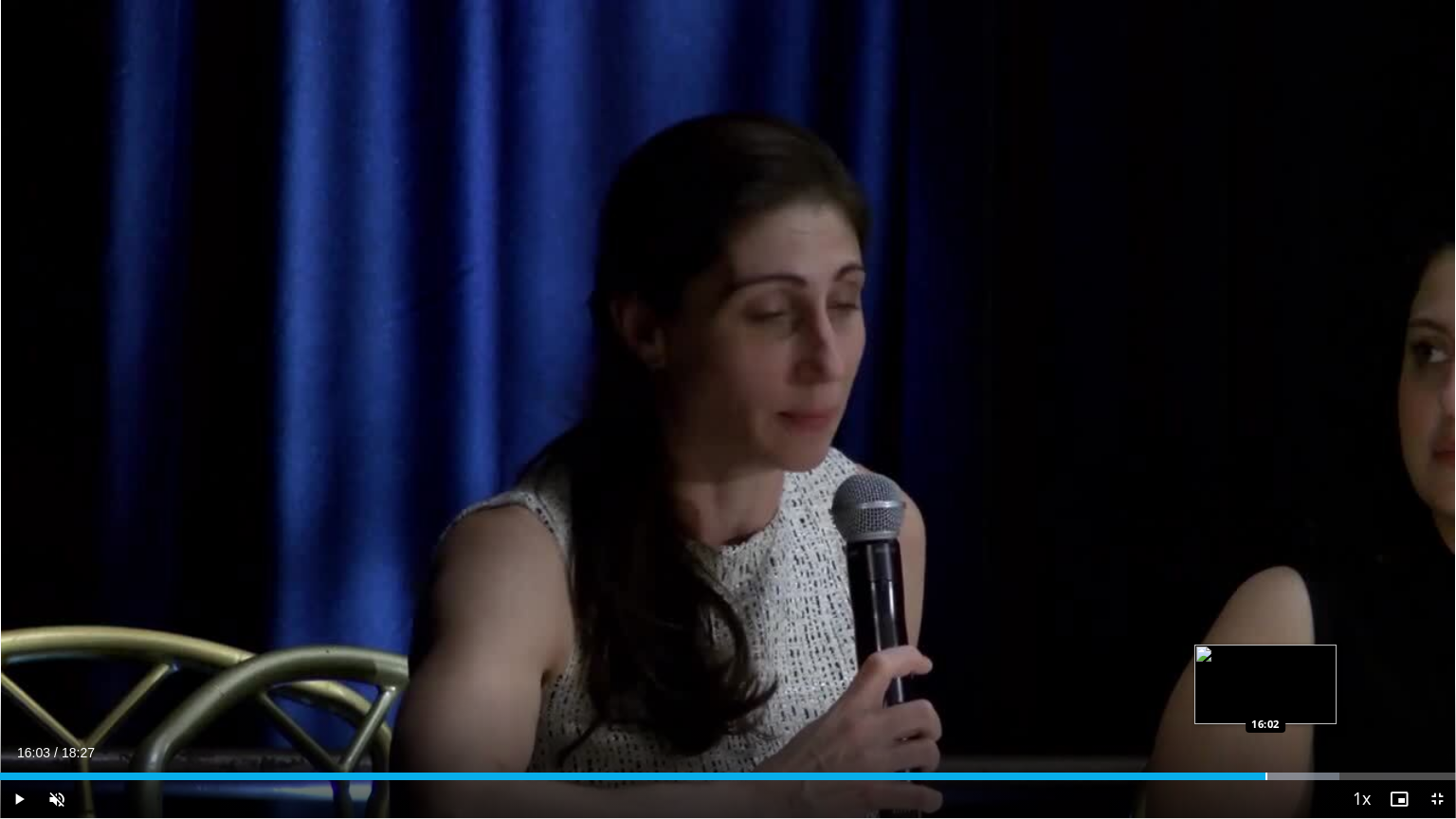 click at bounding box center (1266, 776) 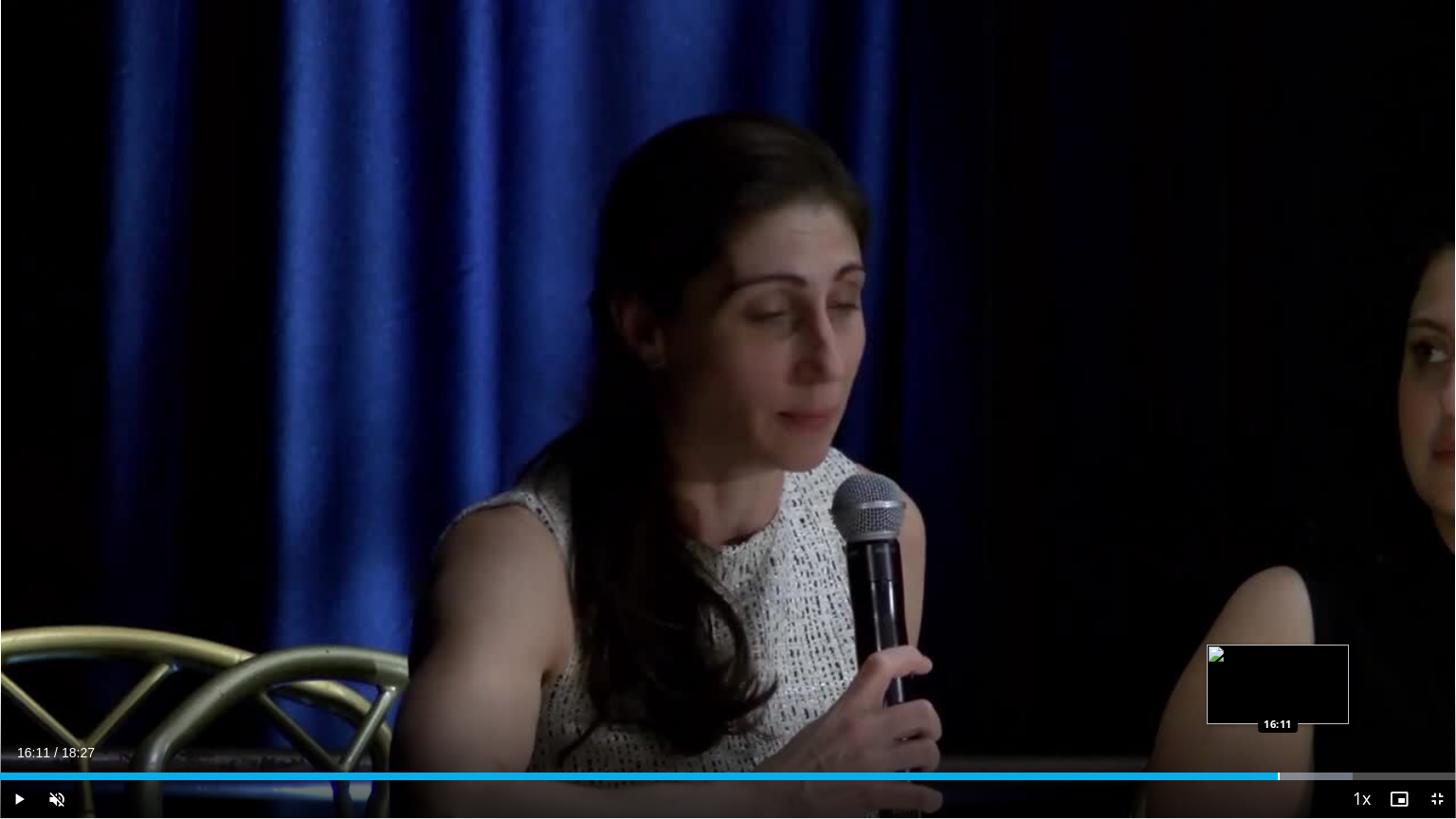 click at bounding box center (1279, 776) 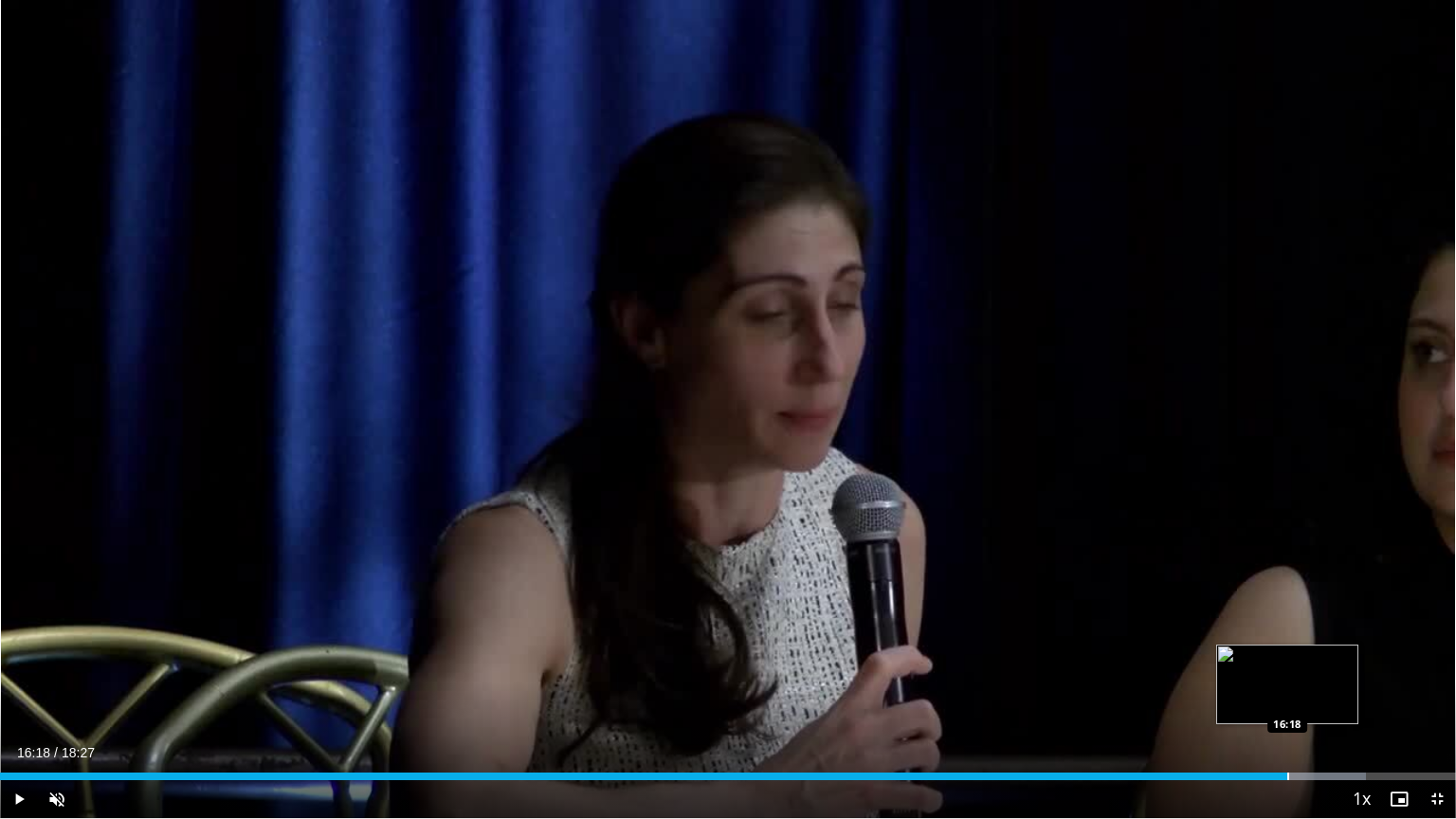 click at bounding box center [1288, 776] 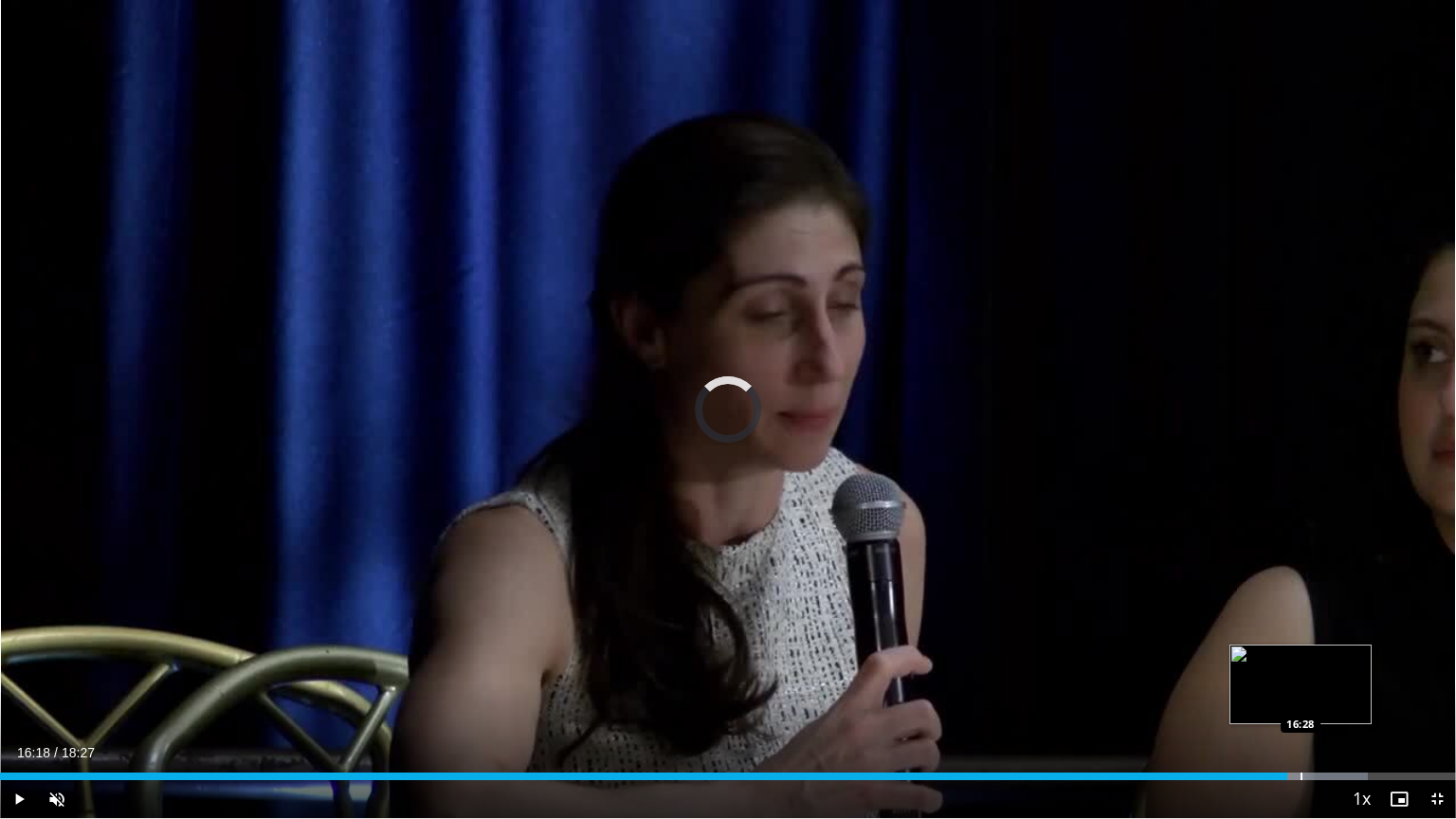 click at bounding box center [1301, 776] 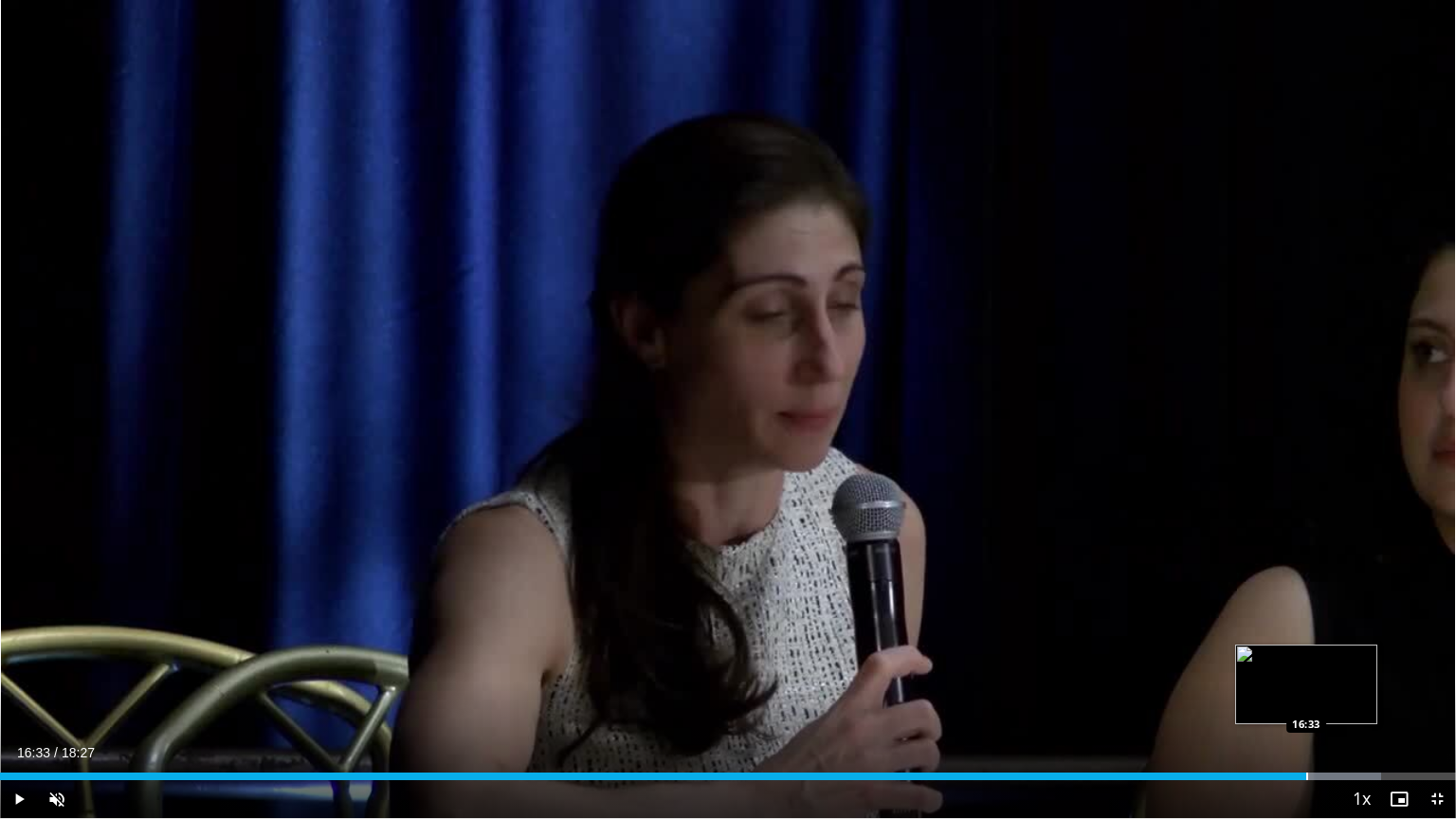 click at bounding box center (1307, 776) 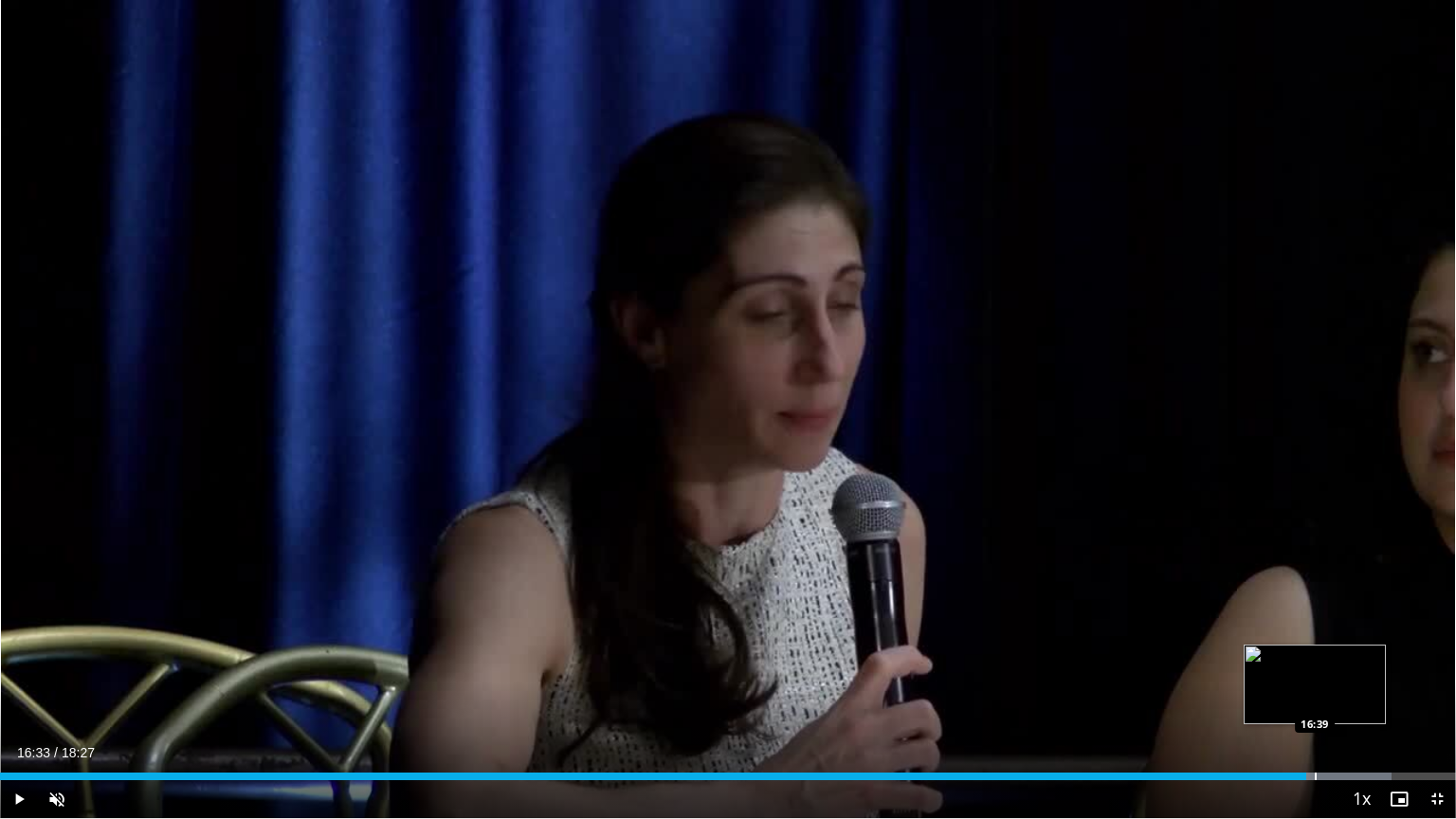click at bounding box center (1316, 776) 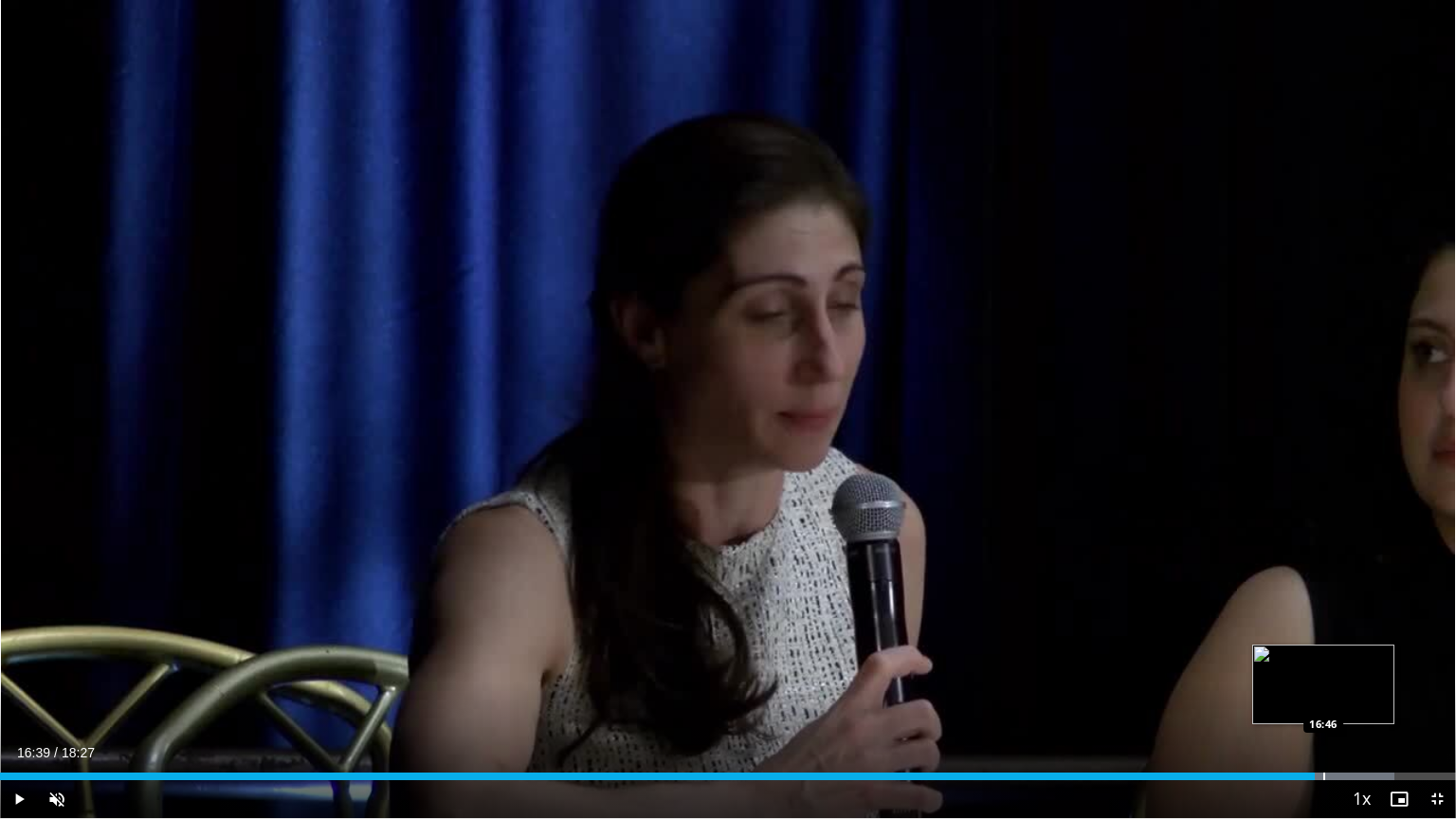 click at bounding box center [1324, 776] 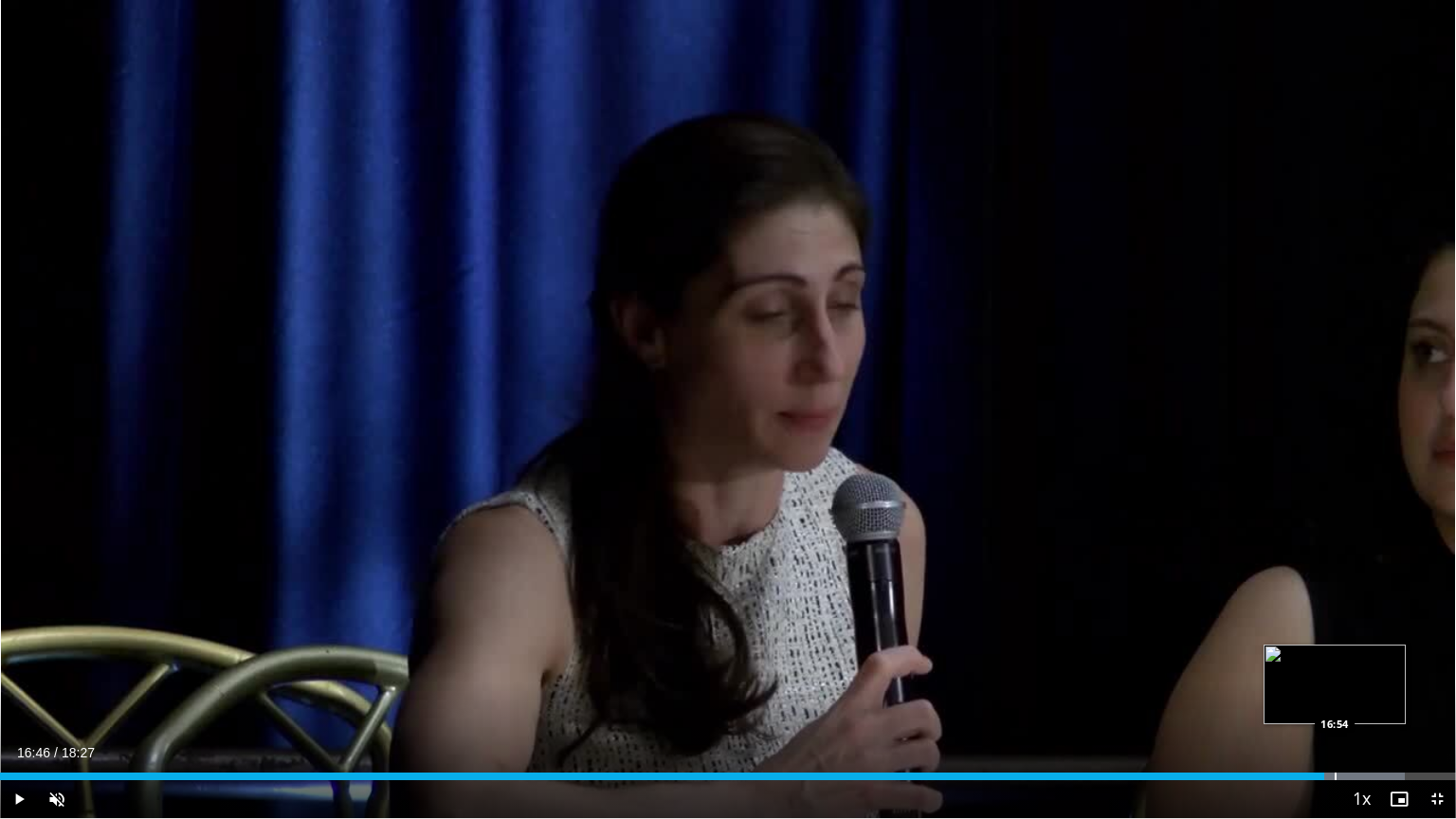 click at bounding box center [1336, 776] 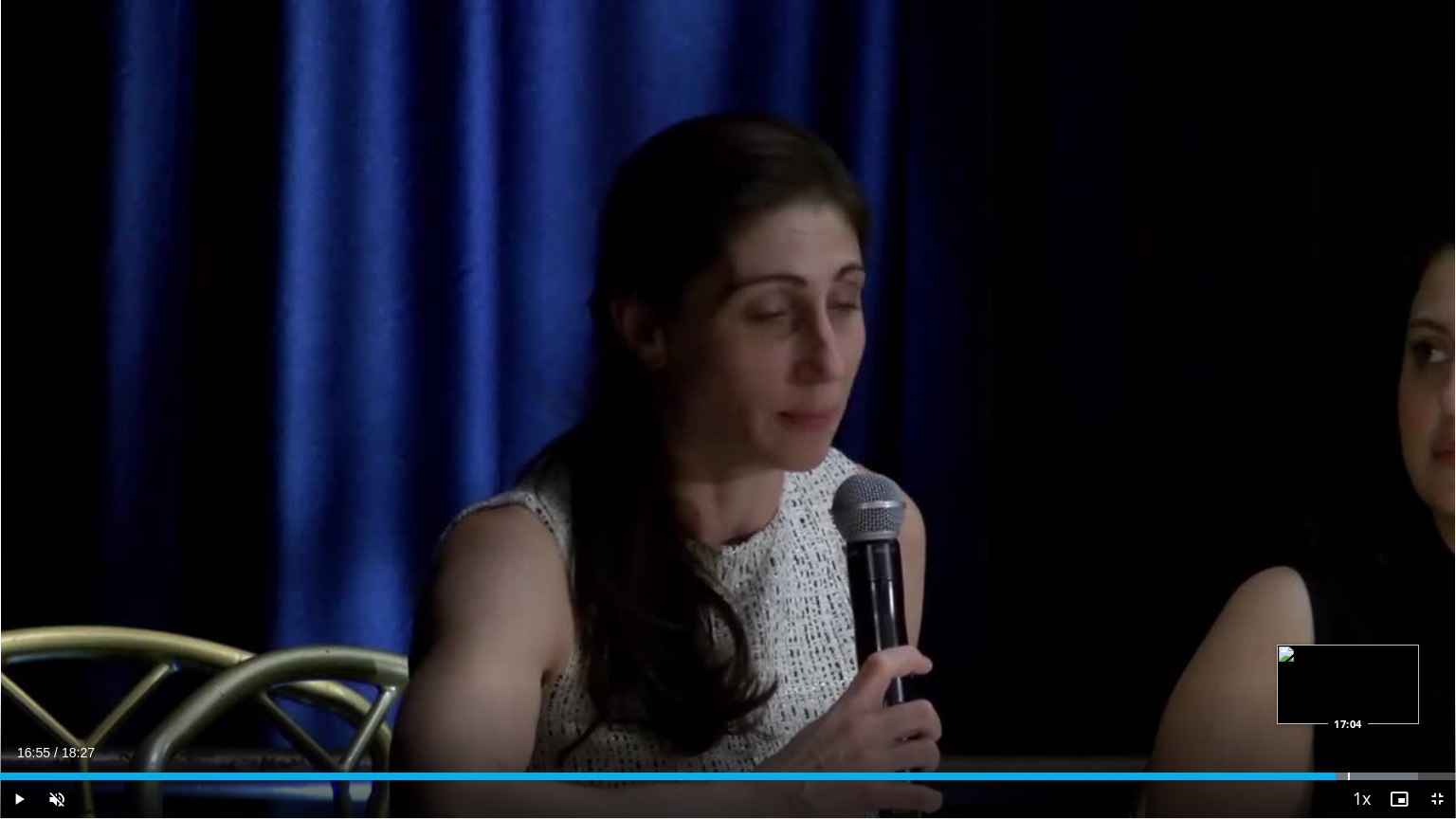 click at bounding box center [1349, 776] 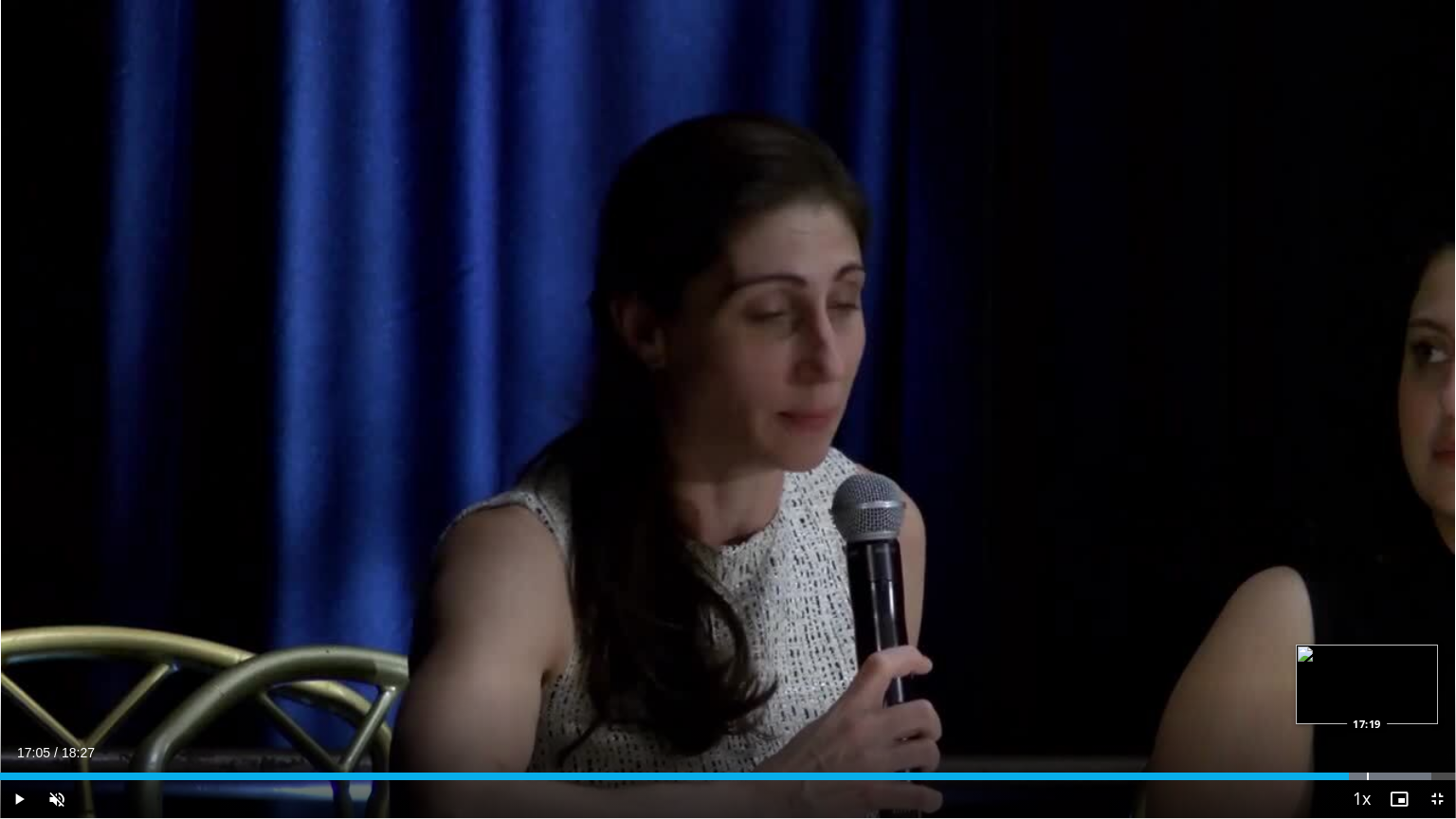 click at bounding box center [1368, 776] 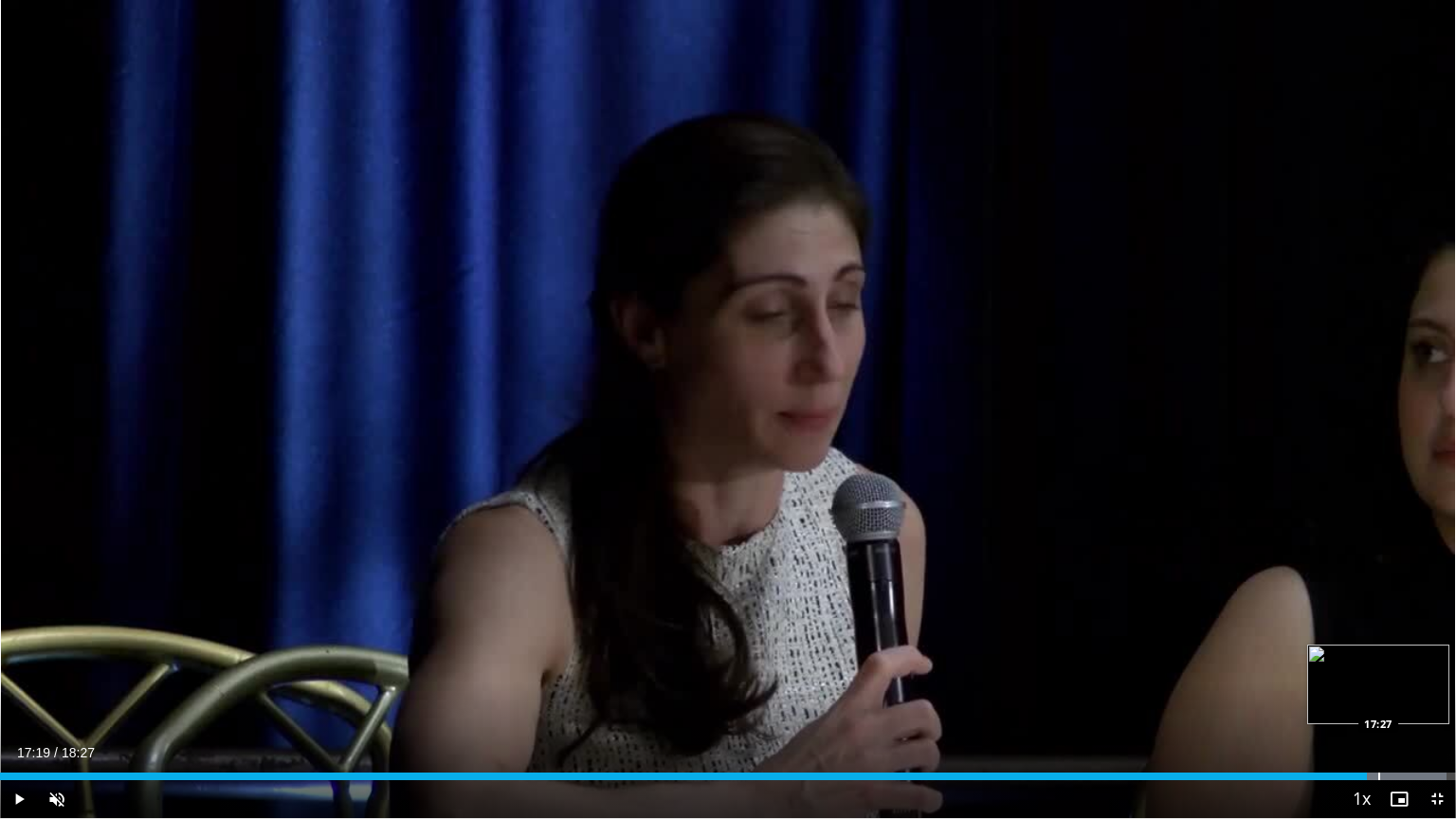 click at bounding box center [1379, 776] 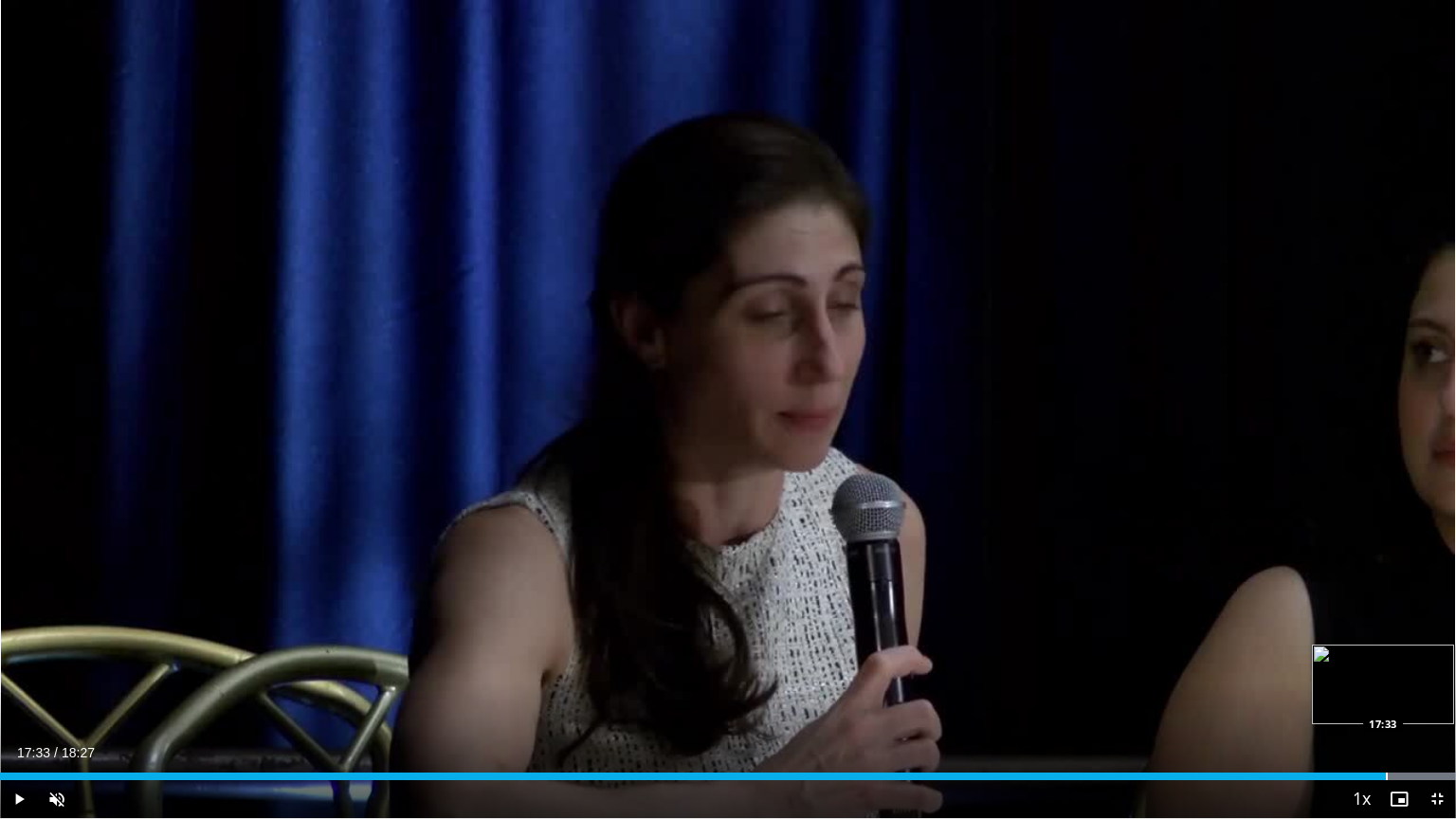 click at bounding box center (1387, 776) 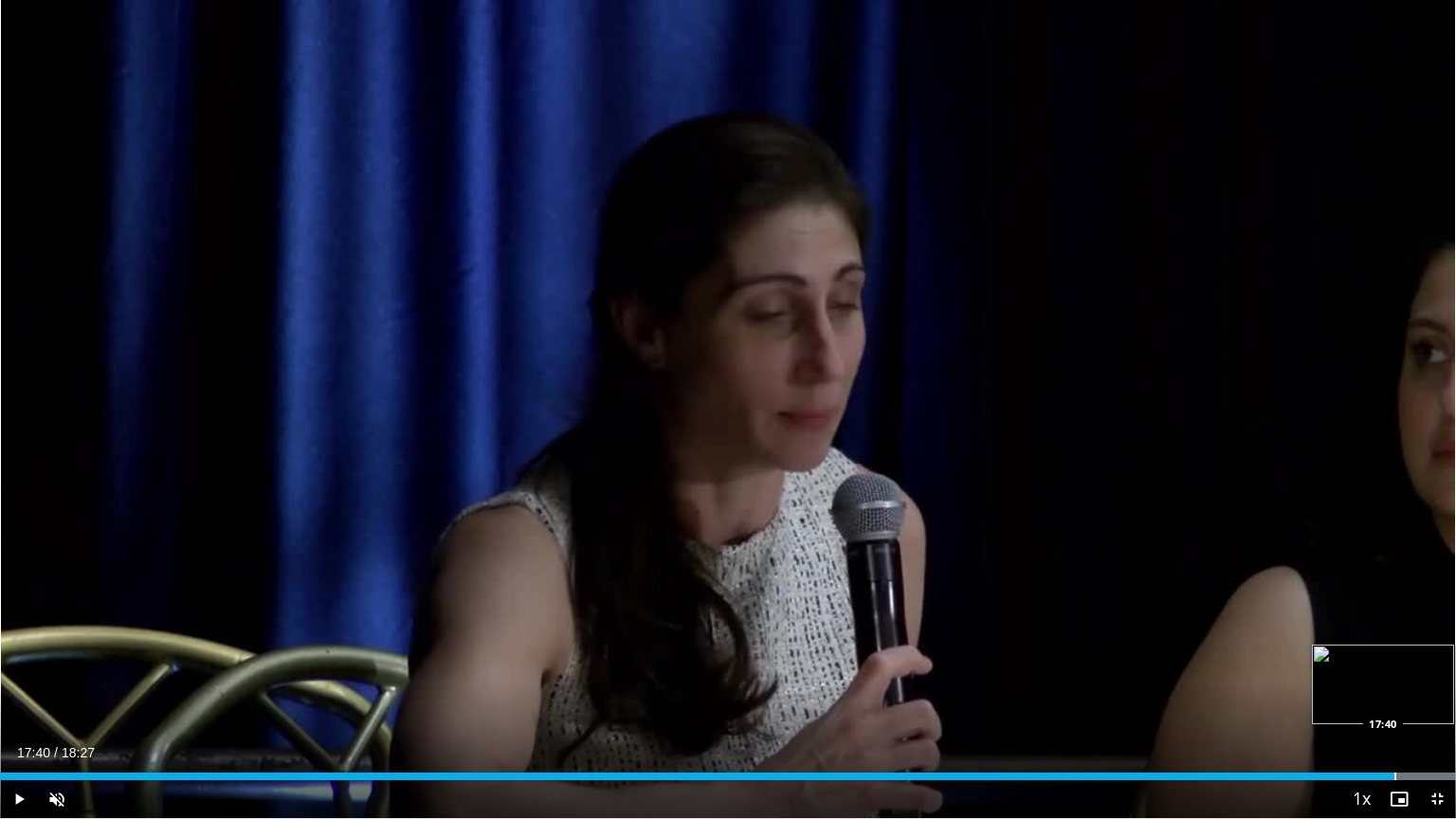 click at bounding box center [1395, 776] 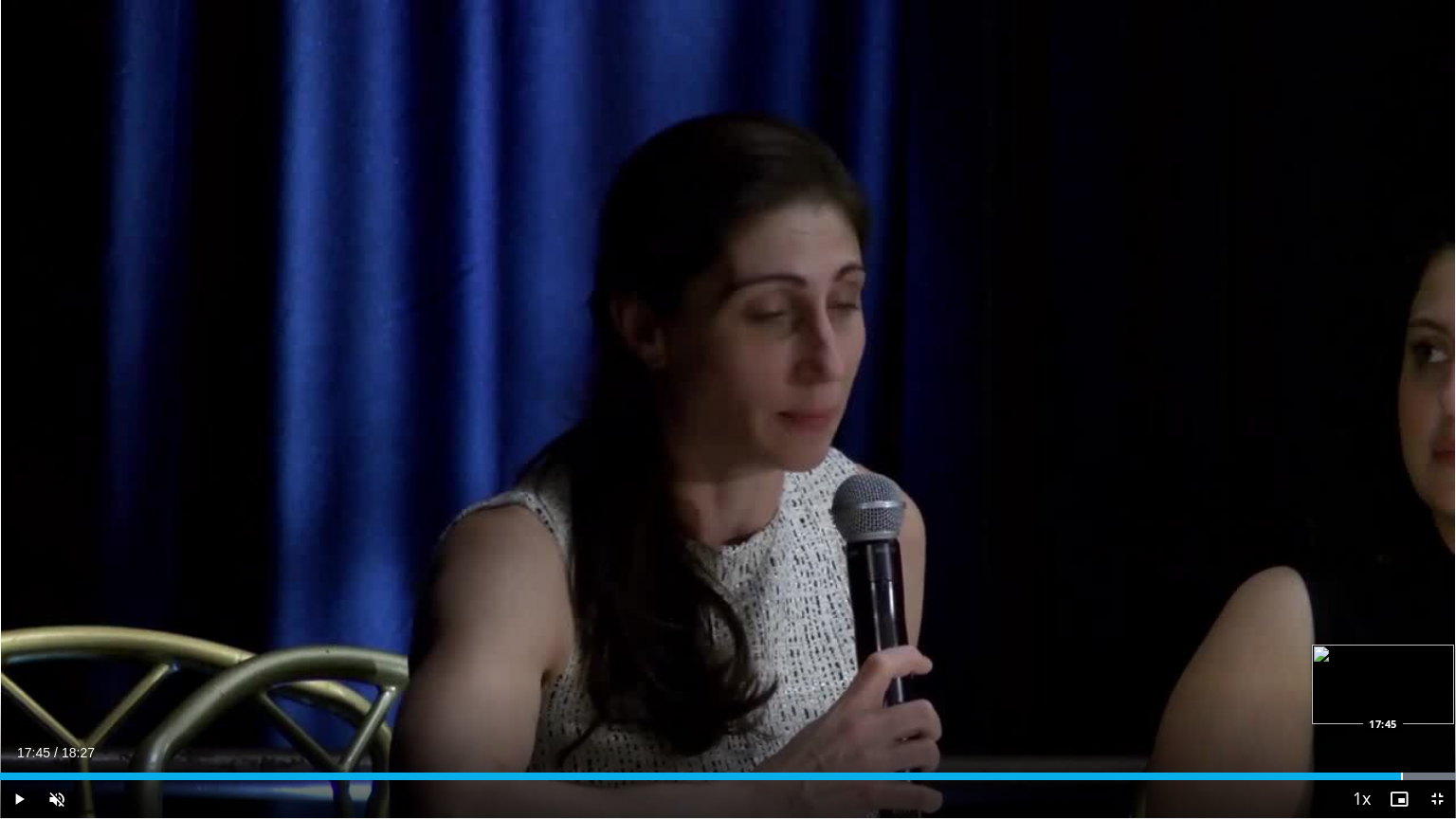 click at bounding box center (1402, 776) 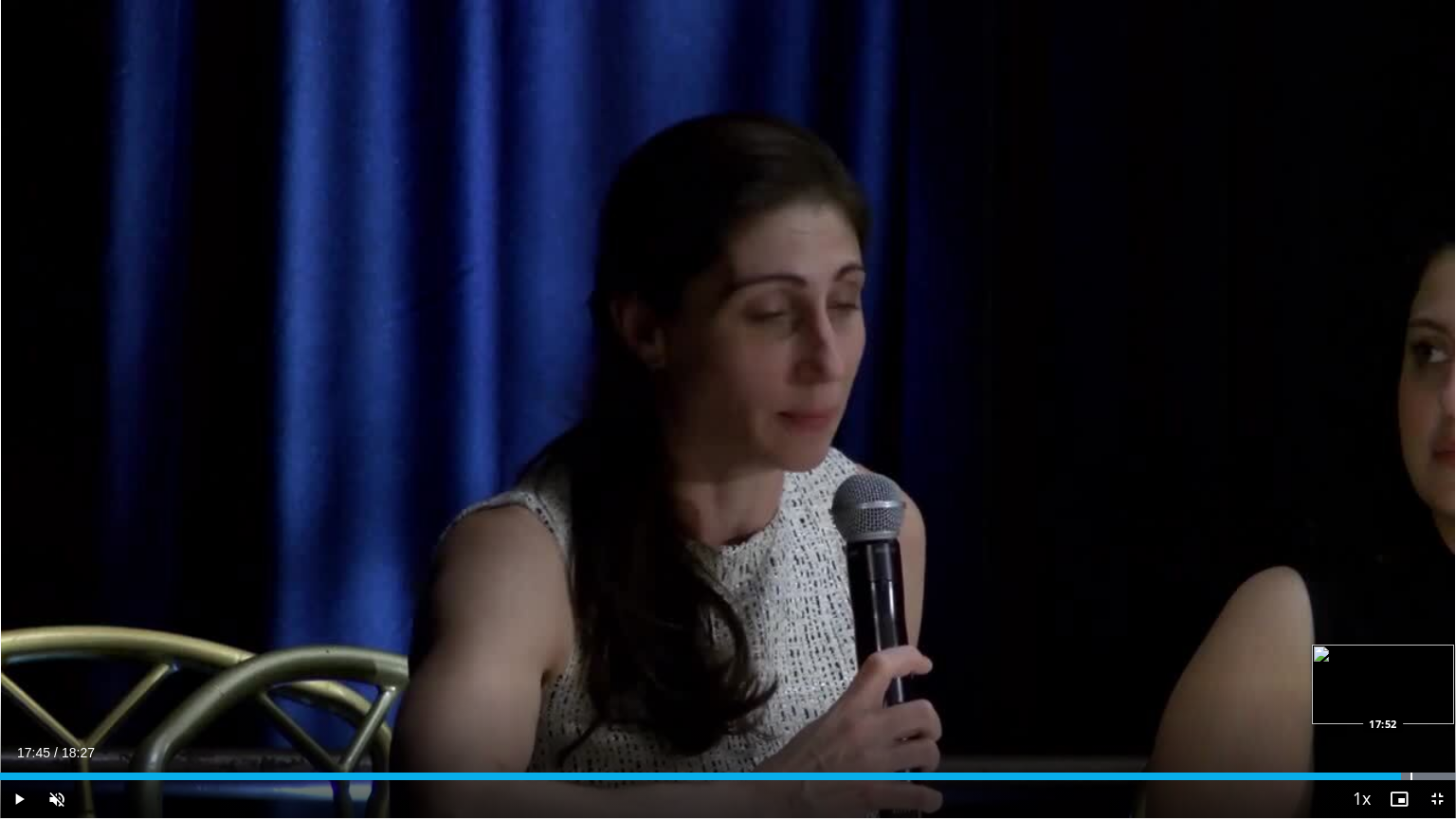 click at bounding box center (1411, 776) 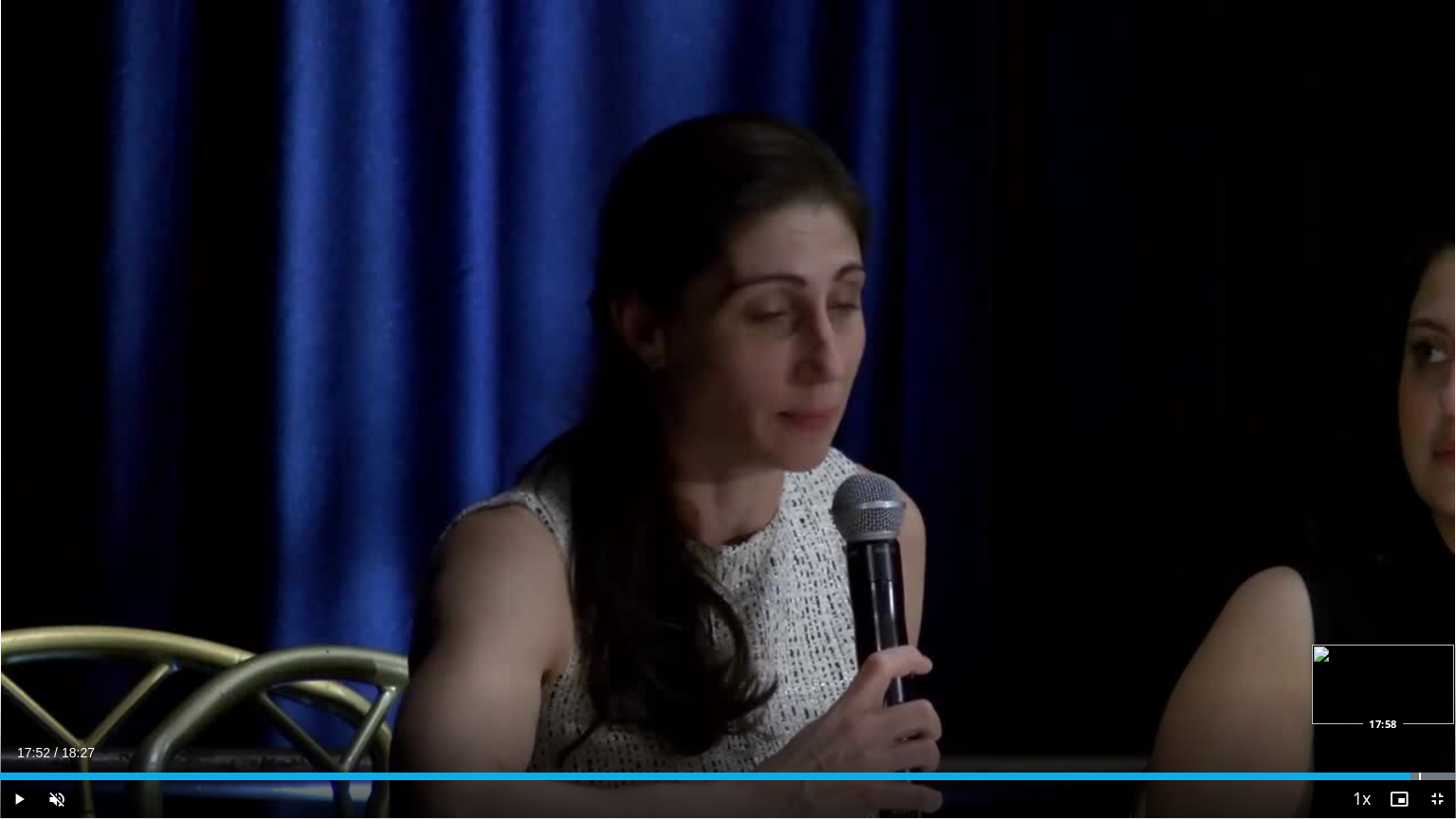 click at bounding box center [1420, 776] 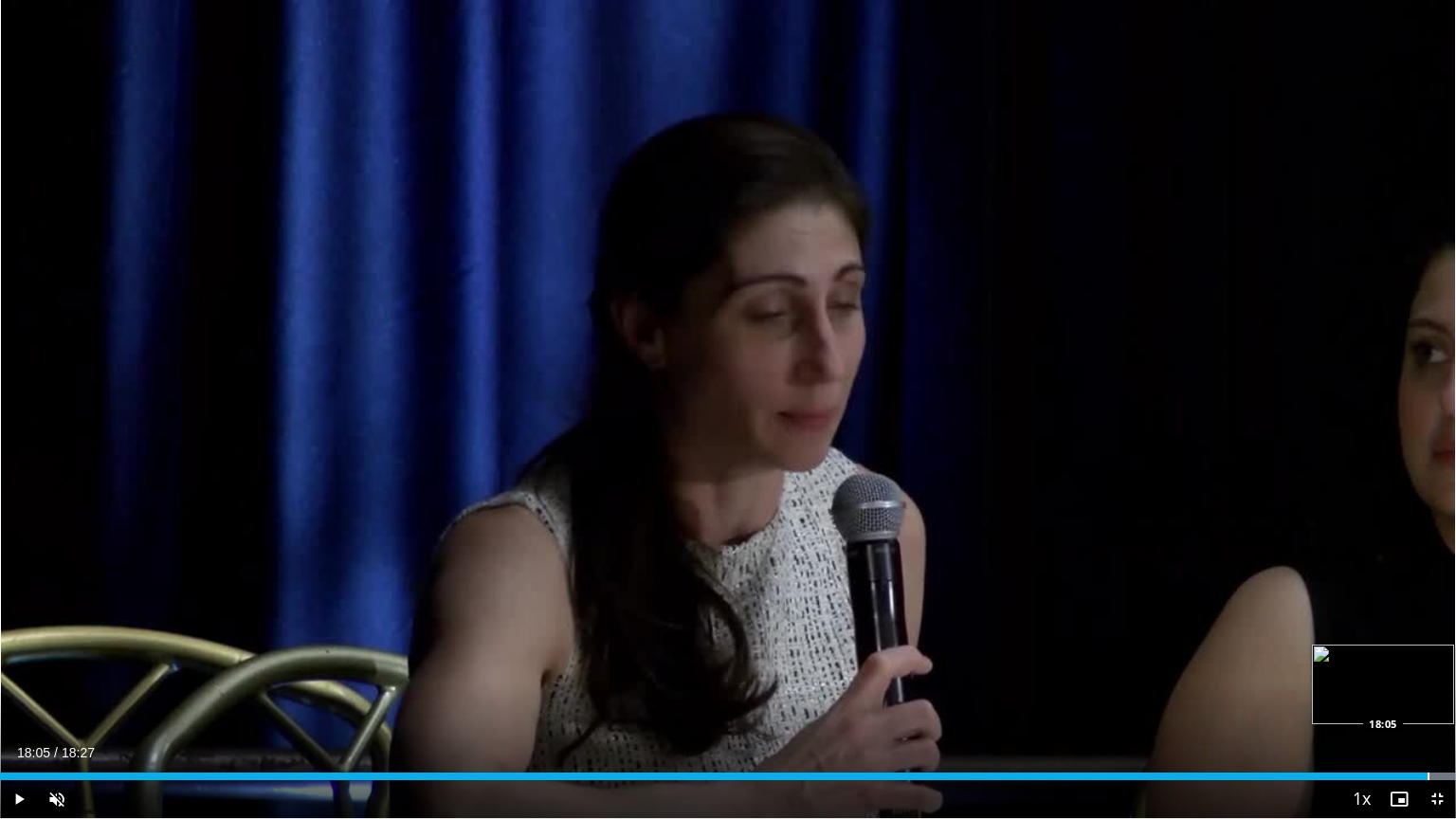 click at bounding box center [1429, 776] 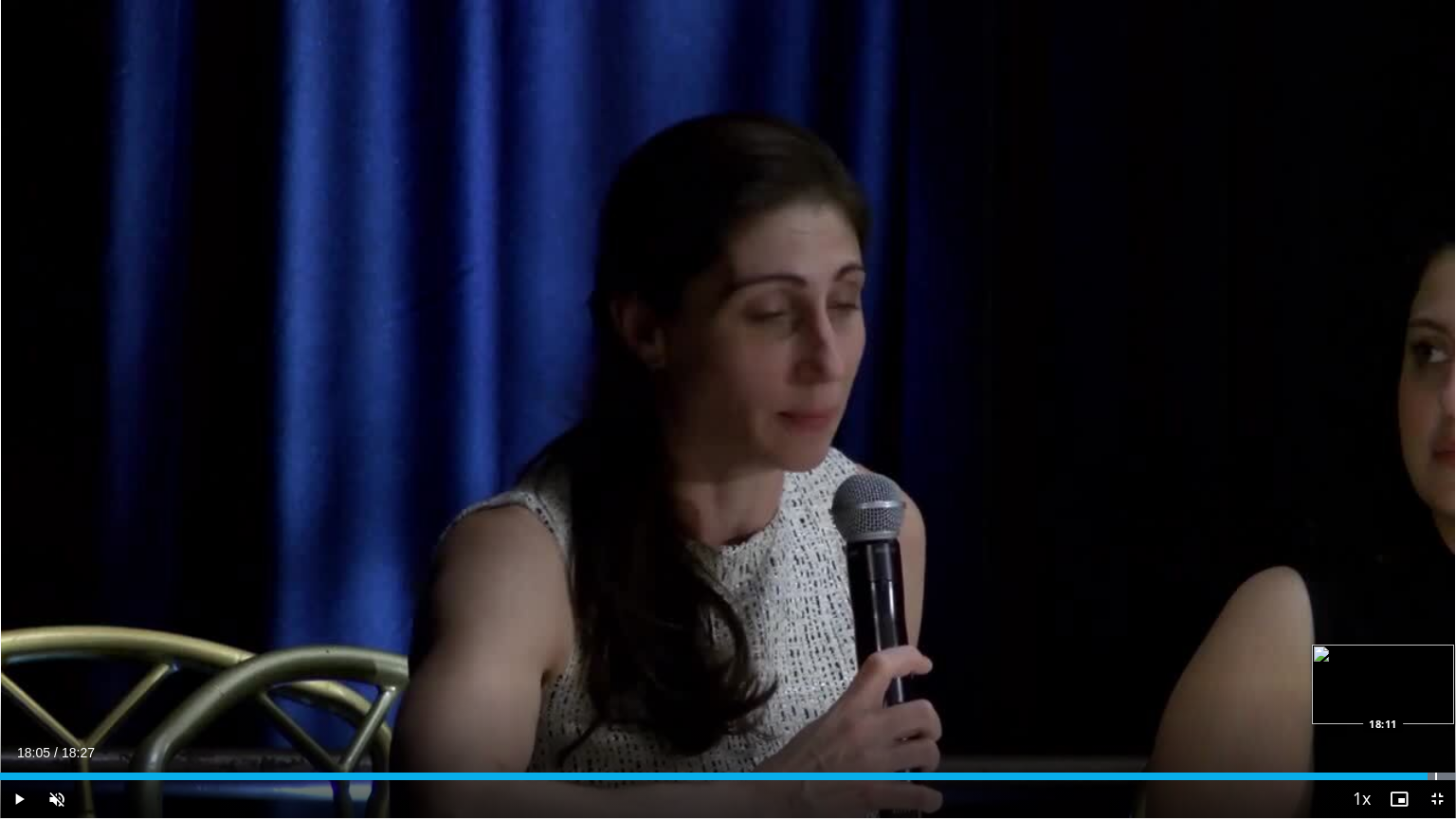 click at bounding box center [1436, 776] 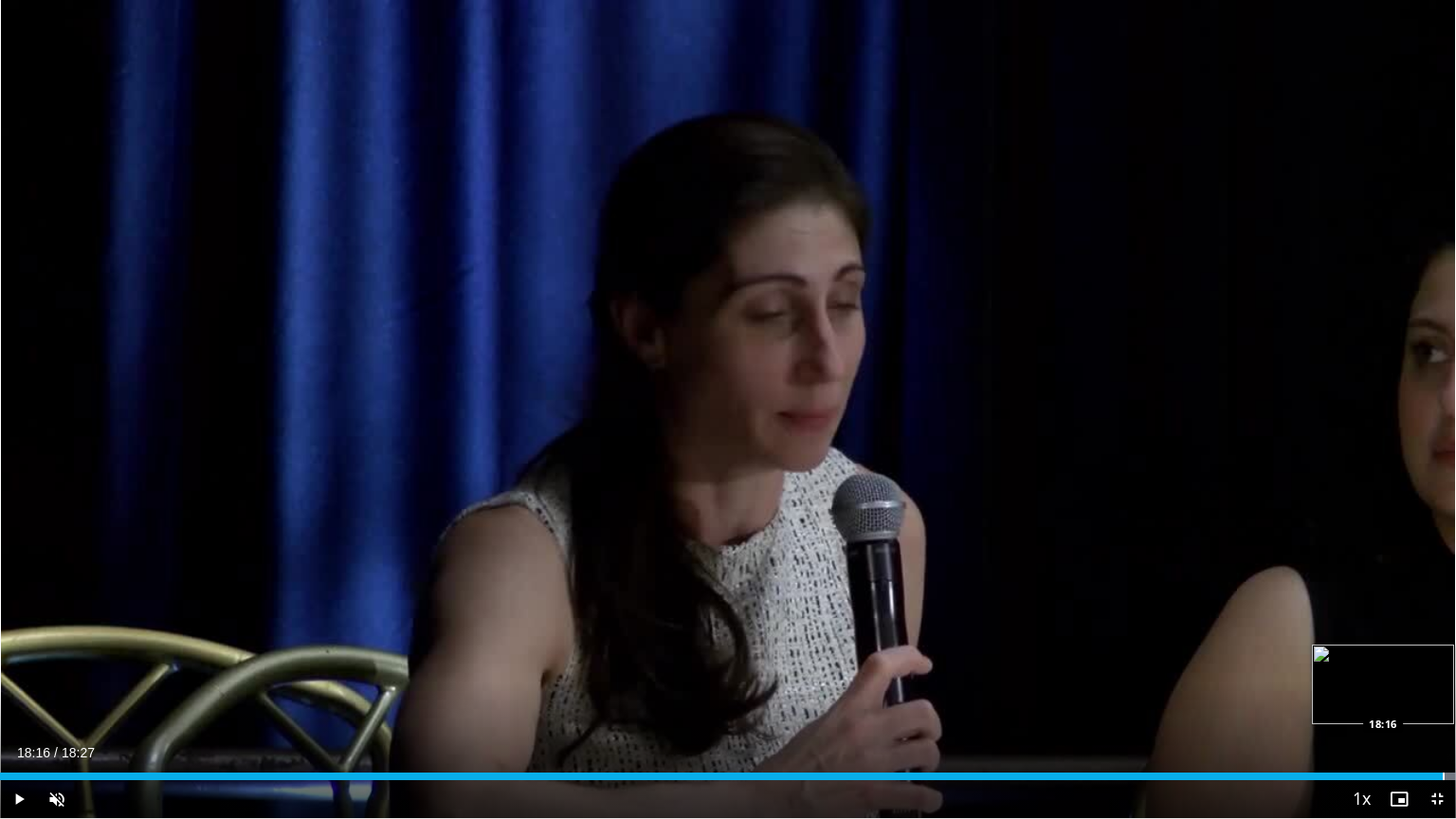 click at bounding box center [1444, 776] 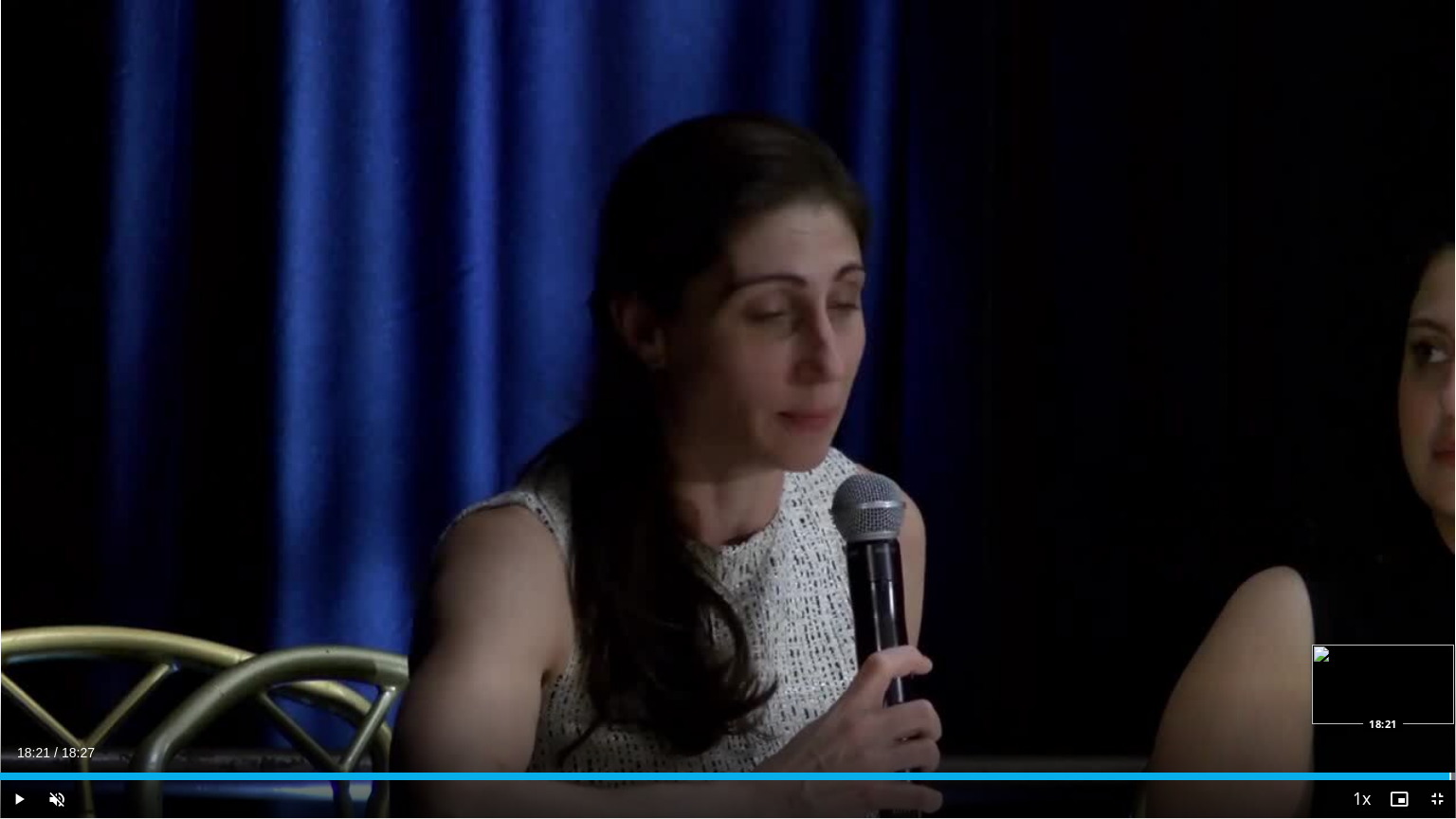click at bounding box center [1450, 776] 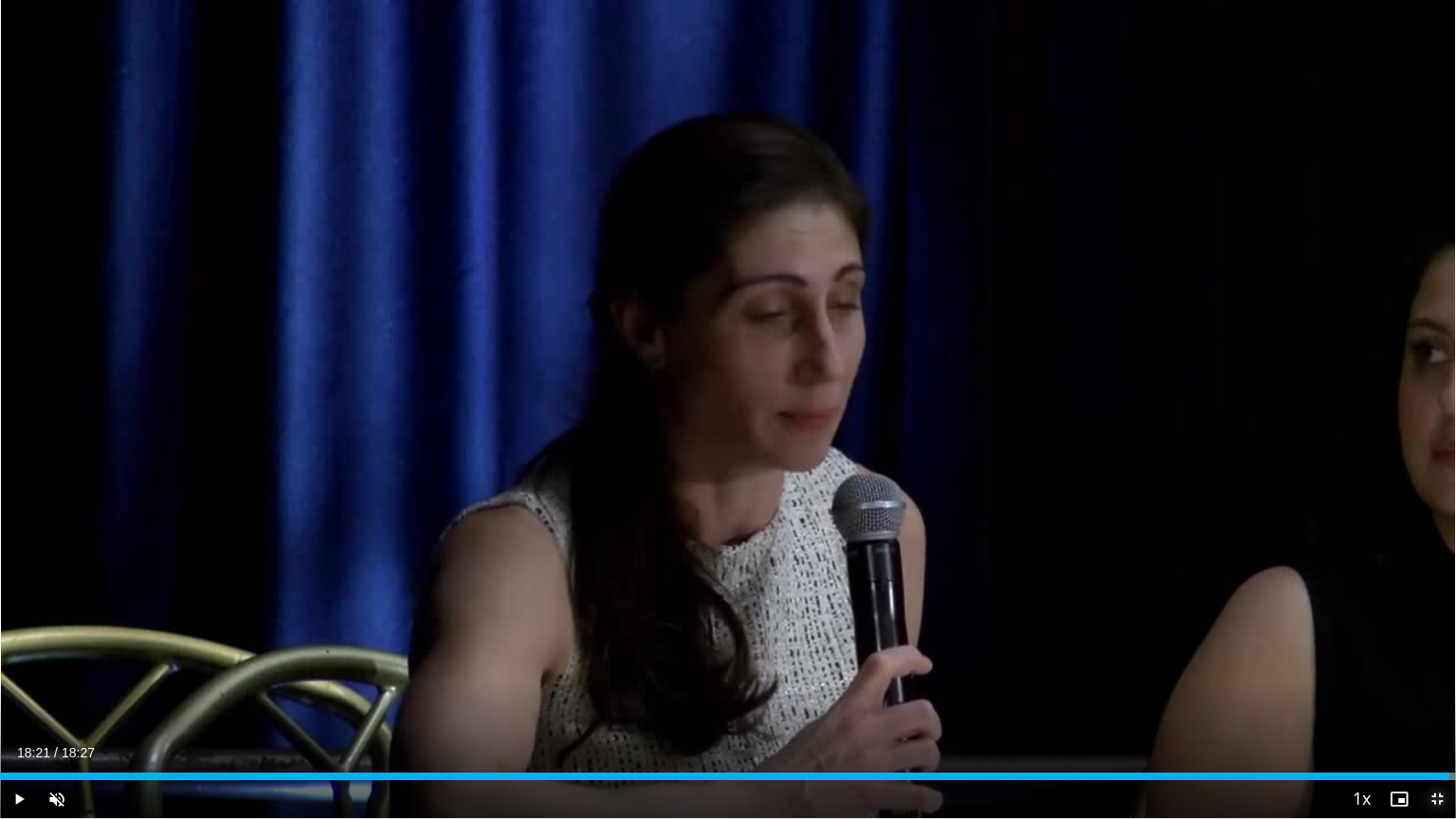 click at bounding box center (1437, 799) 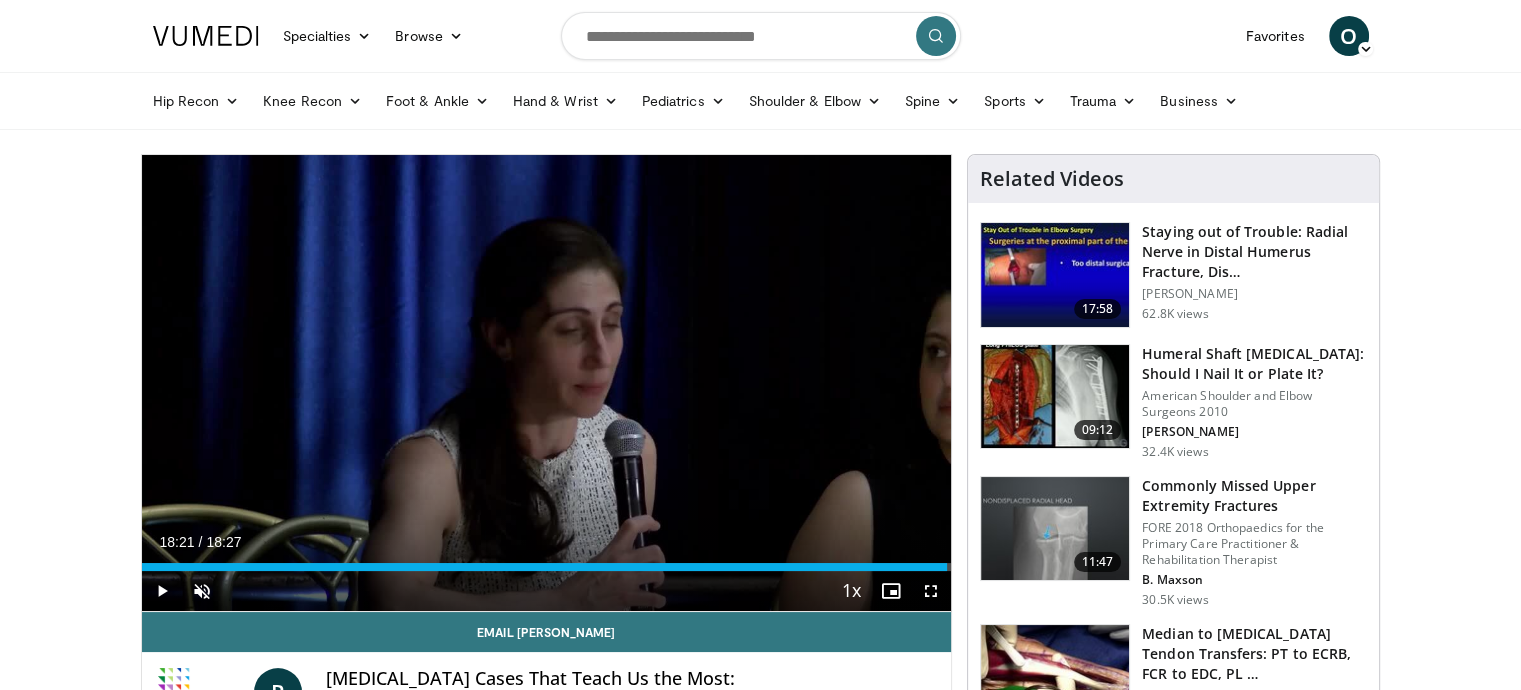 click at bounding box center (1055, 275) 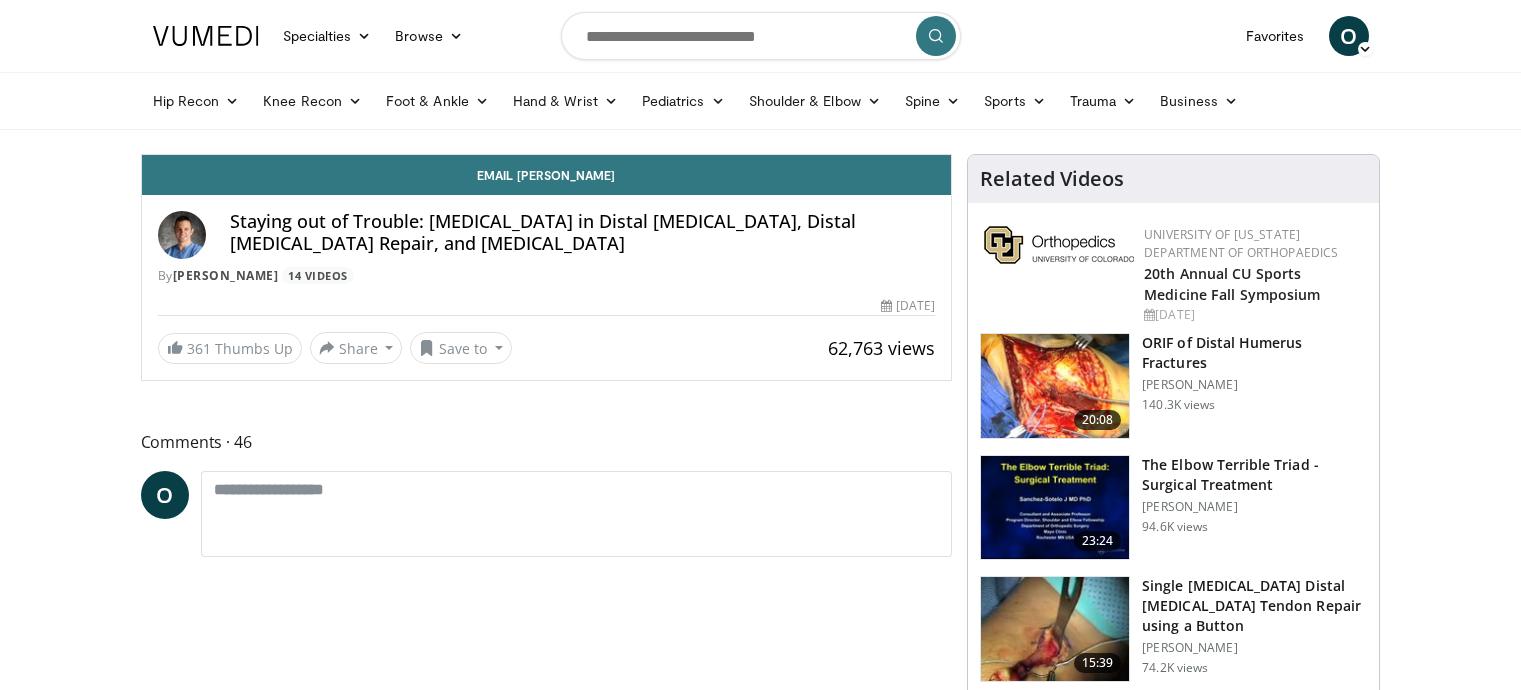 scroll, scrollTop: 0, scrollLeft: 0, axis: both 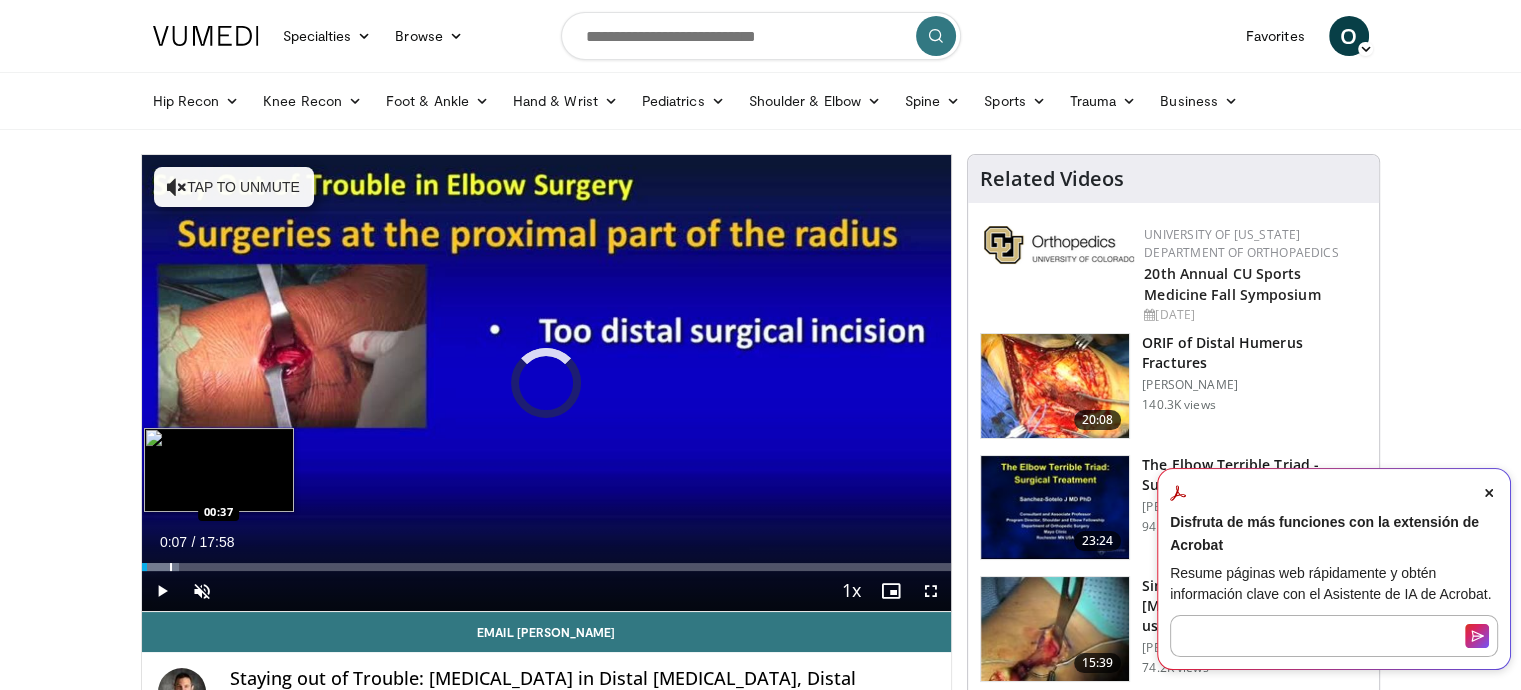 click at bounding box center (171, 567) 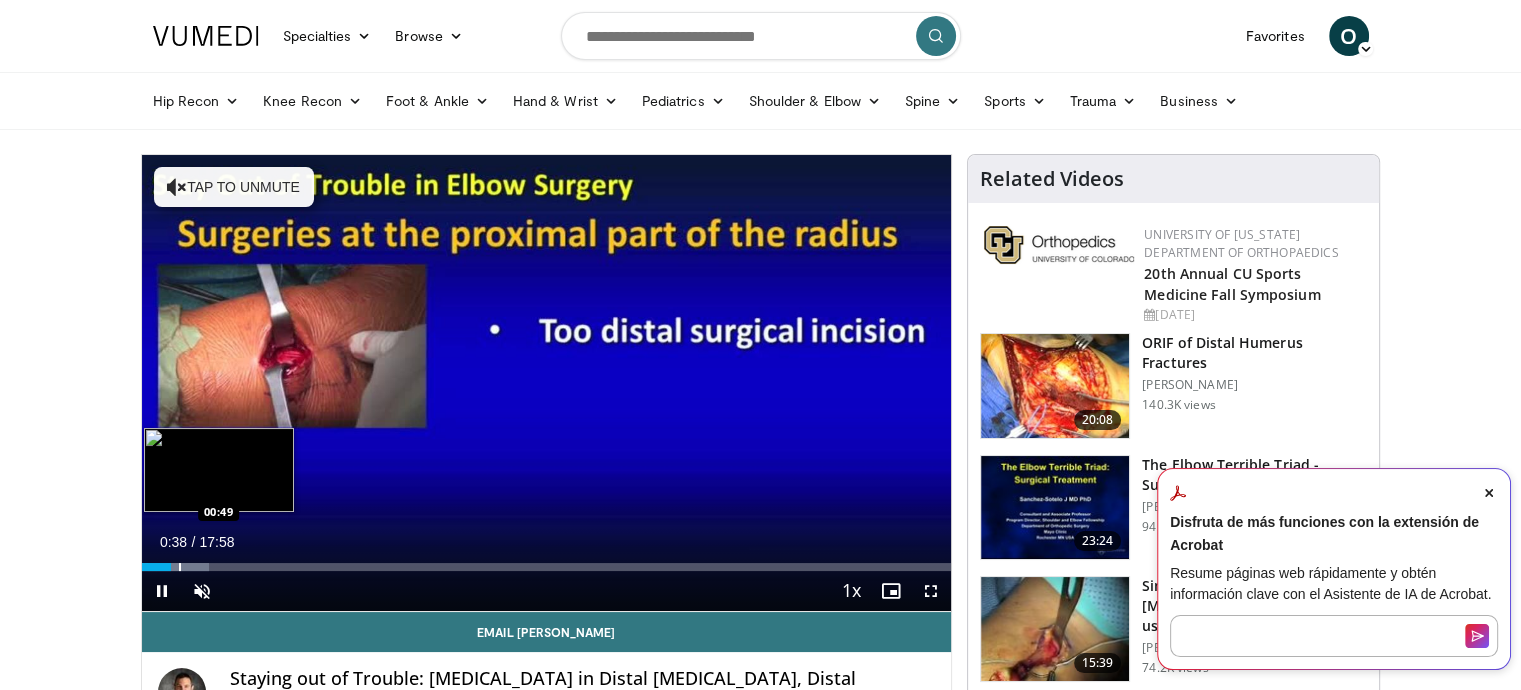 click at bounding box center [180, 567] 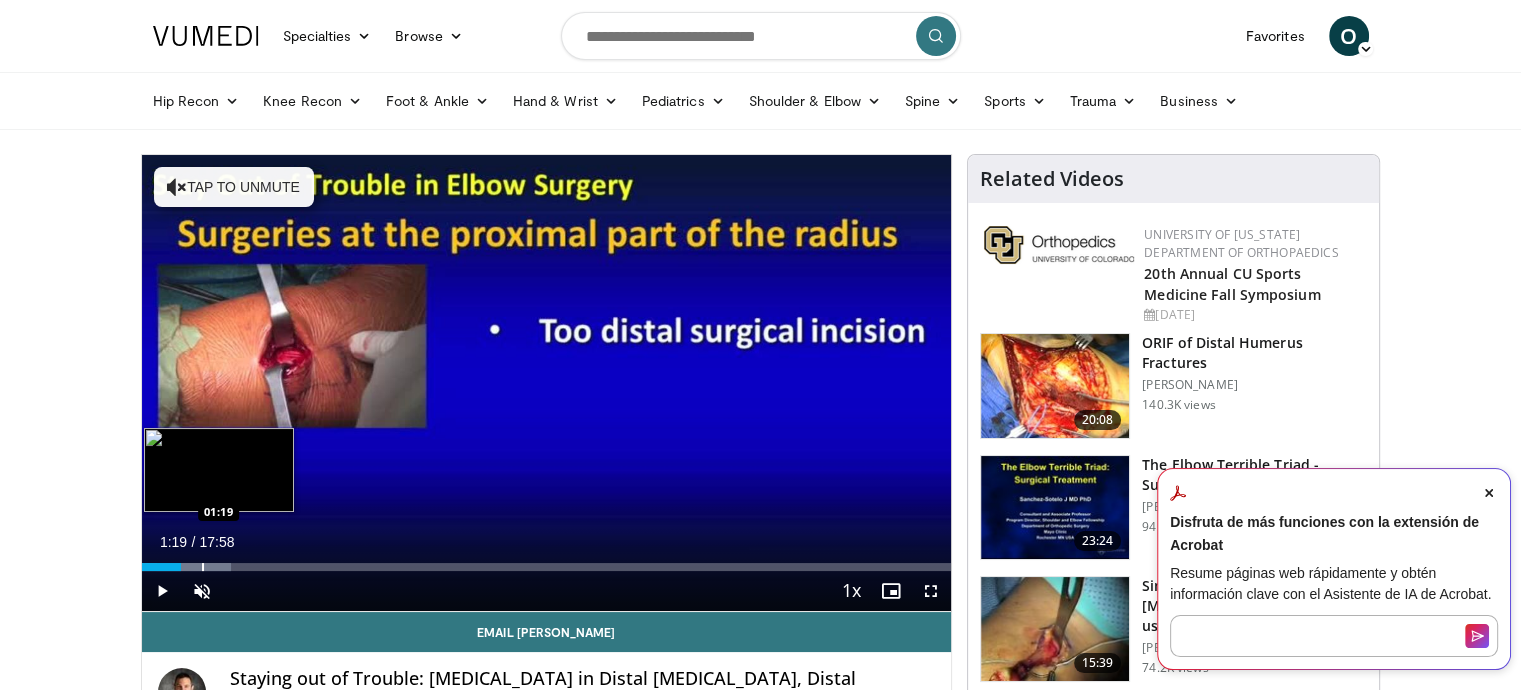click at bounding box center [203, 567] 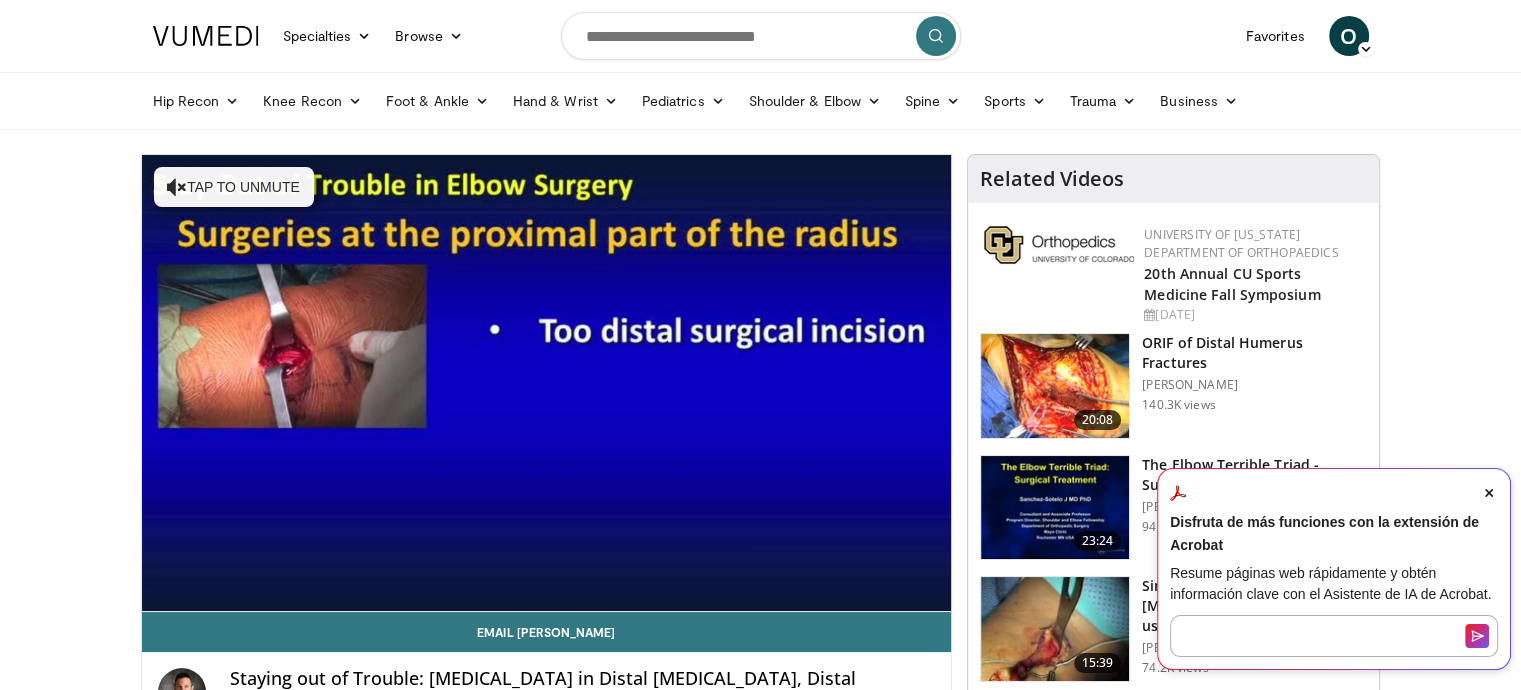 click on "10 seconds
Tap to unmute" at bounding box center [547, 383] 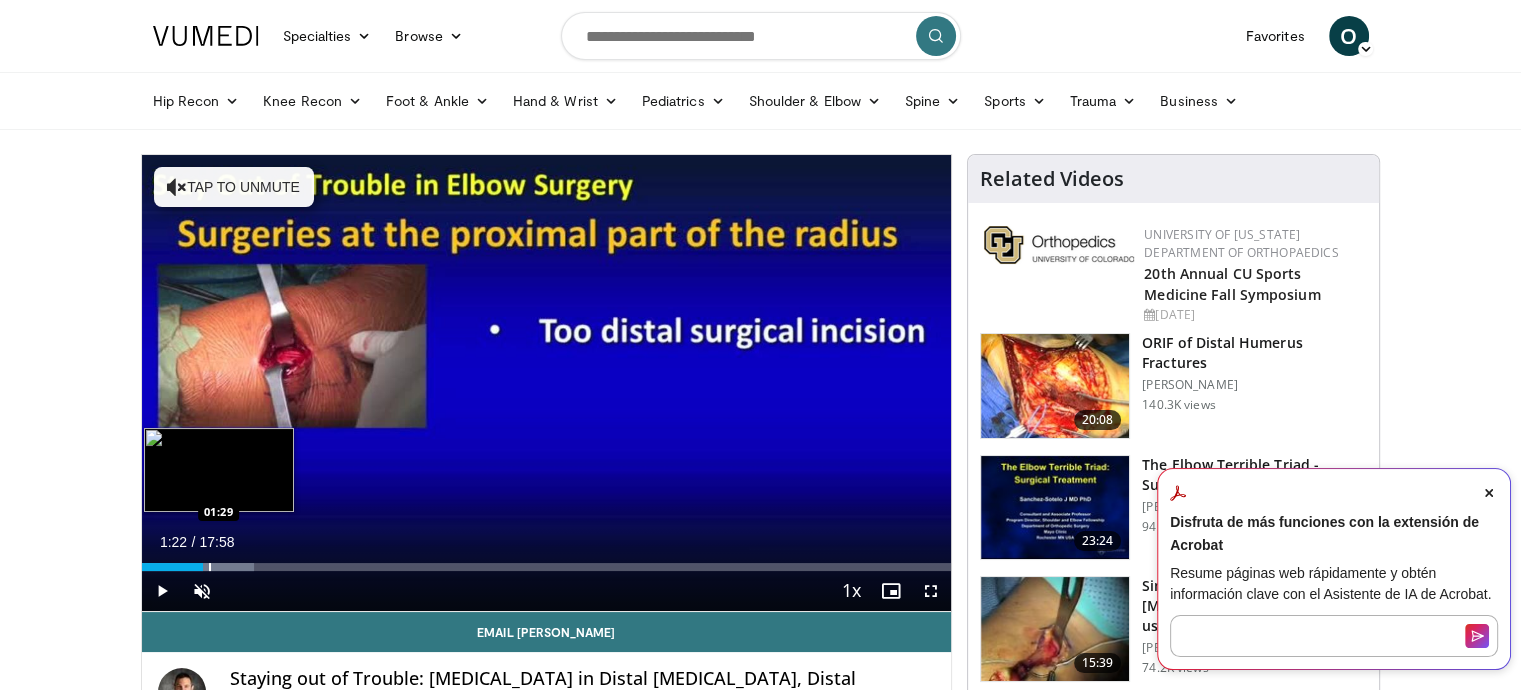 click at bounding box center [210, 567] 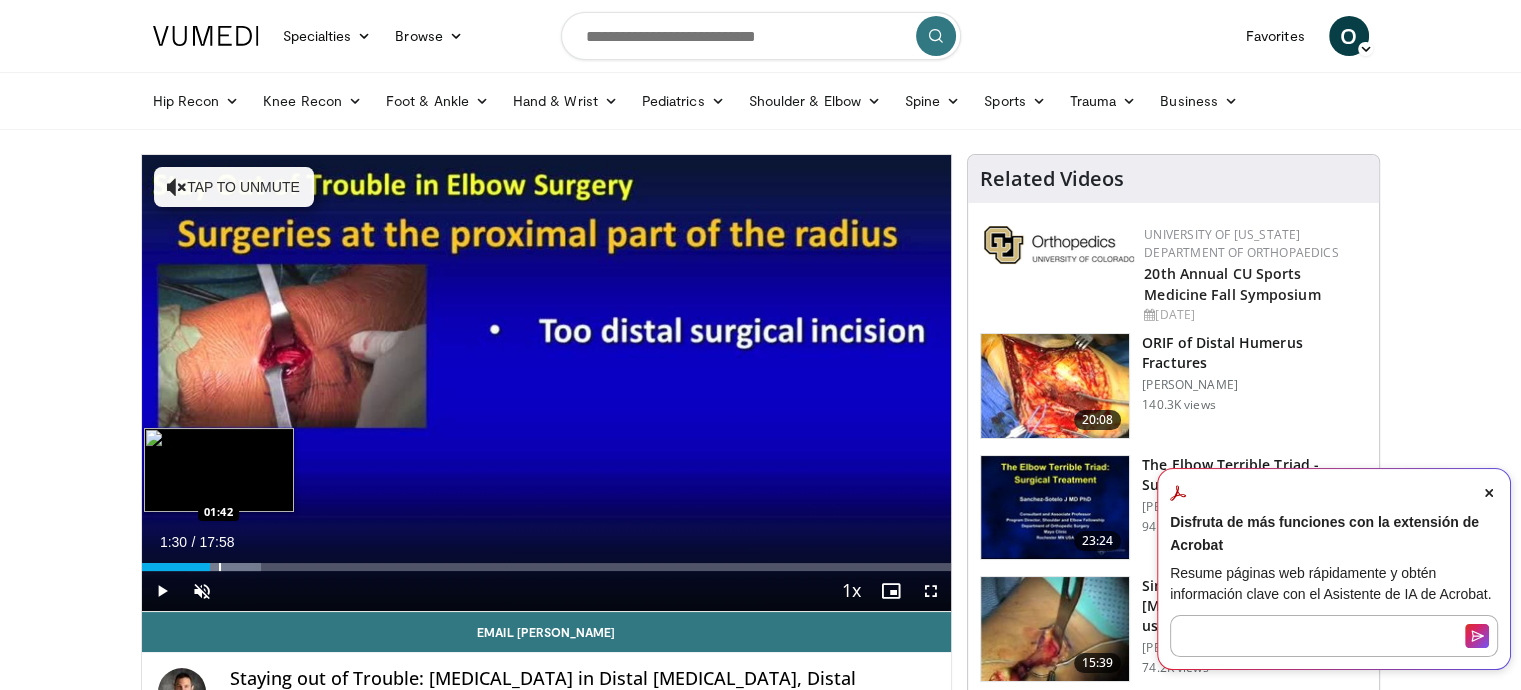 click at bounding box center [220, 567] 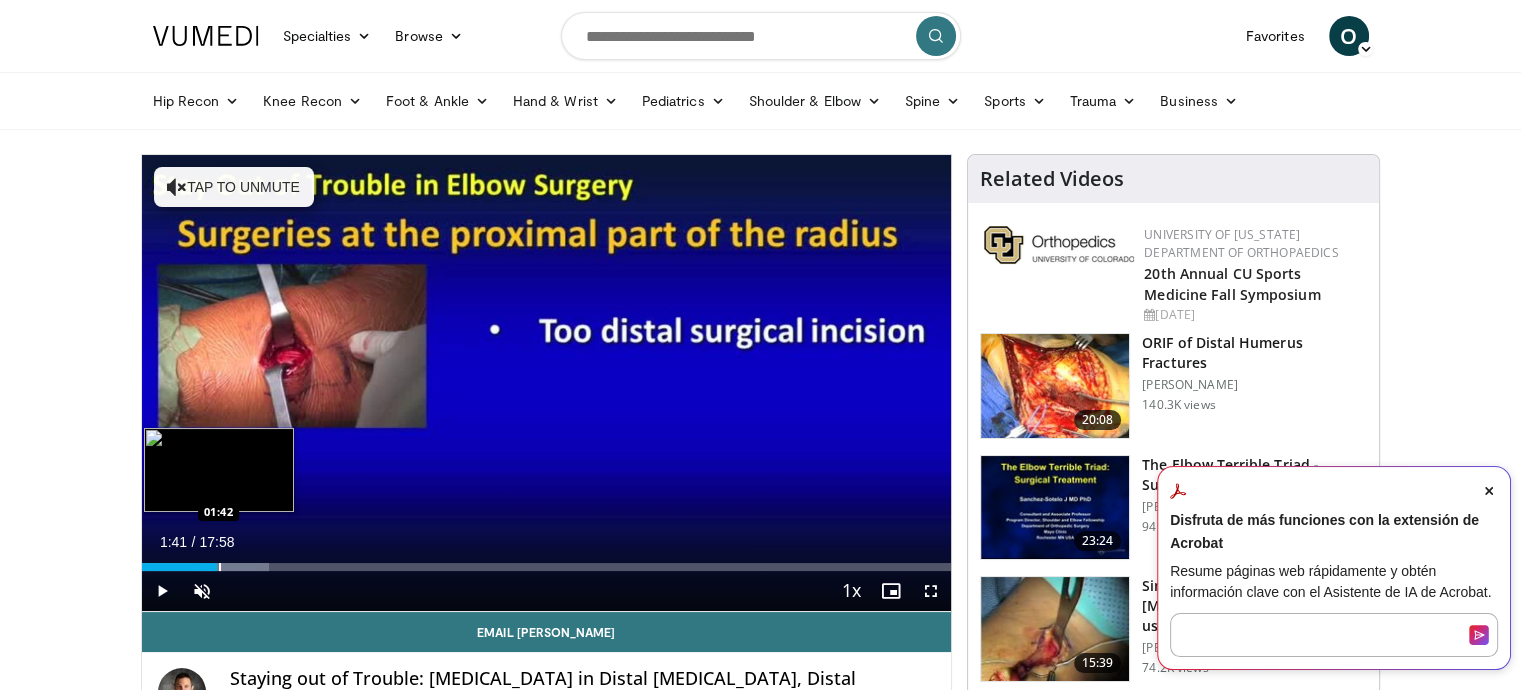 scroll, scrollTop: 0, scrollLeft: 0, axis: both 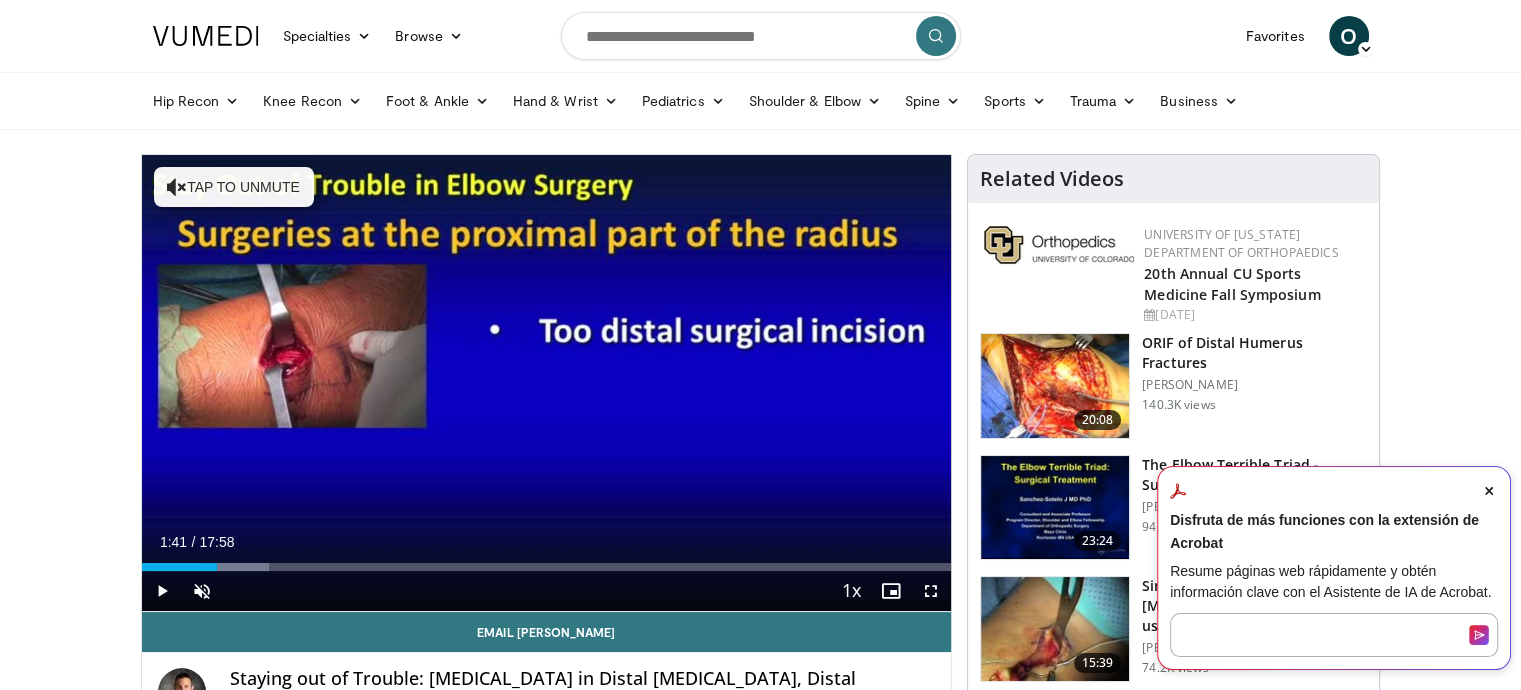 click 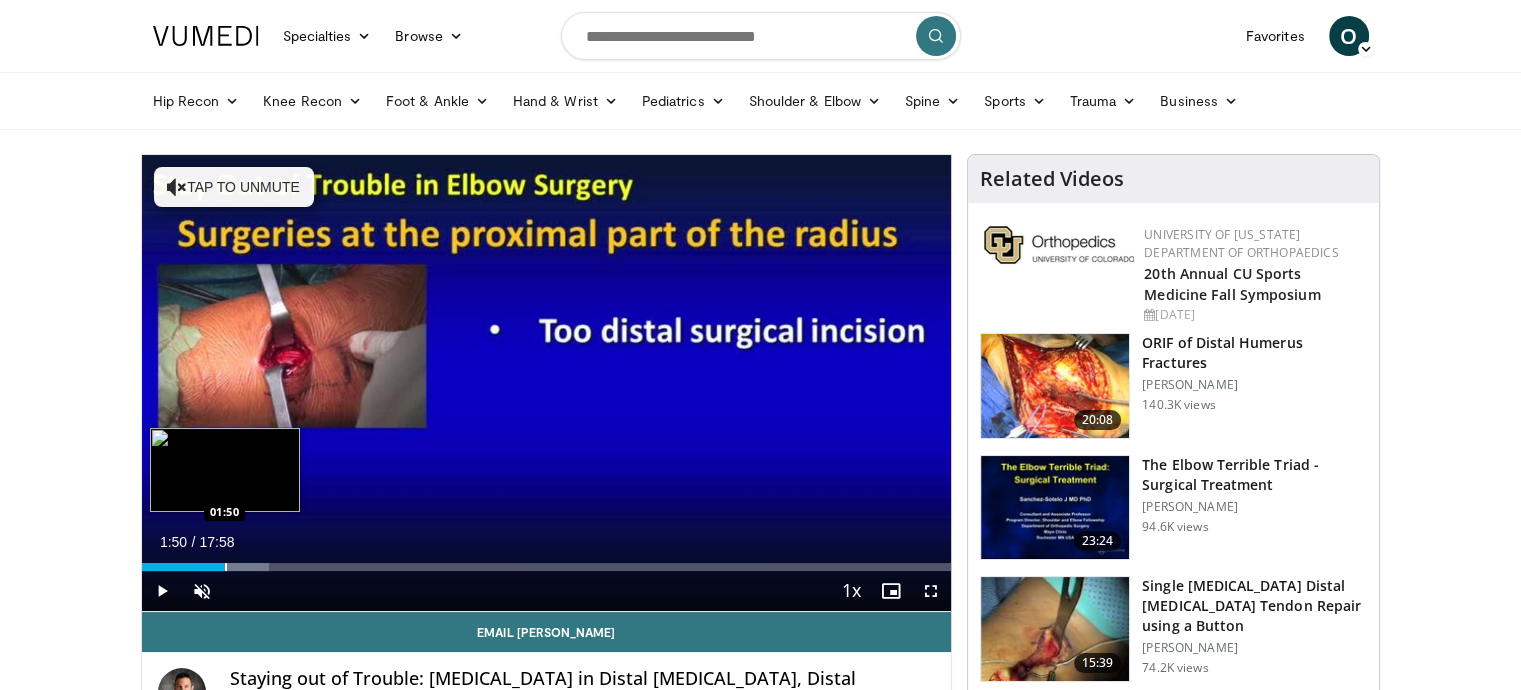 click at bounding box center (226, 567) 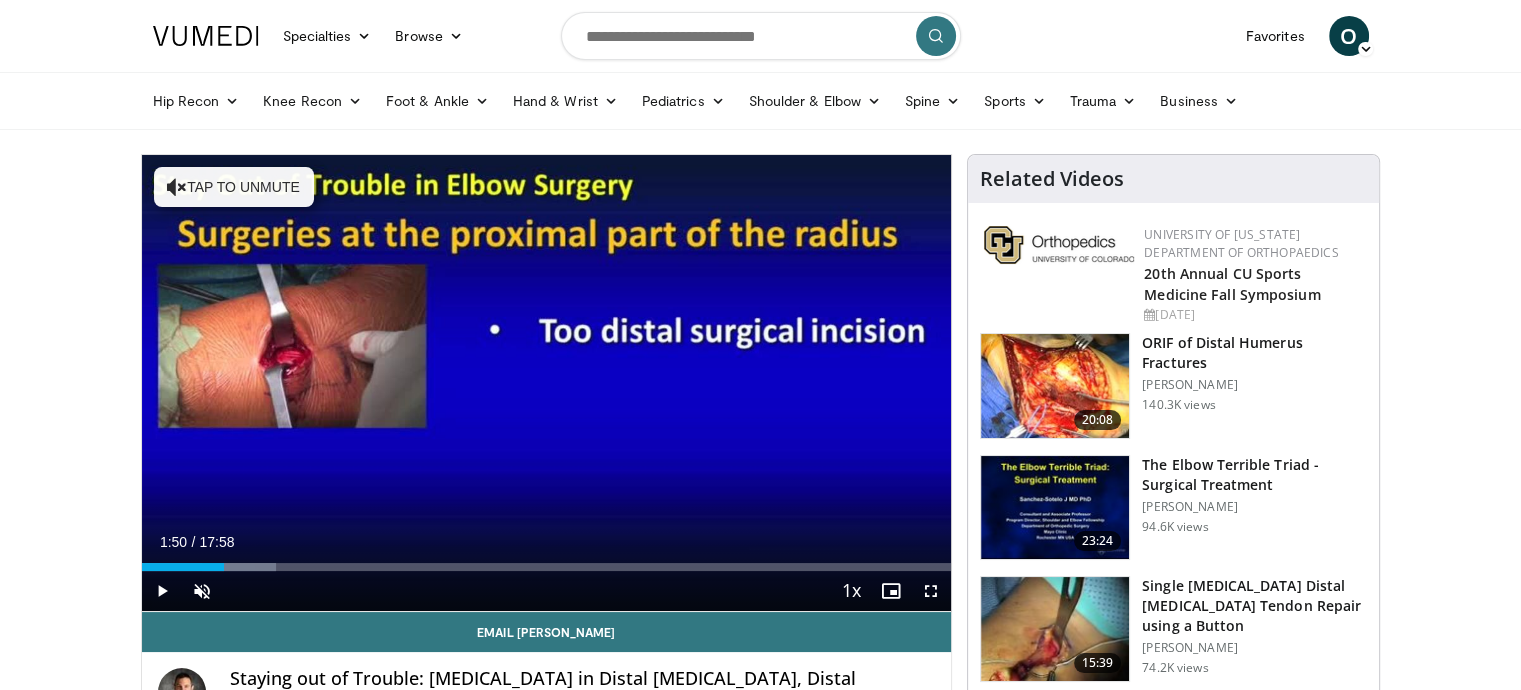 click at bounding box center [232, 567] 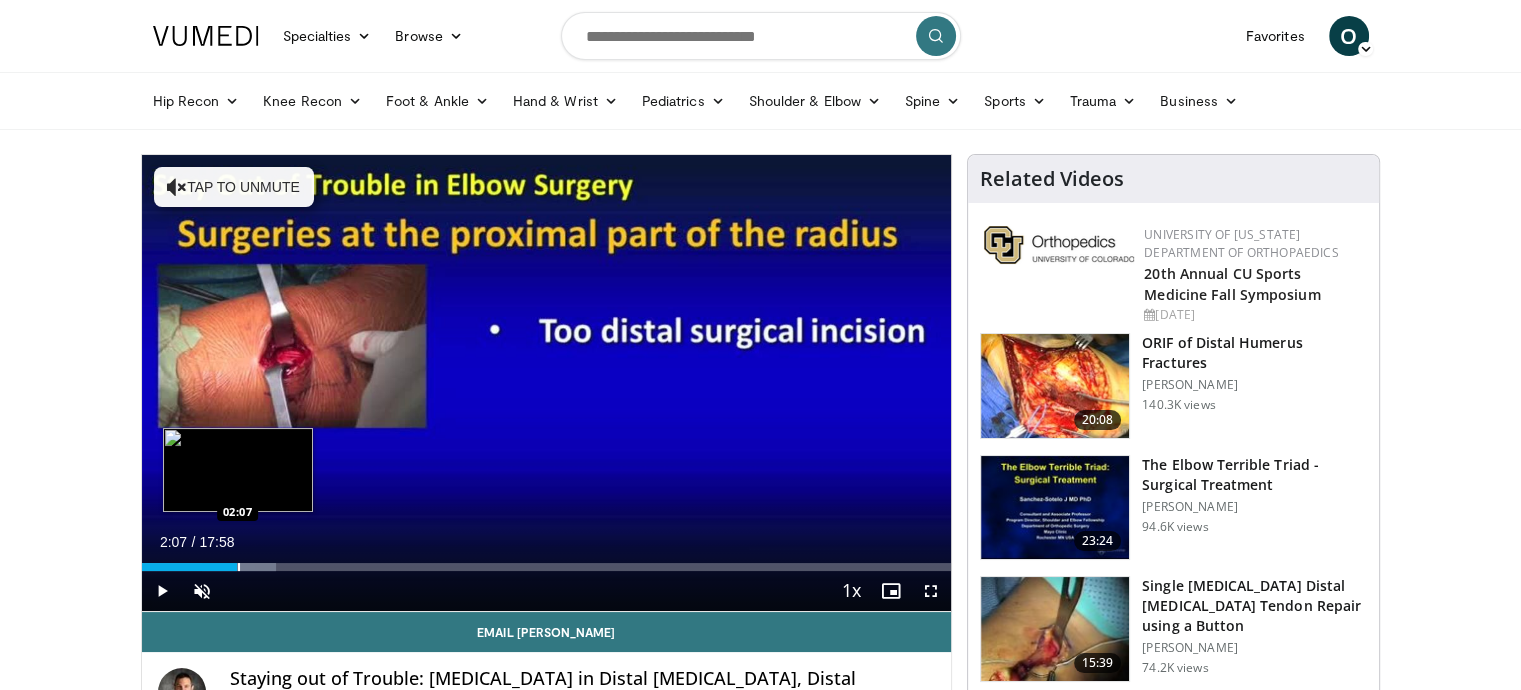 click at bounding box center [239, 567] 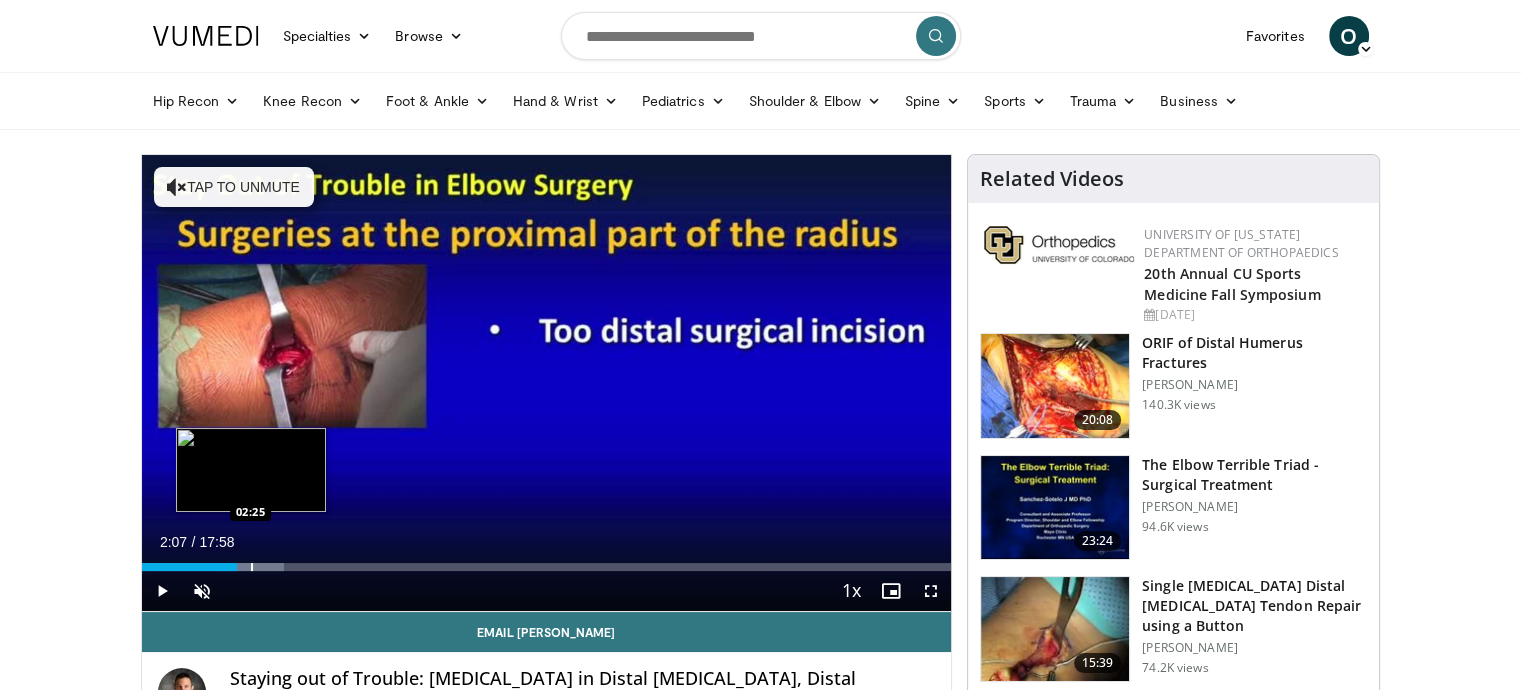click at bounding box center (252, 567) 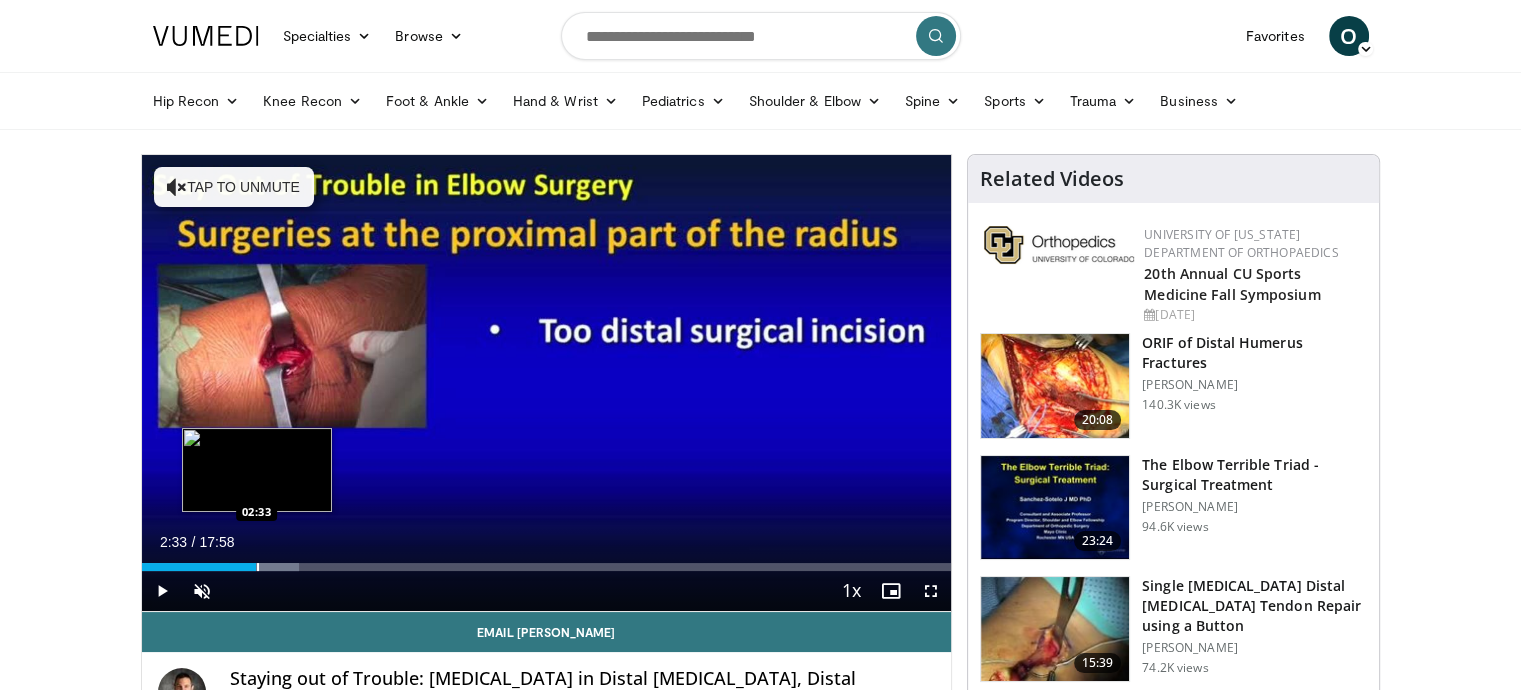 click at bounding box center (258, 567) 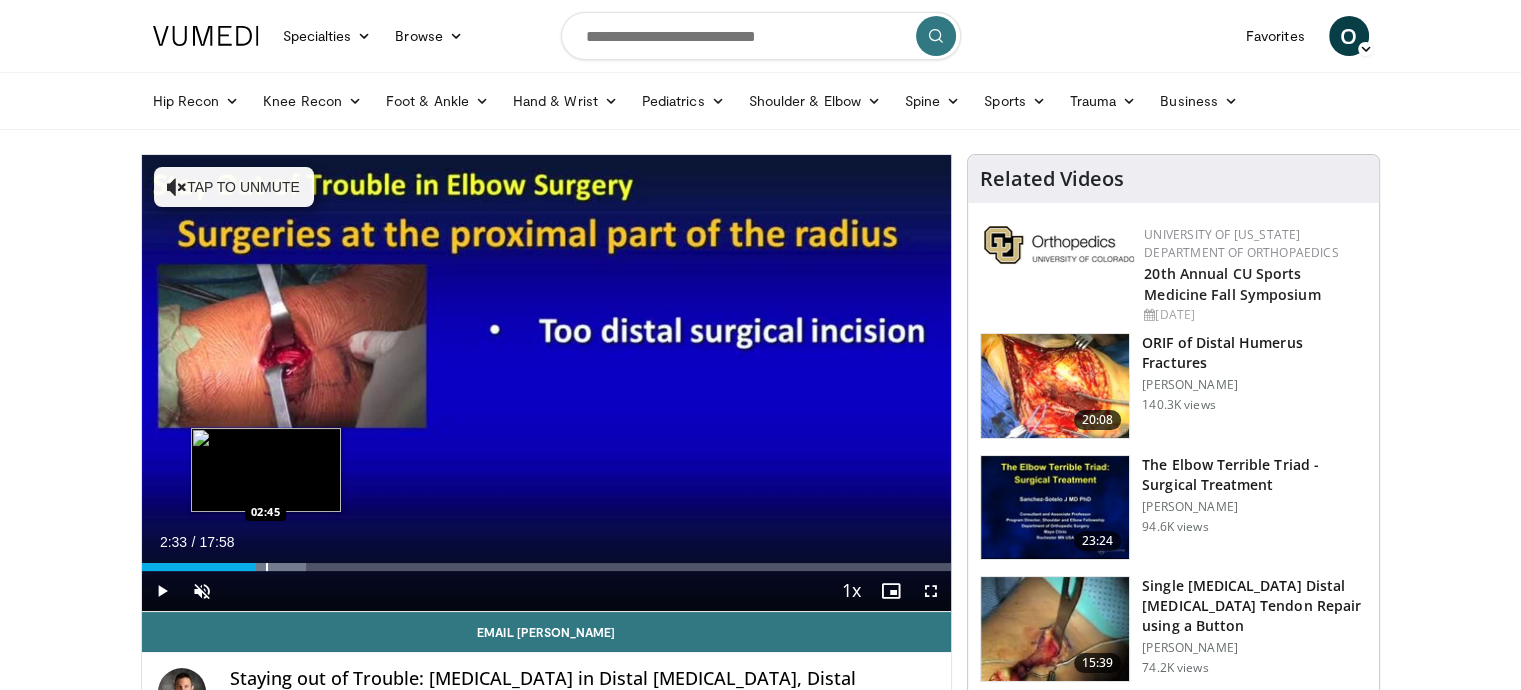click at bounding box center (267, 567) 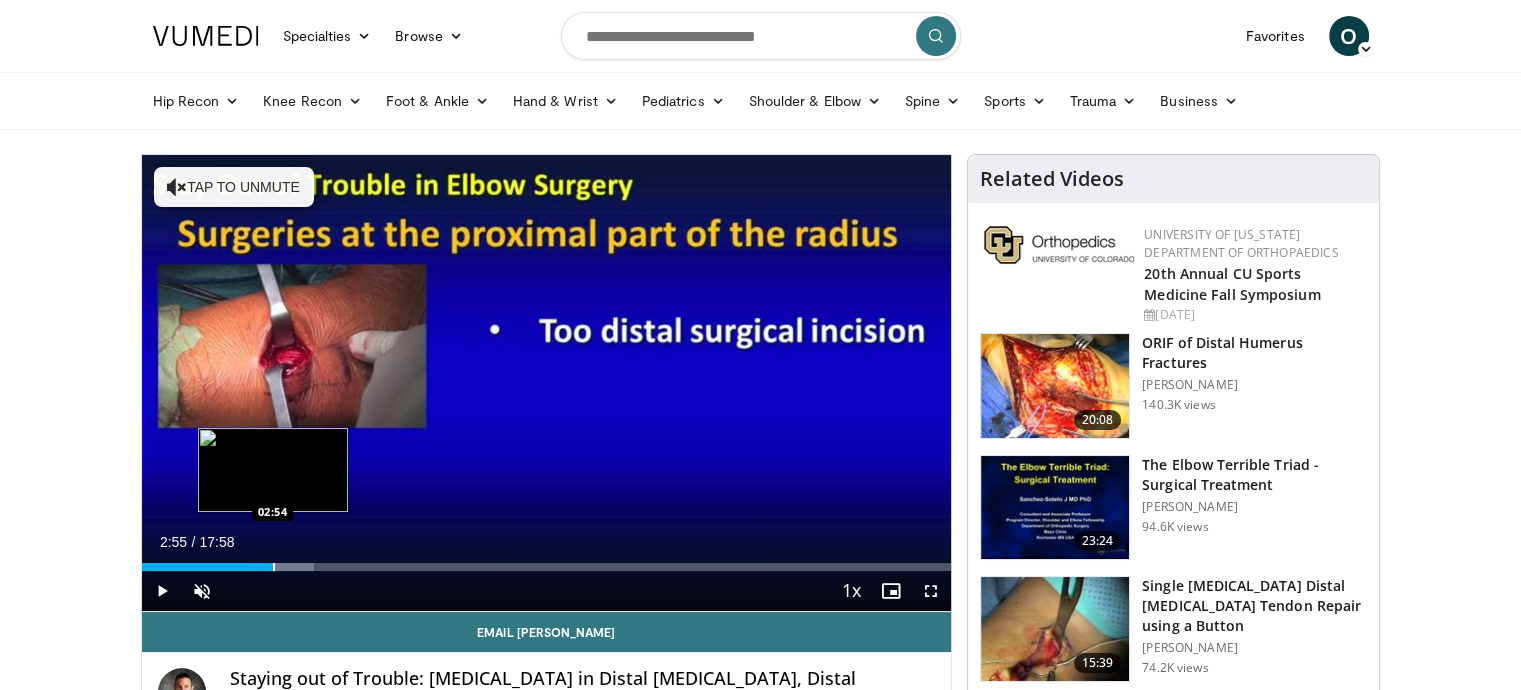 click at bounding box center (274, 567) 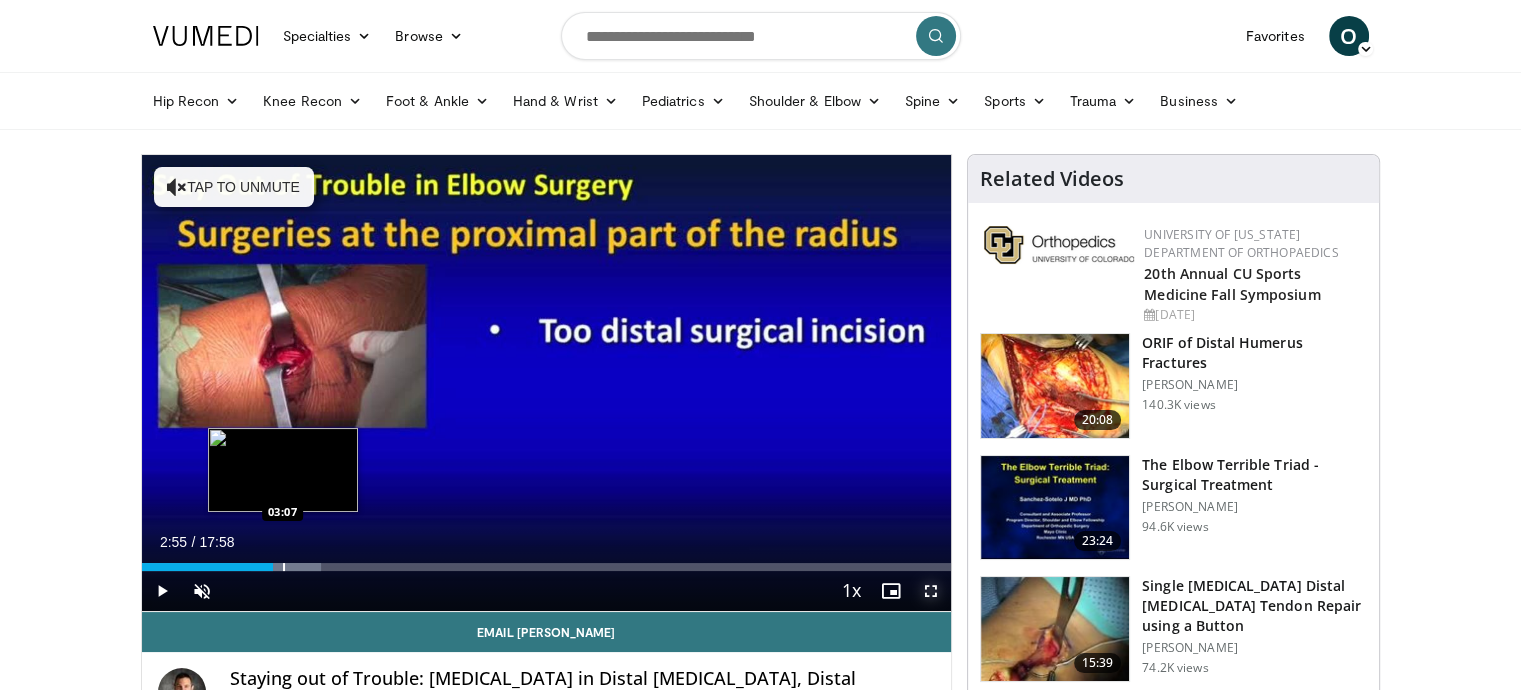 drag, startPoint x: 931, startPoint y: 593, endPoint x: 931, endPoint y: 766, distance: 173 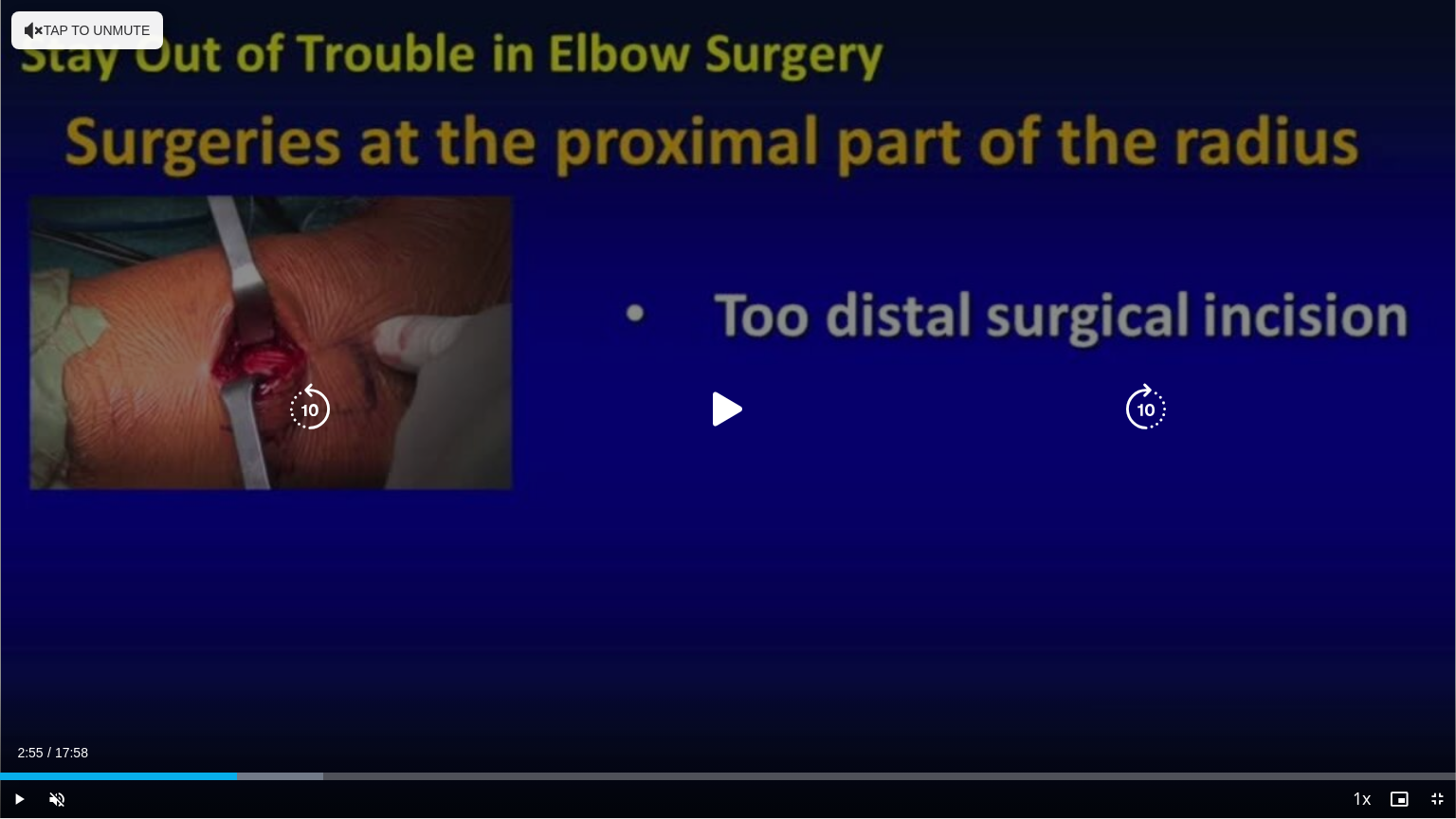 click at bounding box center (728, 410) 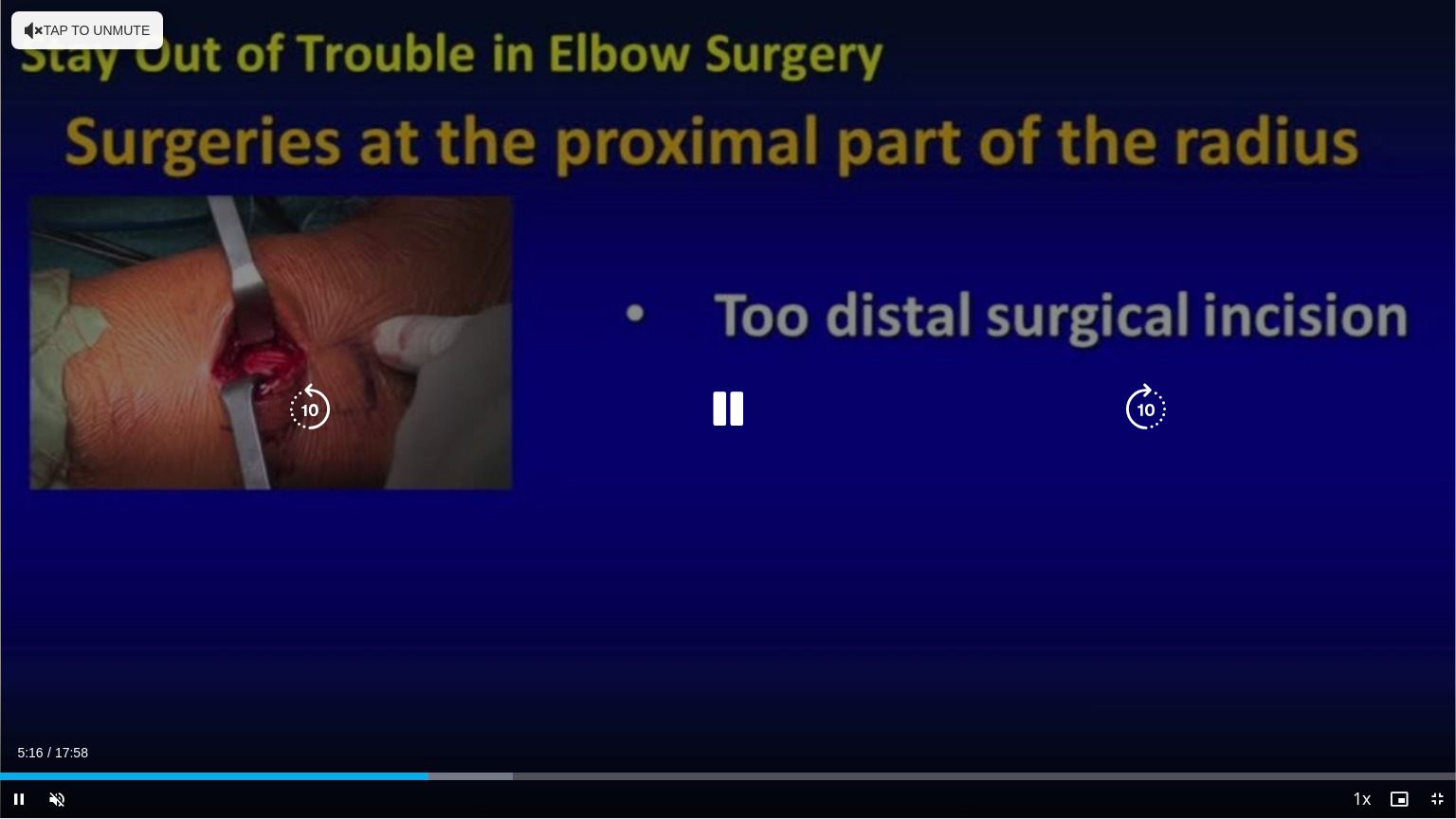 click at bounding box center [1146, 410] 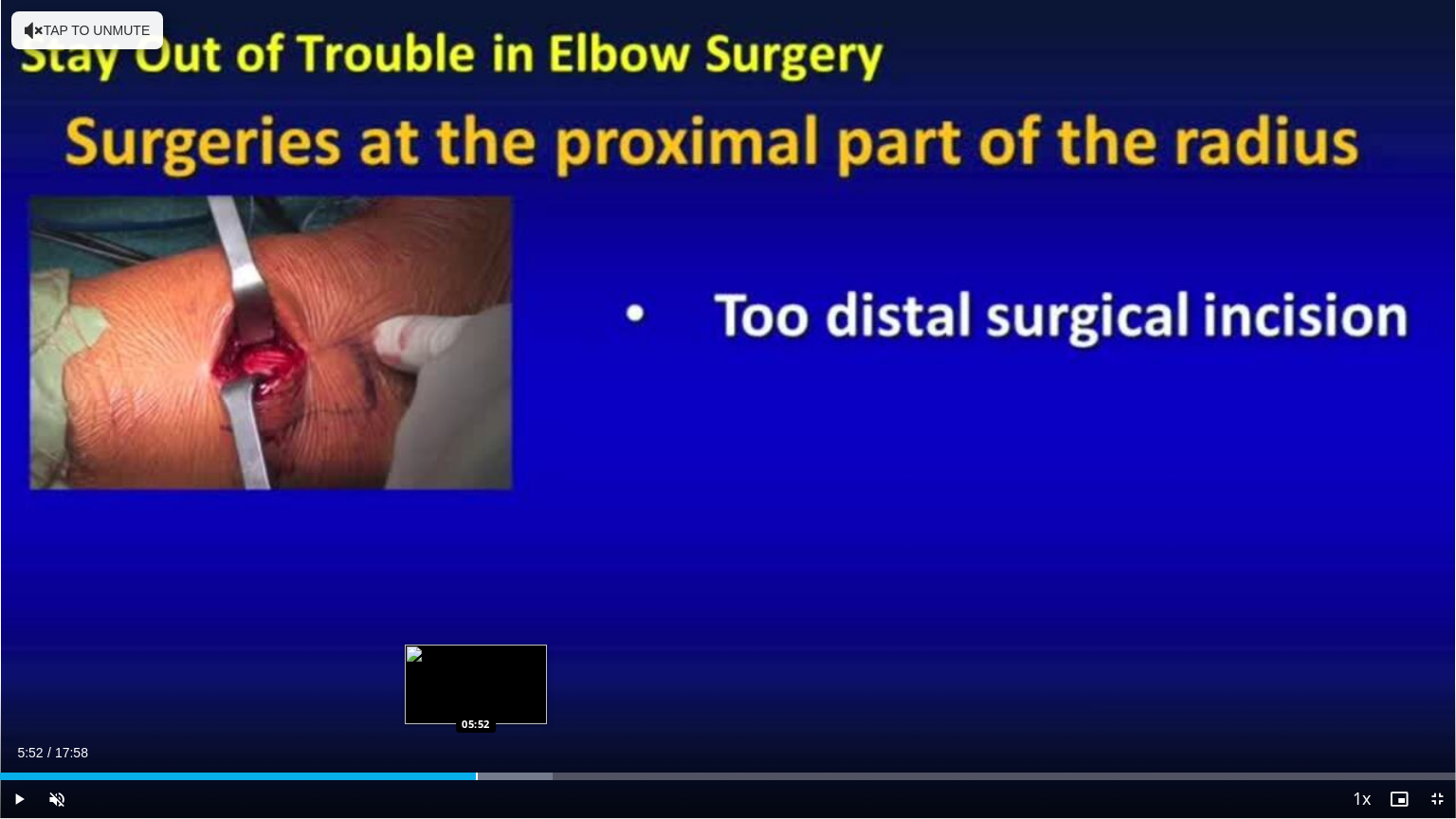 click at bounding box center (477, 776) 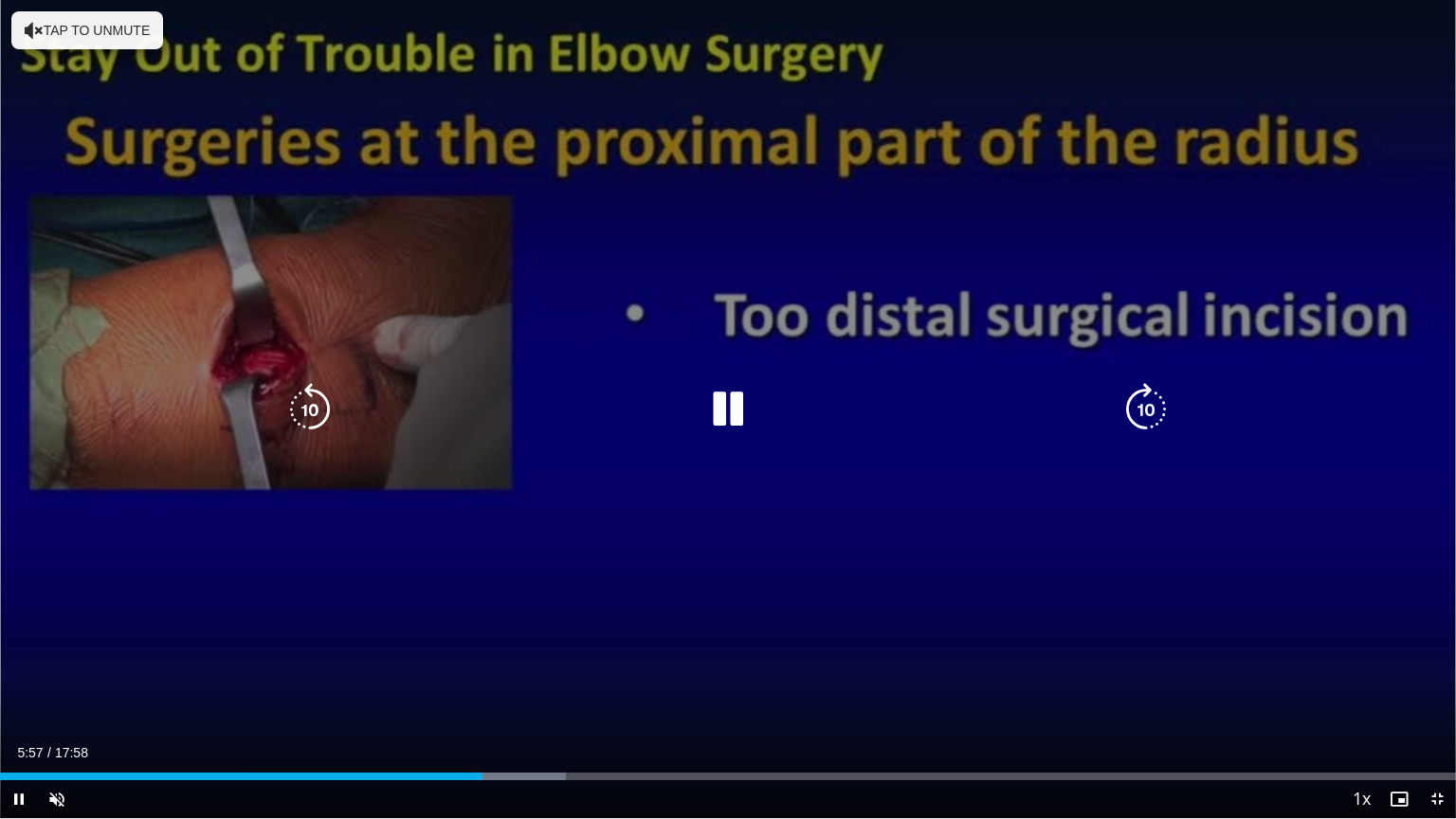 click at bounding box center [0, 0] 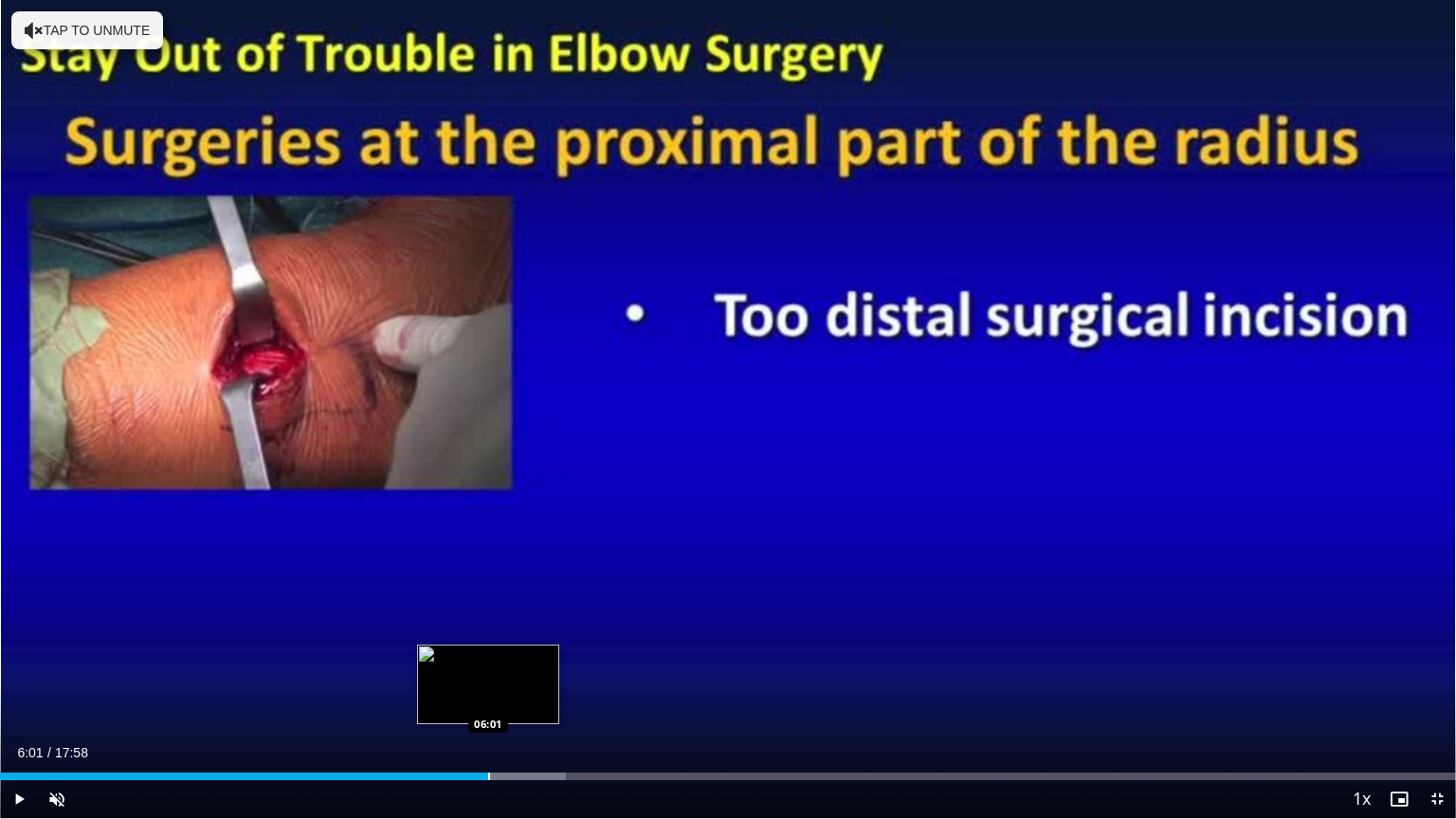 click at bounding box center (489, 776) 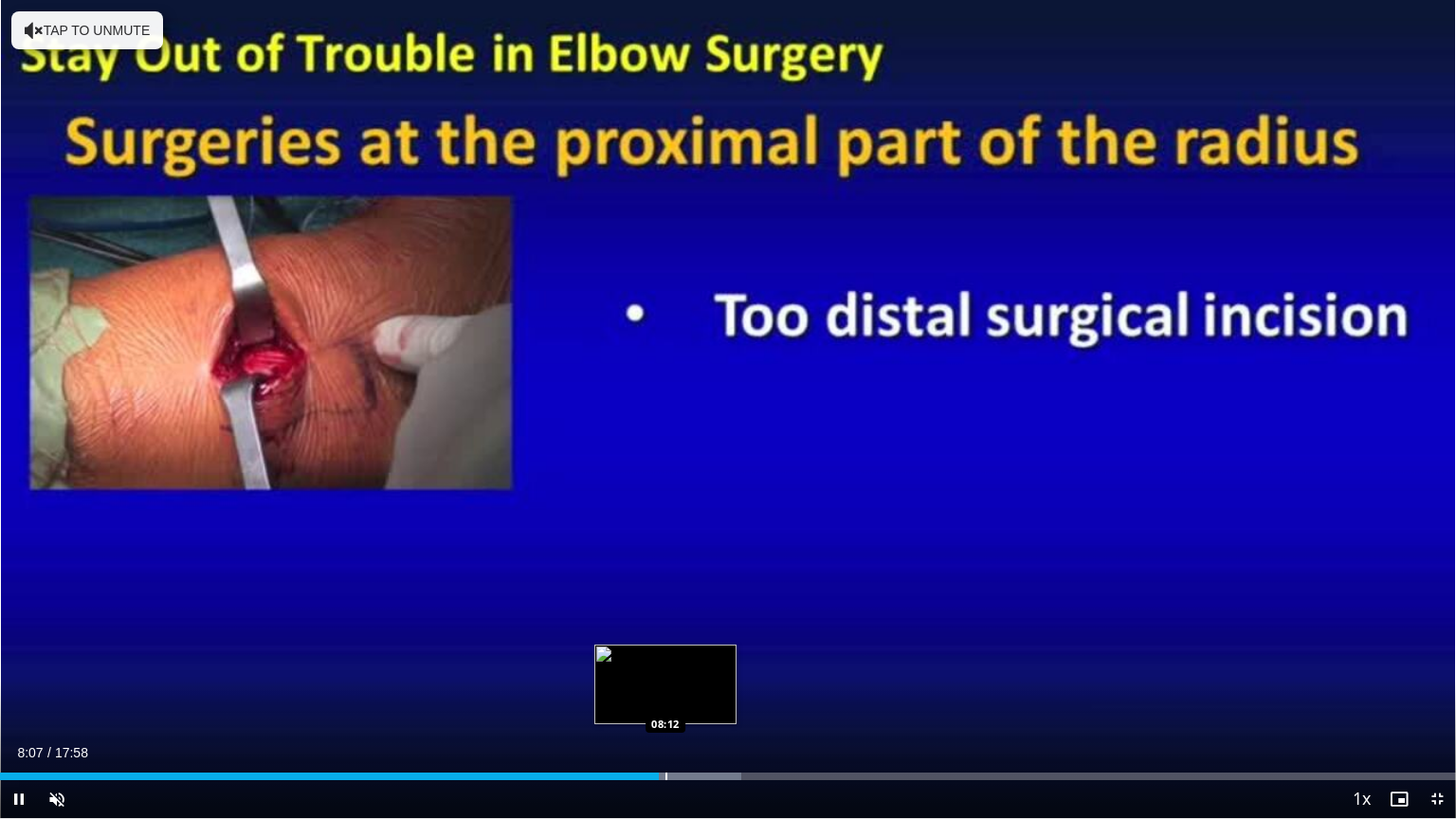 click at bounding box center (666, 776) 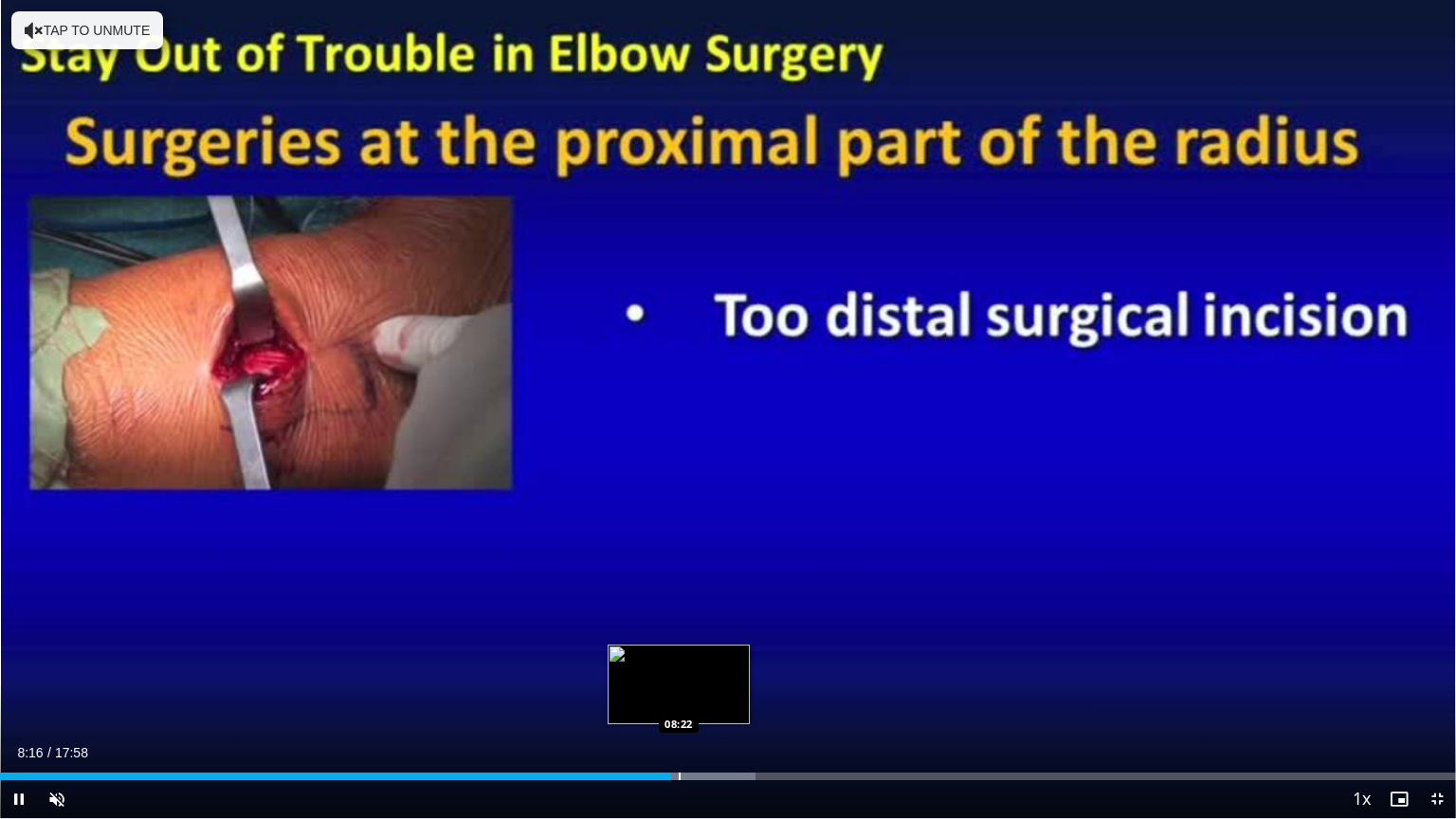 click at bounding box center (680, 776) 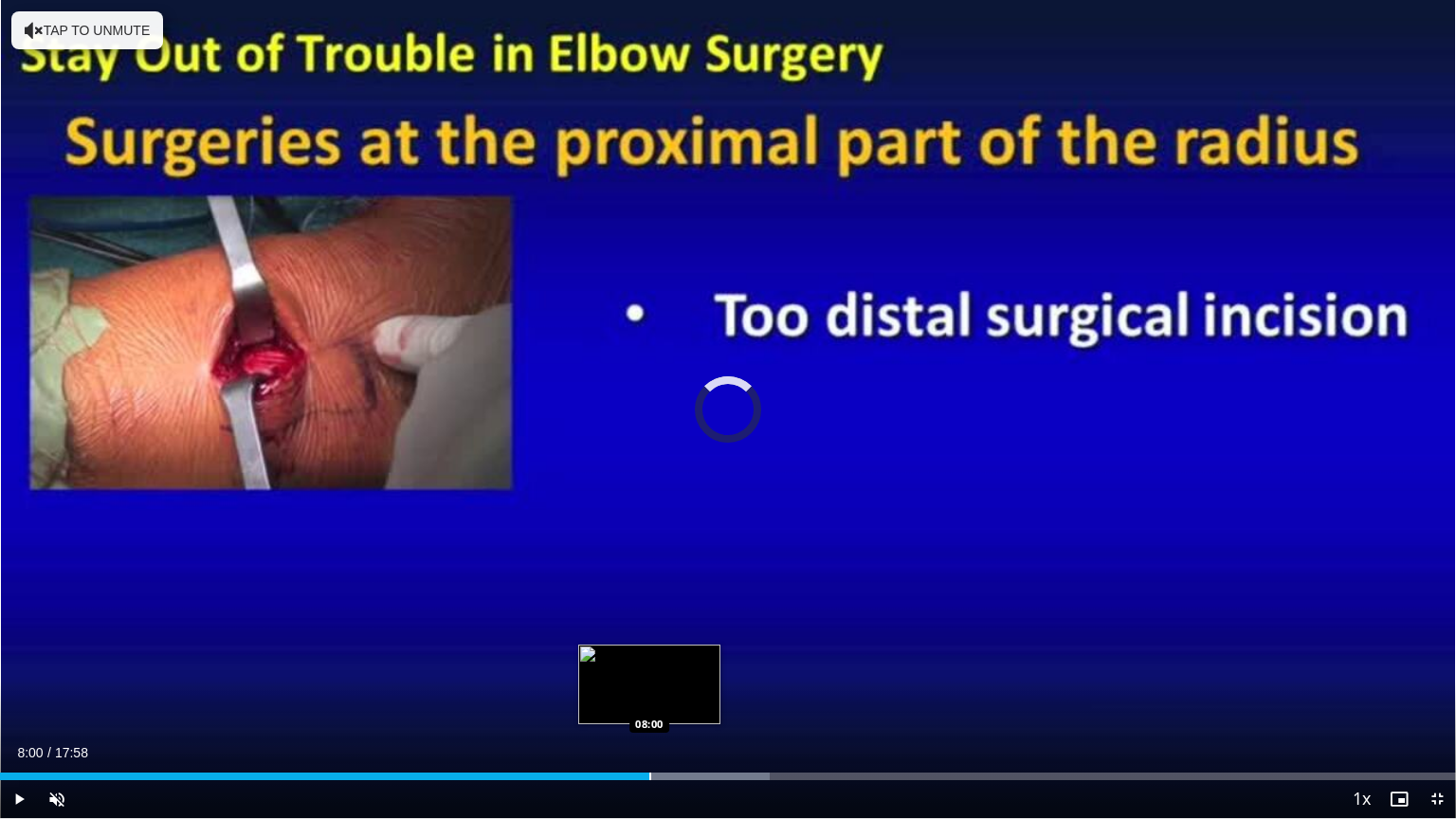 click on "Loaded :  52.88% 08:00 08:00" at bounding box center (728, 771) 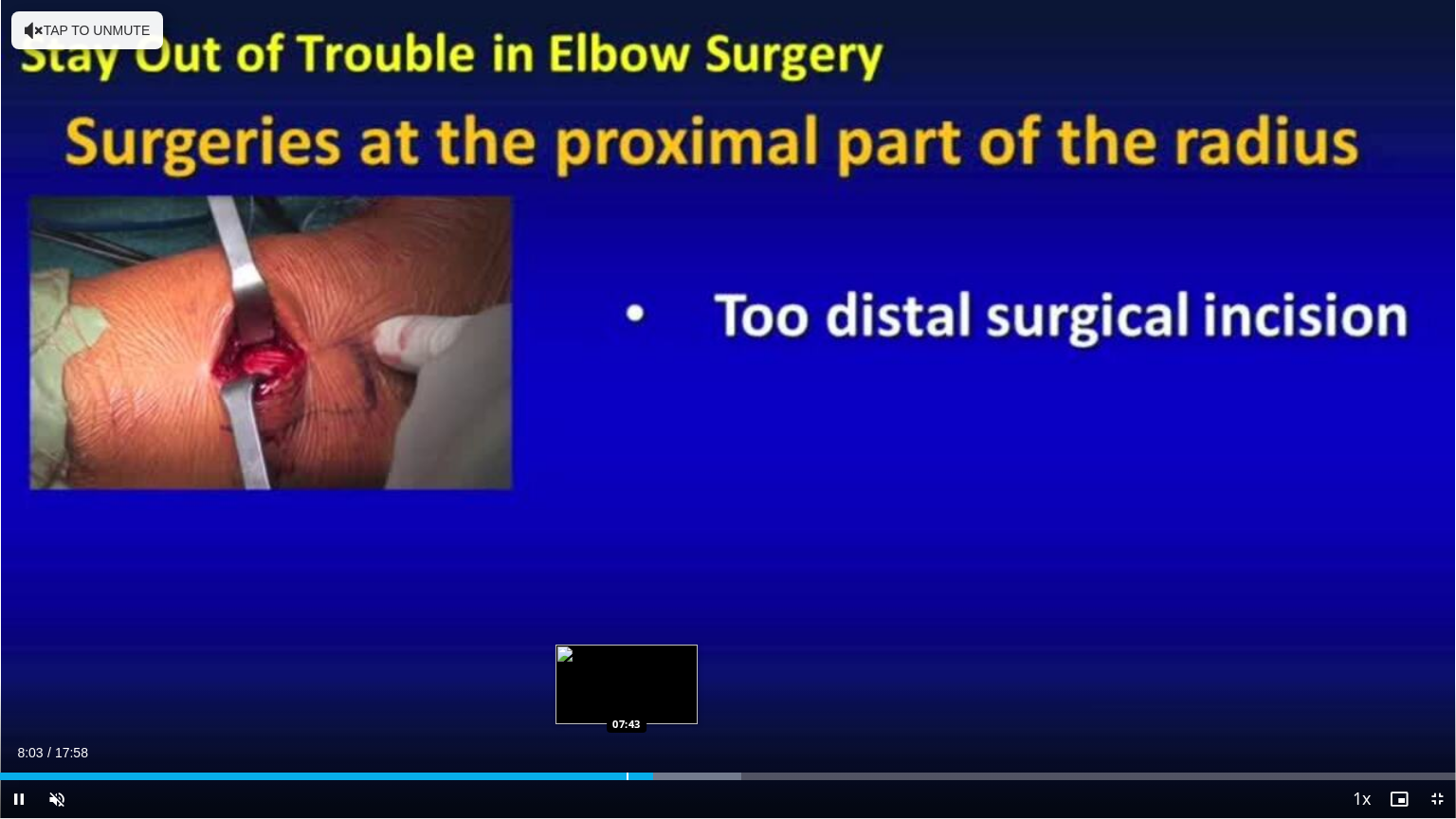 click at bounding box center [628, 776] 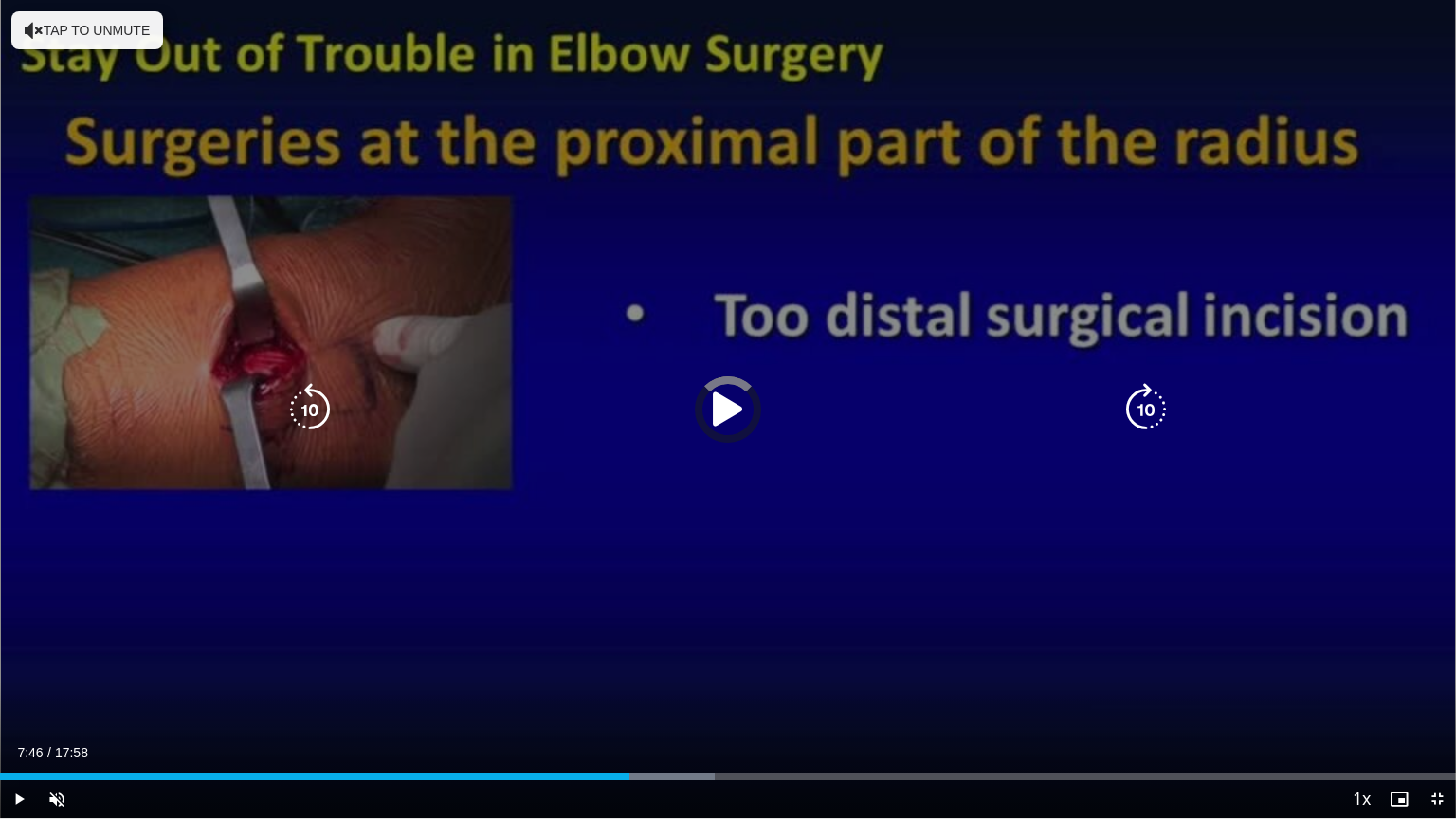 click on "Loaded :  49.08% 07:46 07:36" at bounding box center (728, 776) 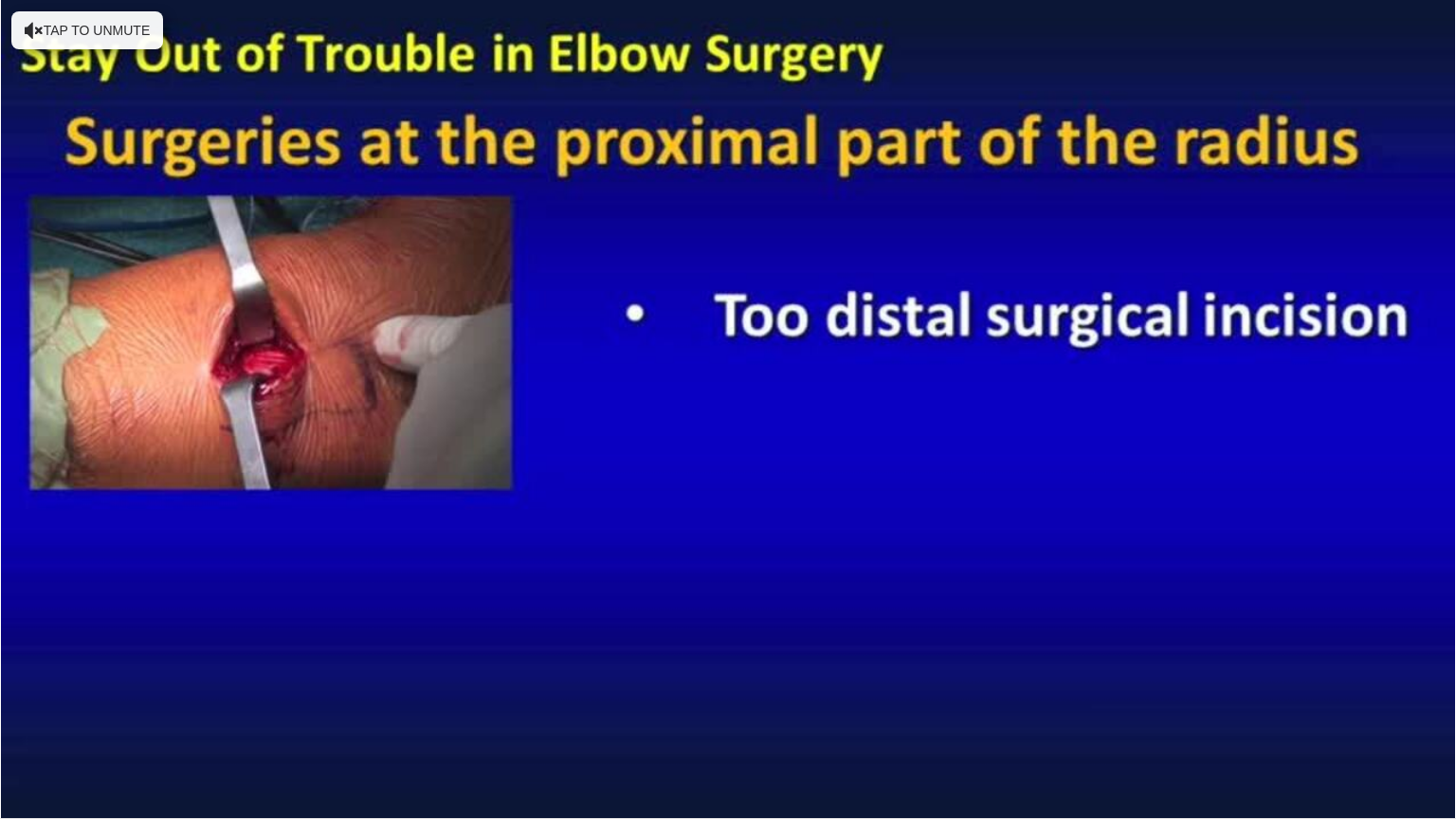 click on "**********" at bounding box center (728, 410) 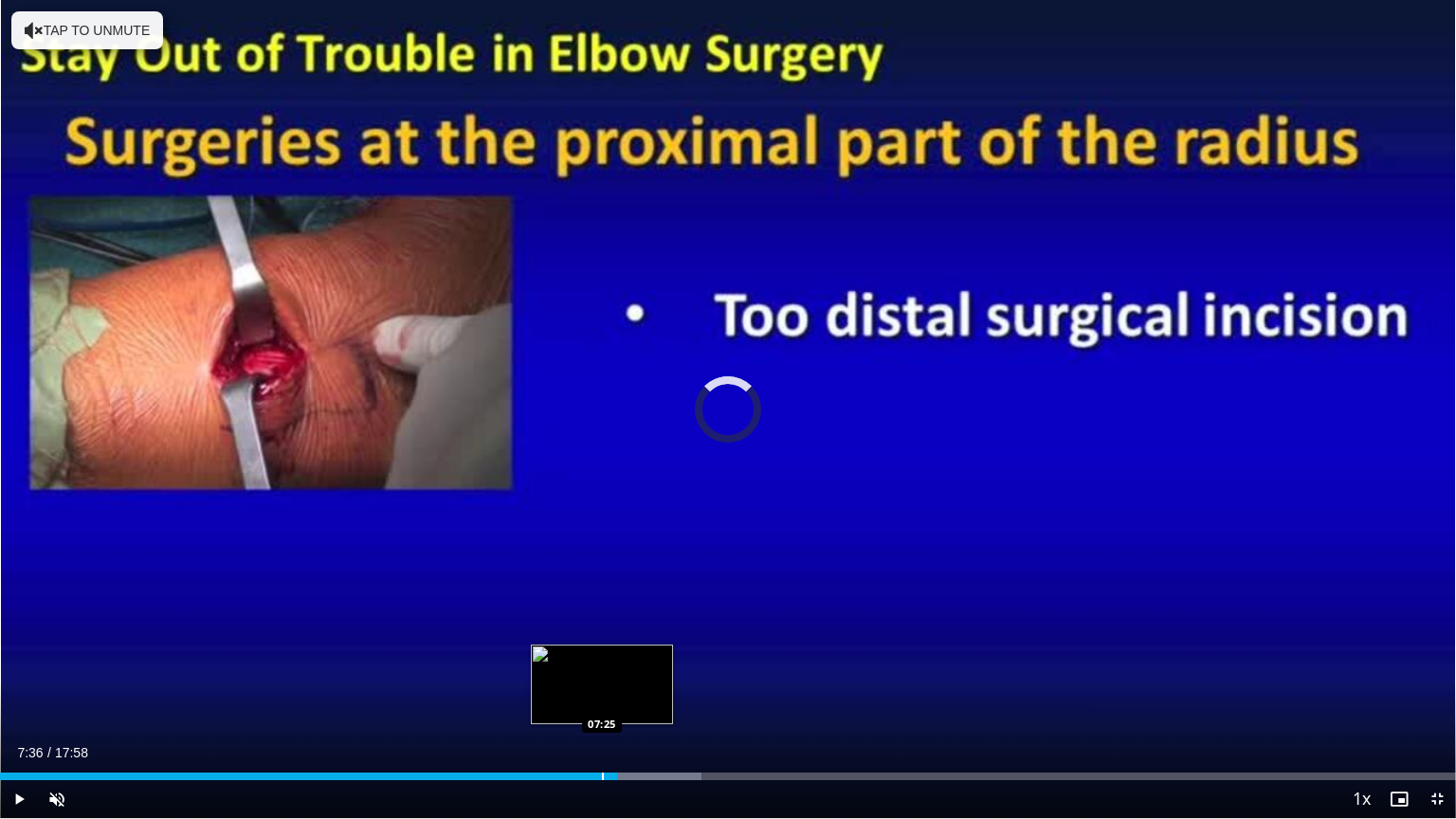 click at bounding box center [603, 776] 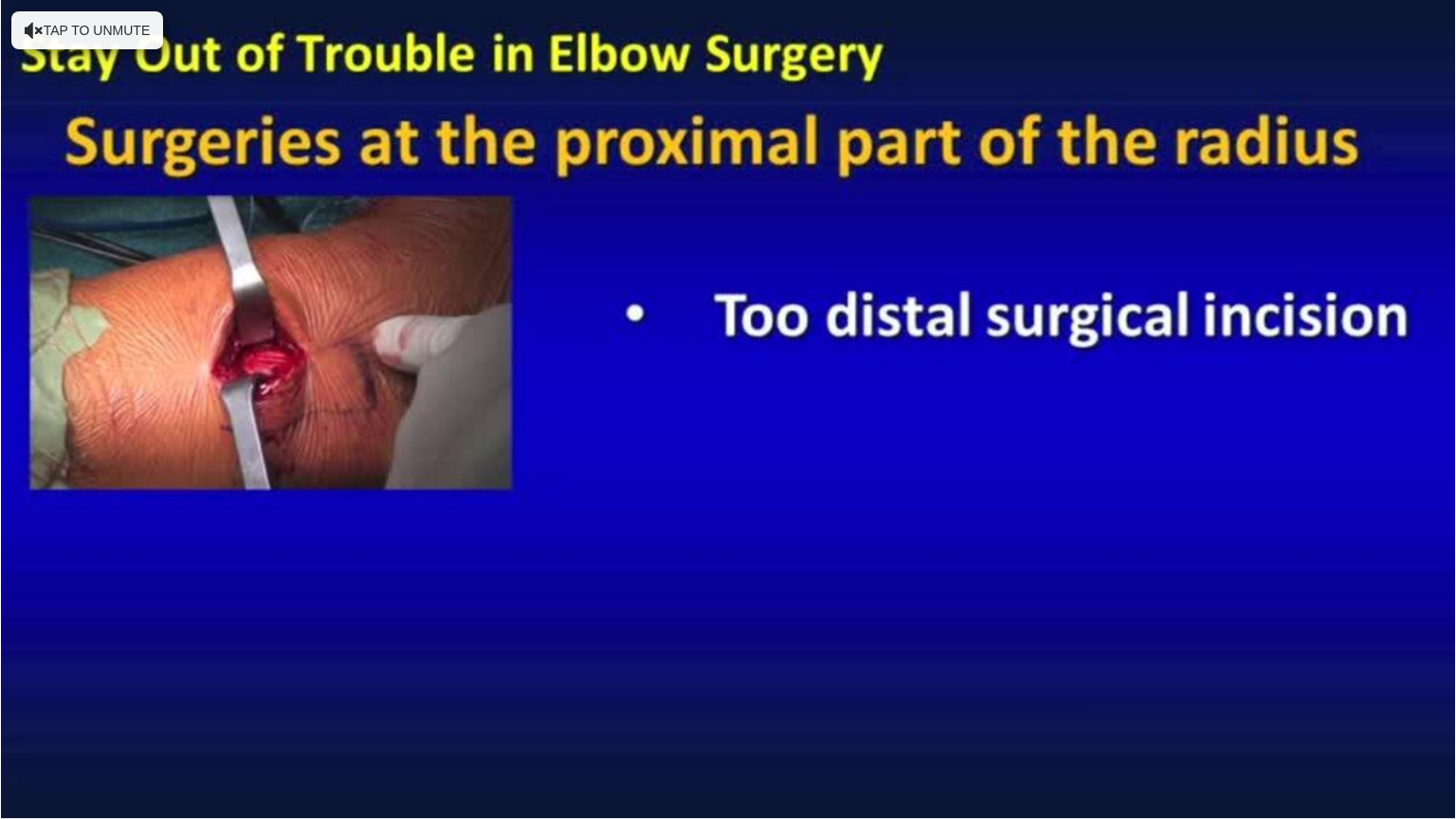 click on "**********" at bounding box center (728, 410) 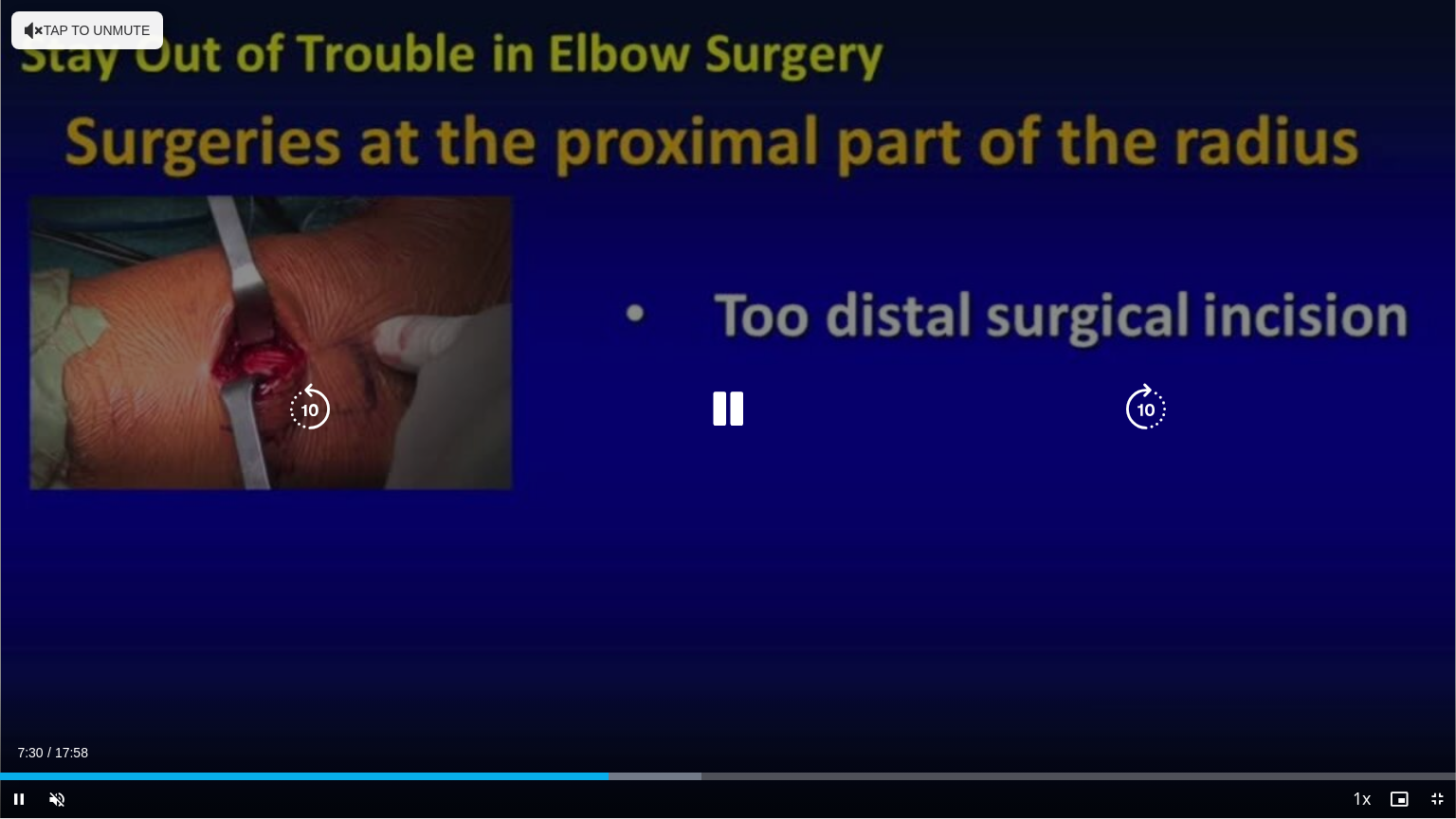 click on "10 seconds
Tap to unmute" at bounding box center [728, 409] 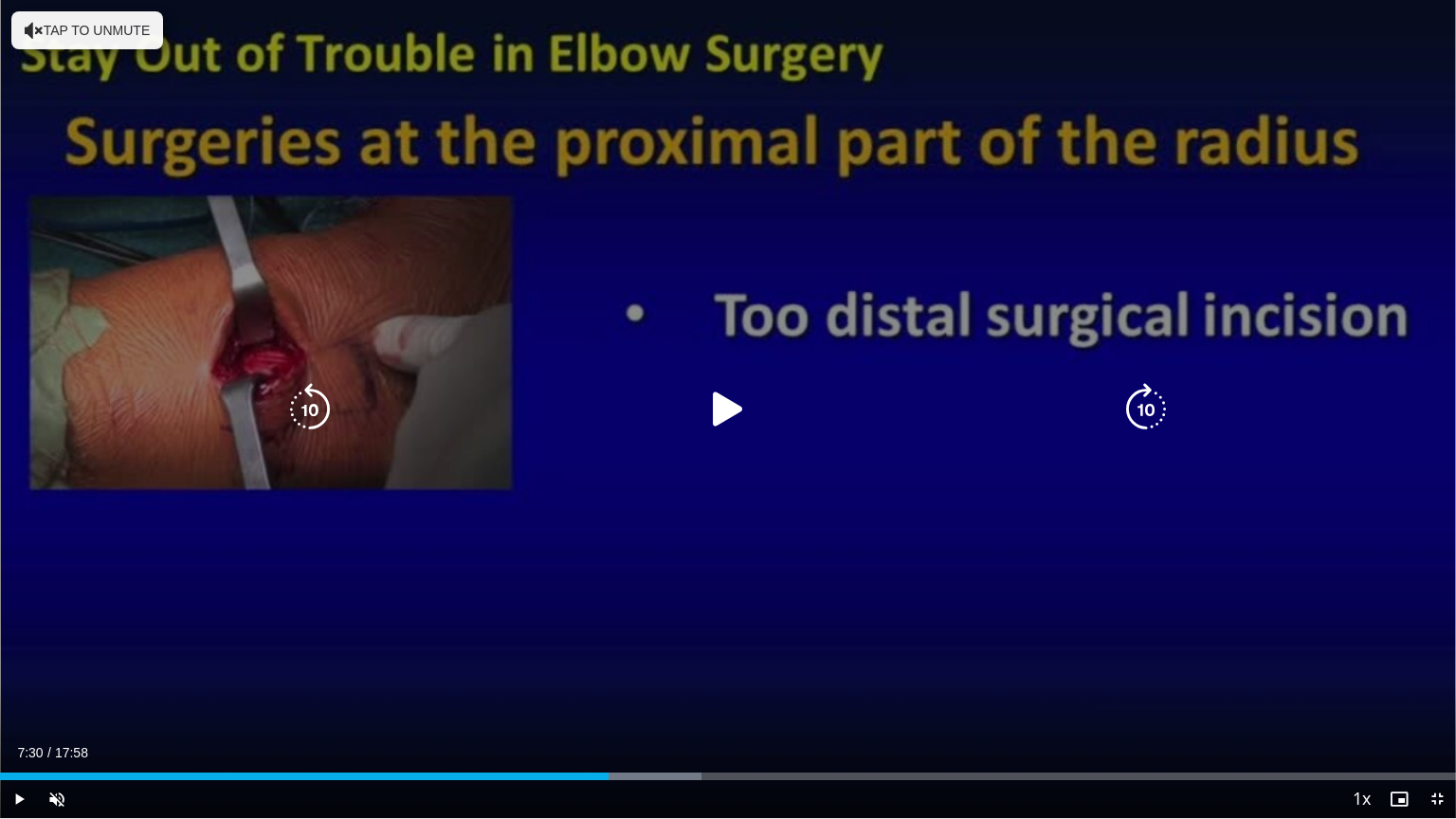 click at bounding box center (728, 410) 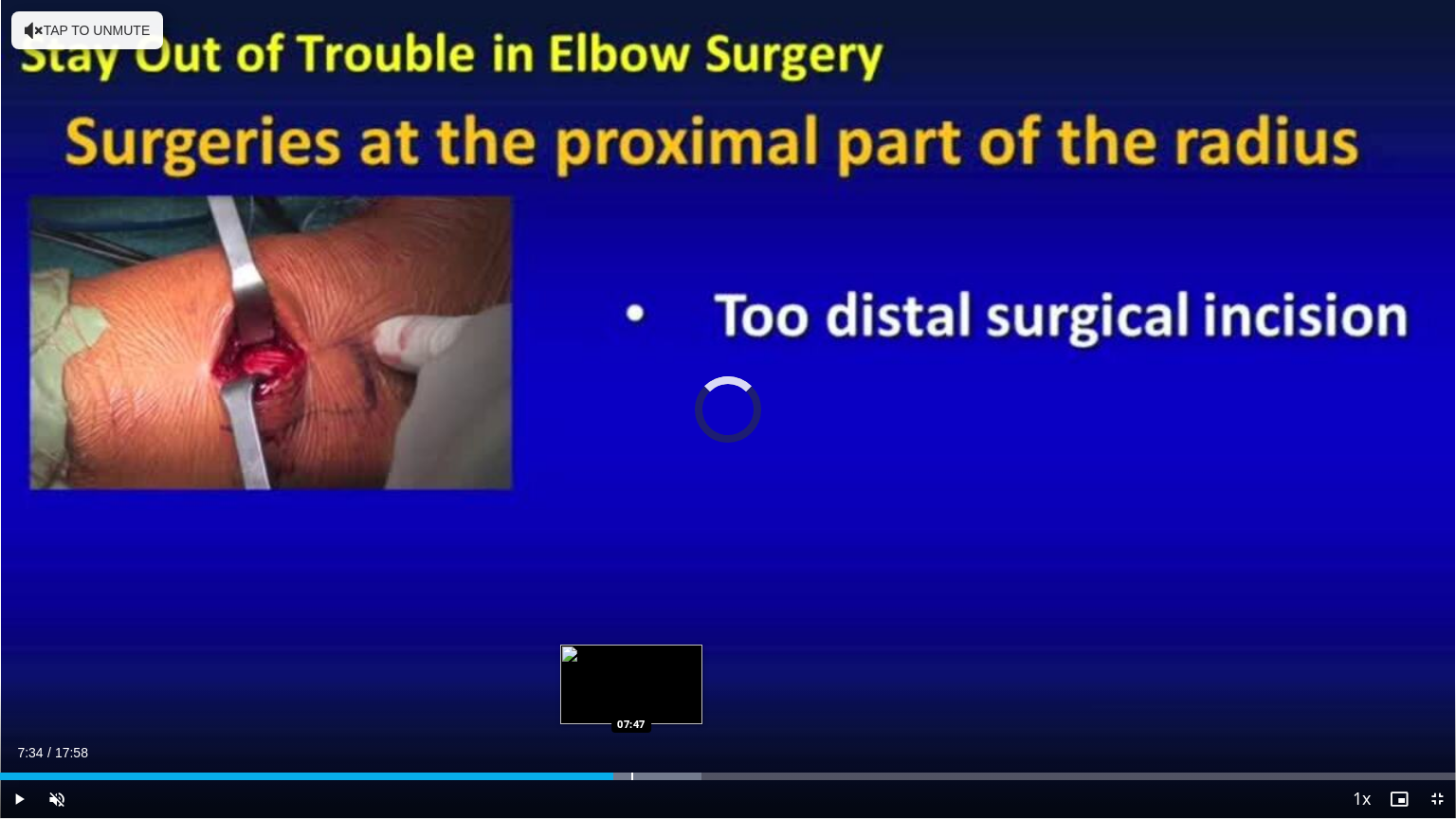click at bounding box center (632, 776) 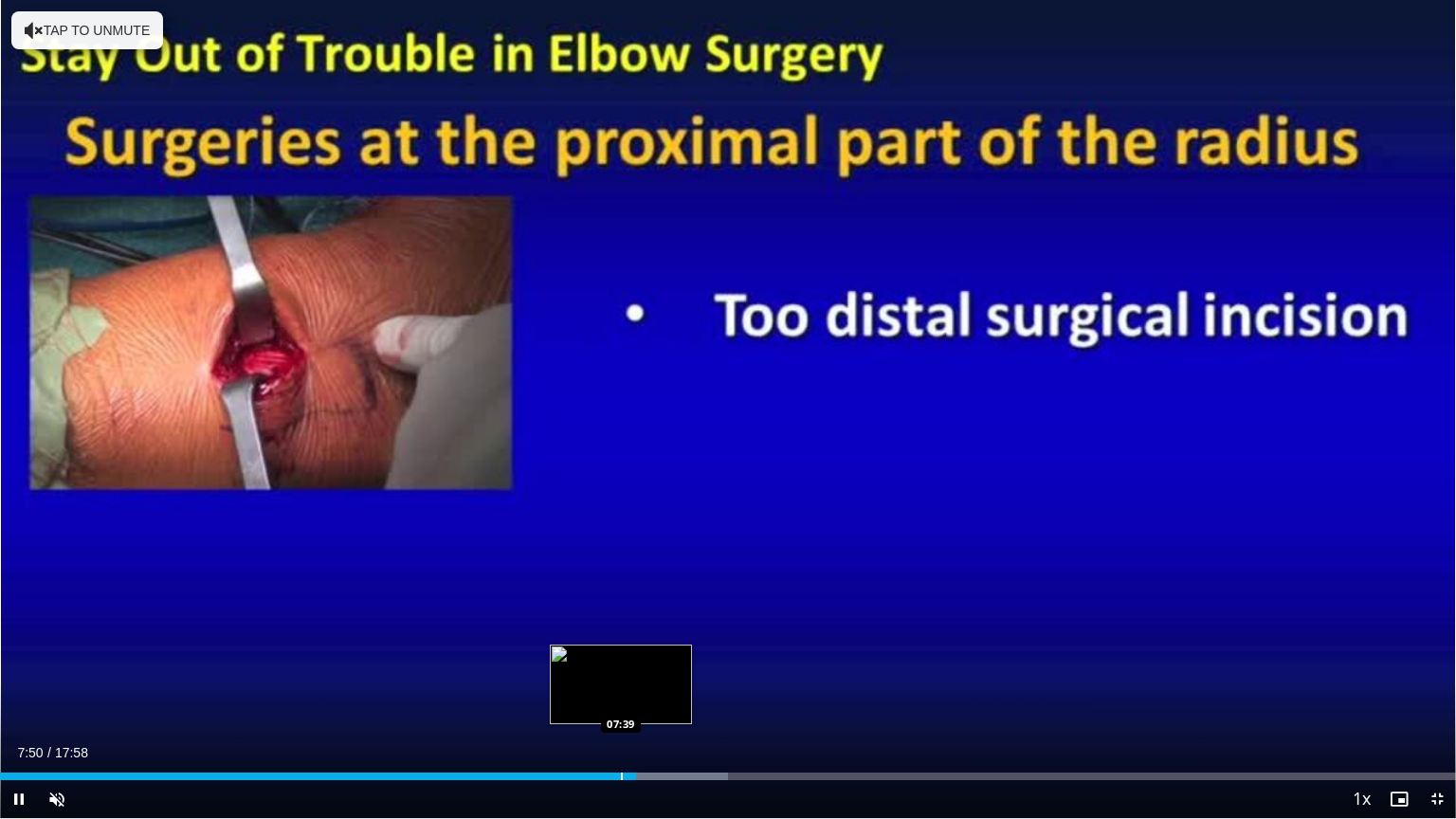 click at bounding box center (622, 776) 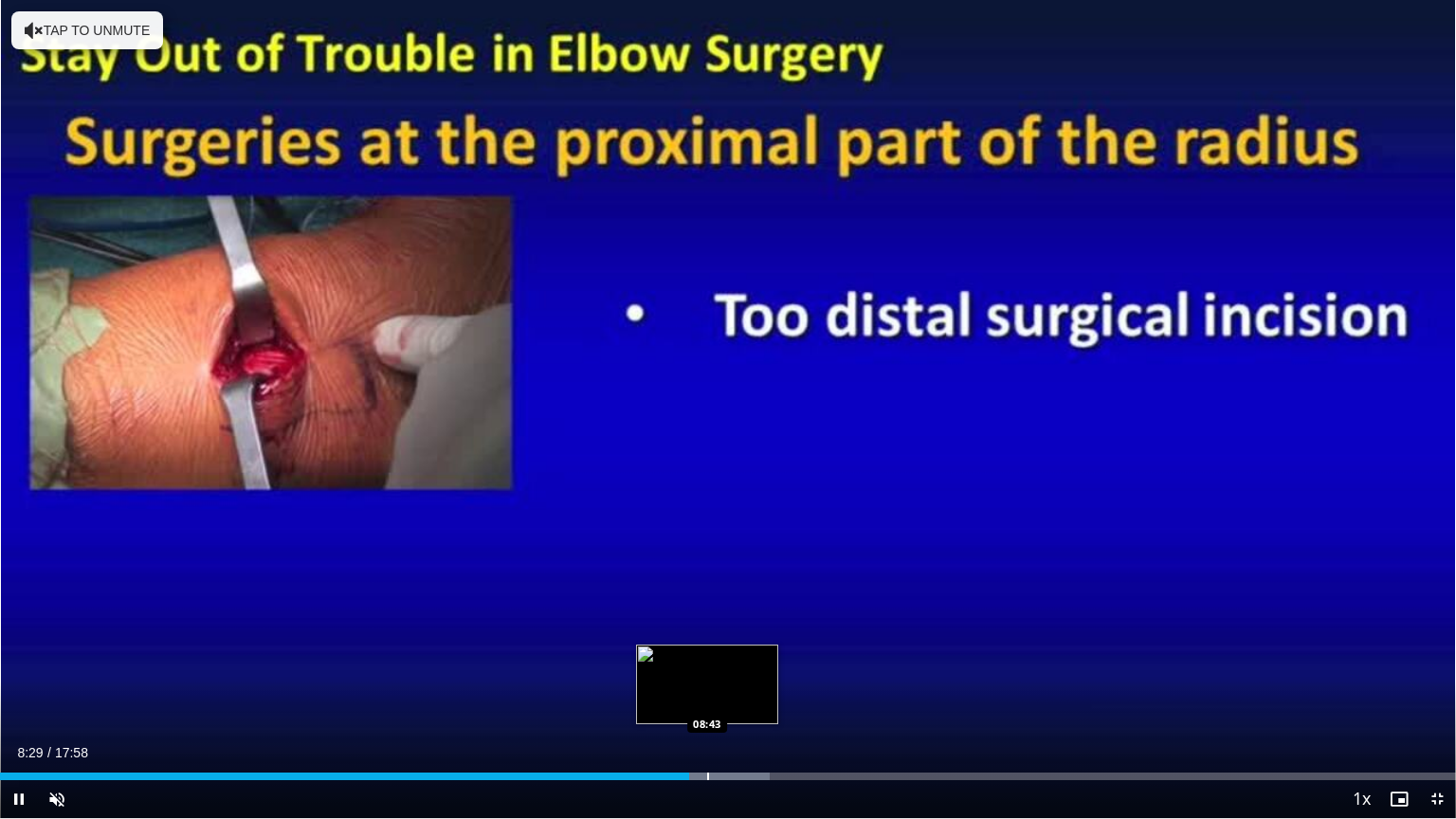 click on "Loaded :  52.88% 08:30 08:43" at bounding box center (728, 771) 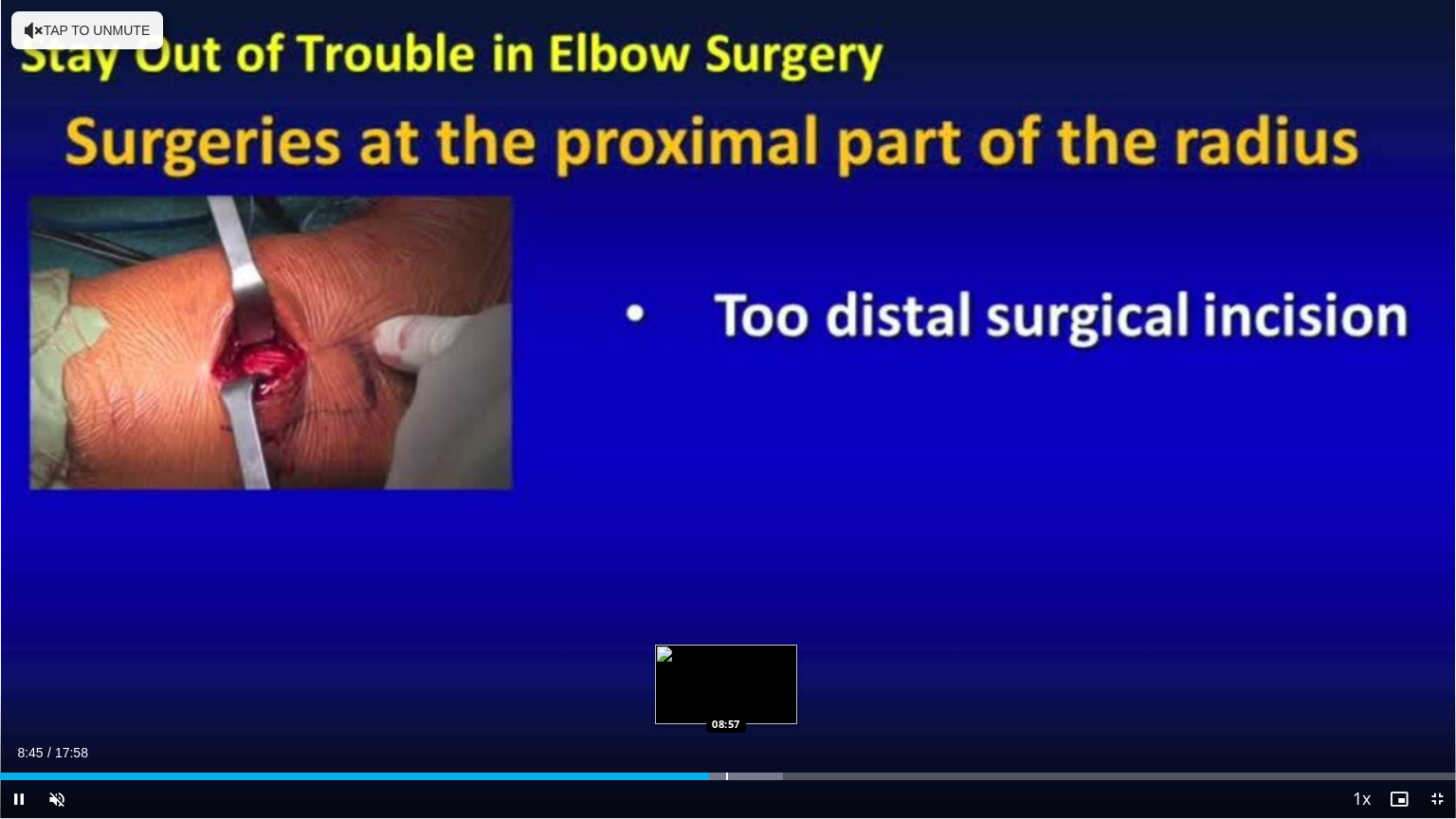click at bounding box center (727, 776) 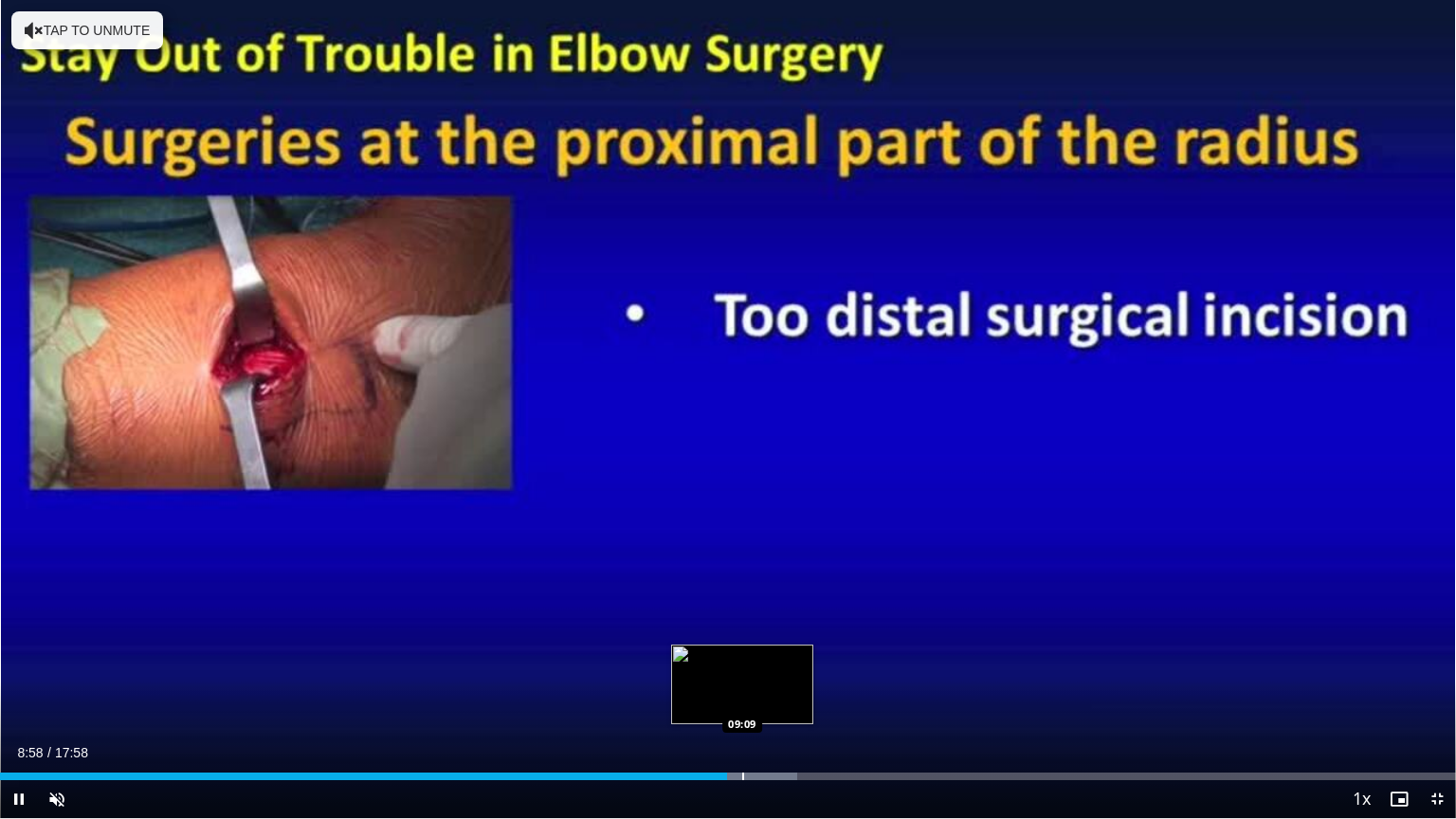 click at bounding box center [743, 776] 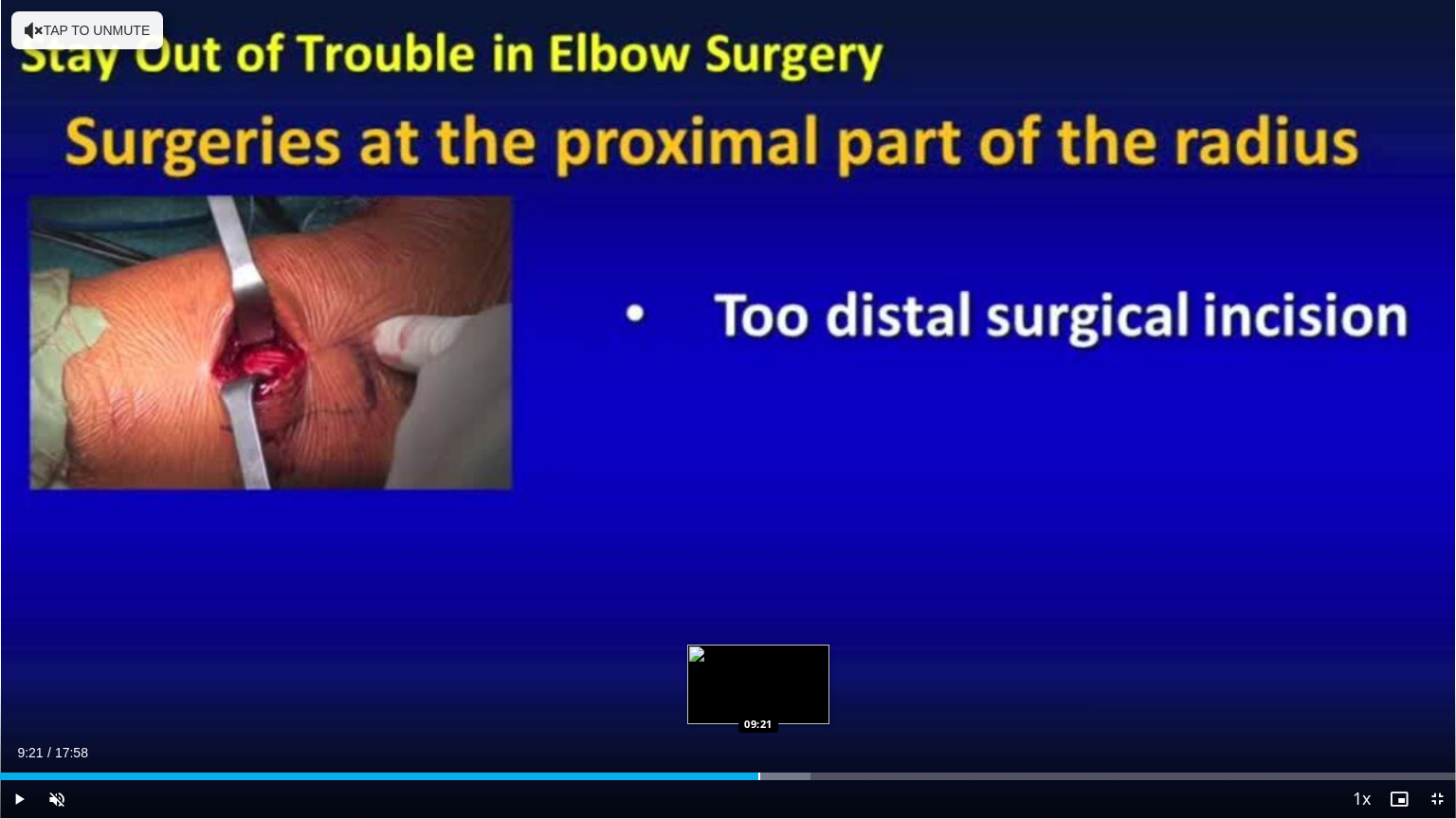 click at bounding box center [759, 776] 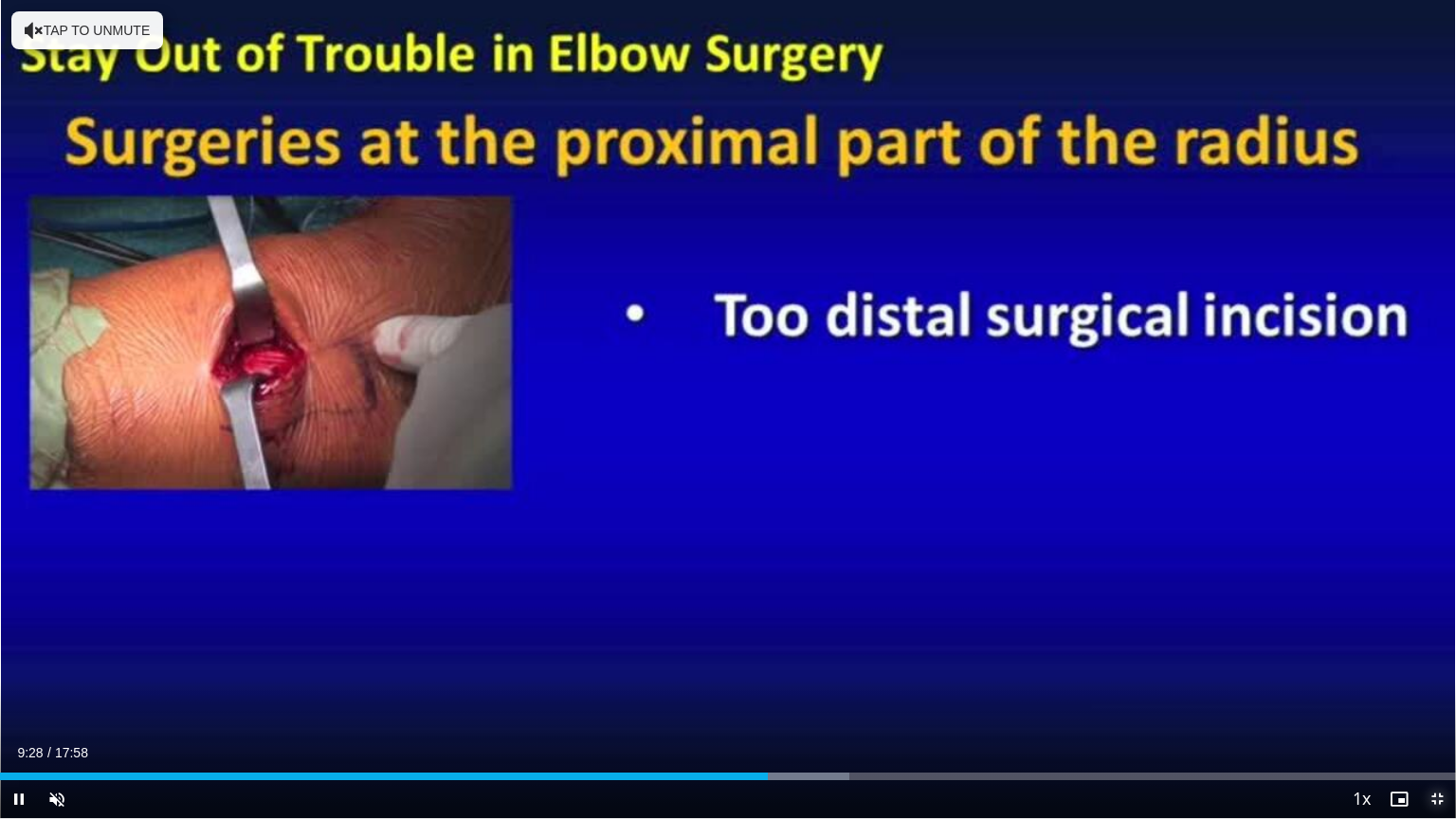 click at bounding box center (1437, 799) 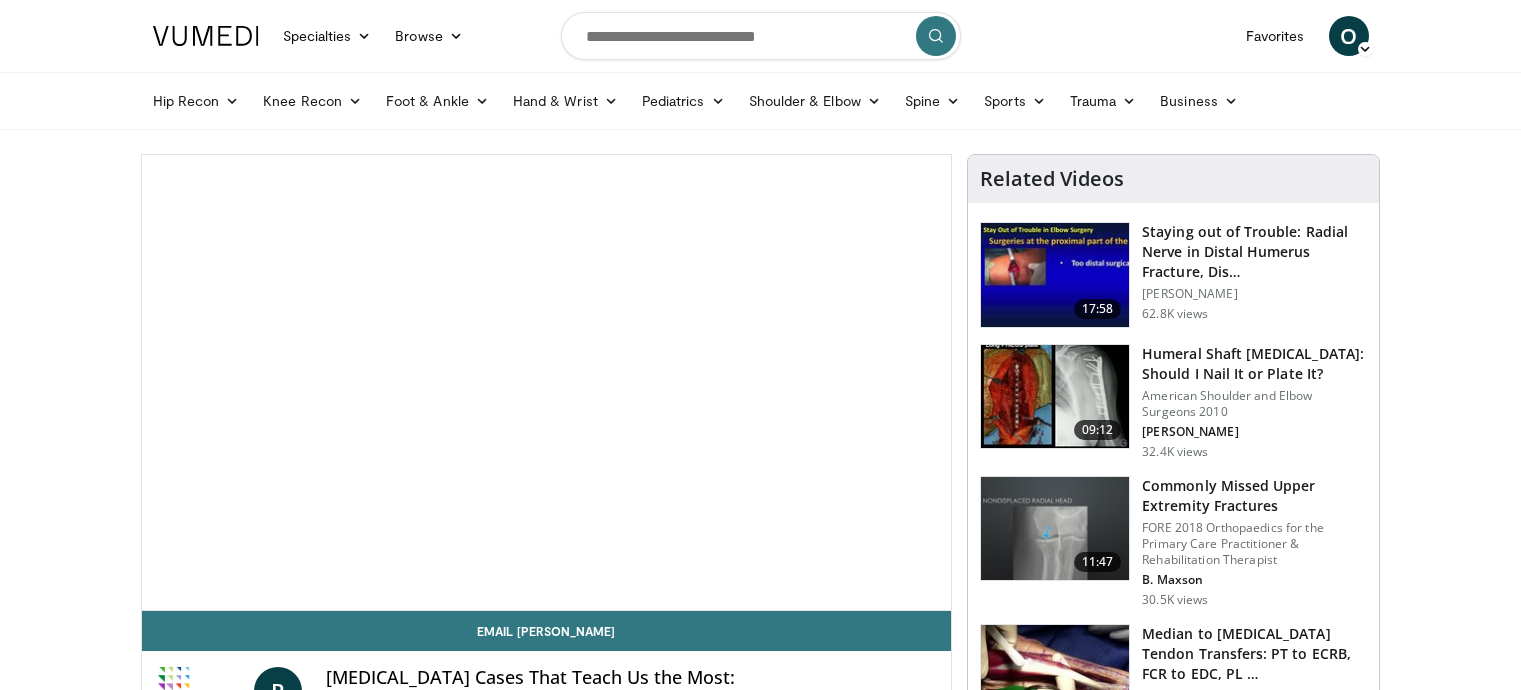 scroll, scrollTop: 0, scrollLeft: 0, axis: both 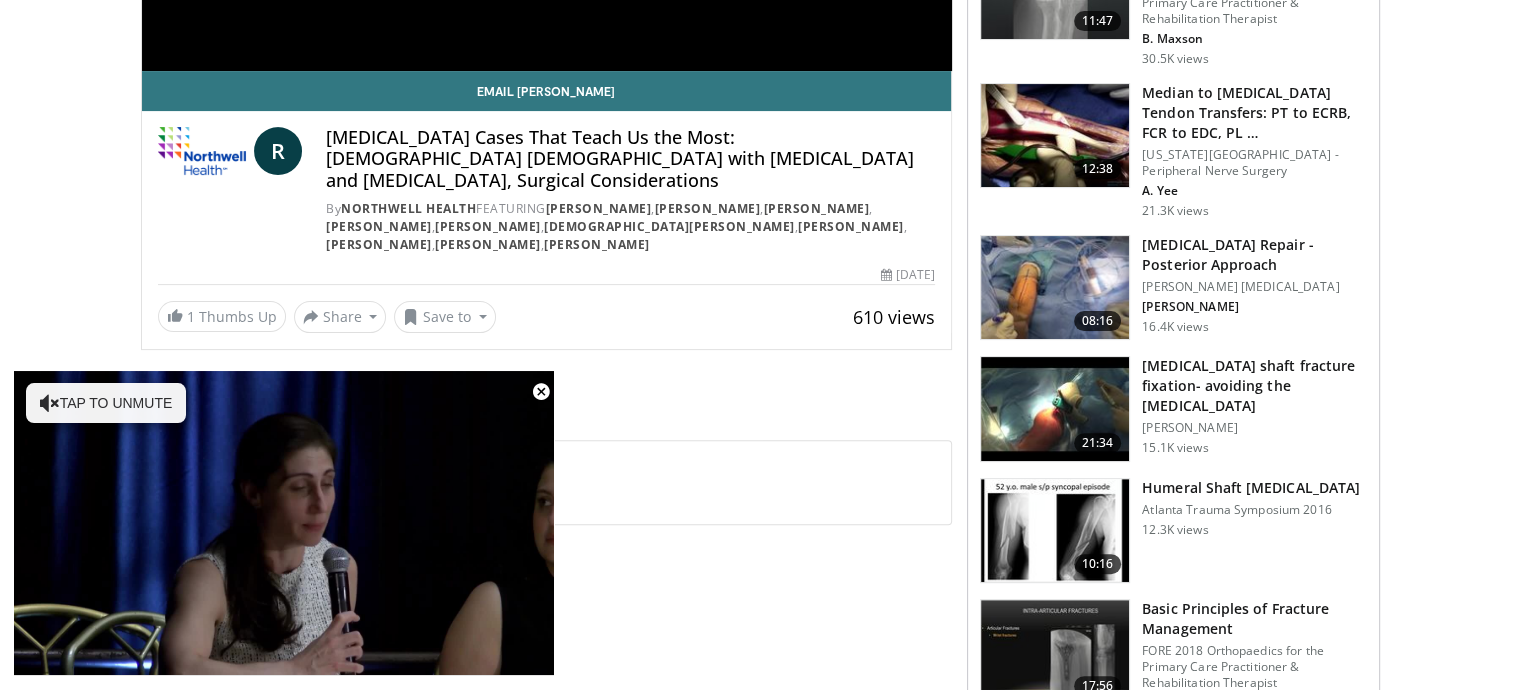 click at bounding box center (1055, 288) 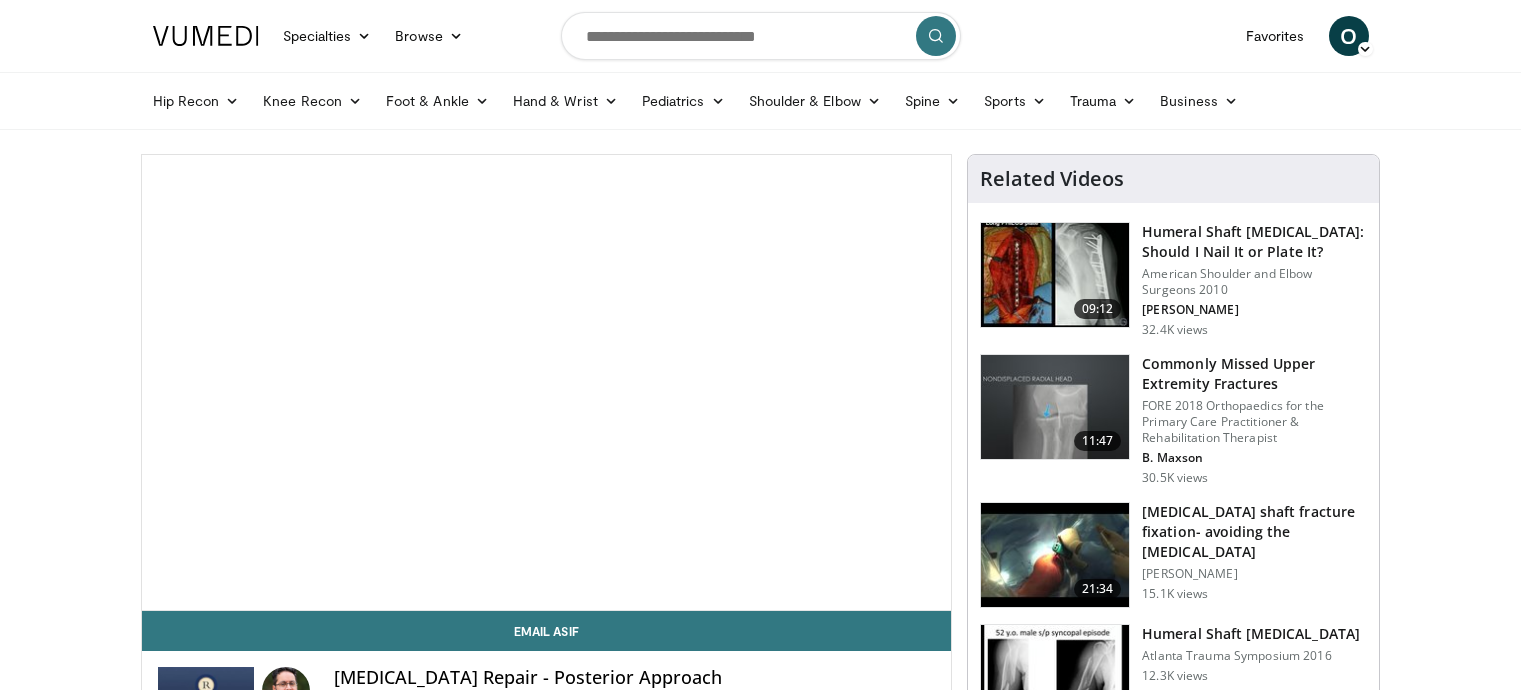 scroll, scrollTop: 0, scrollLeft: 0, axis: both 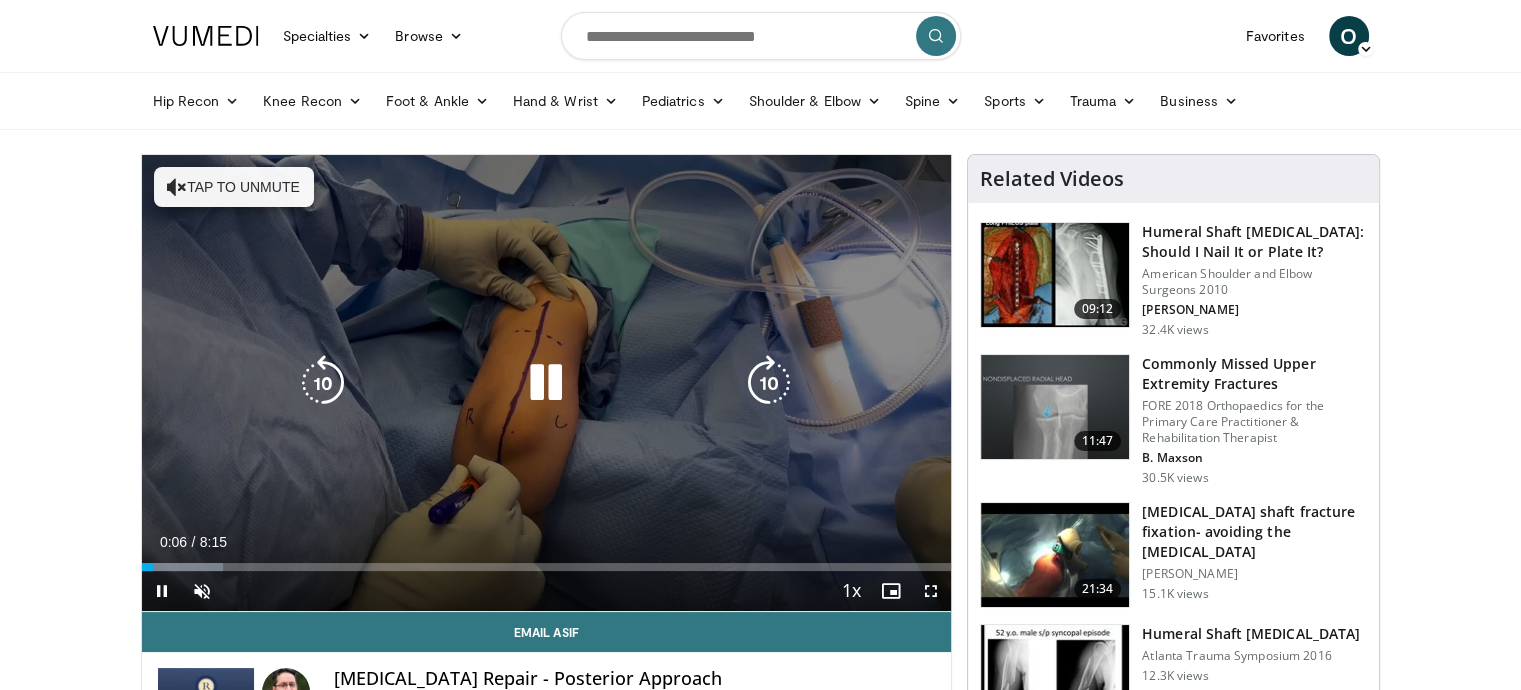 click on "10 seconds
Tap to unmute" at bounding box center (547, 383) 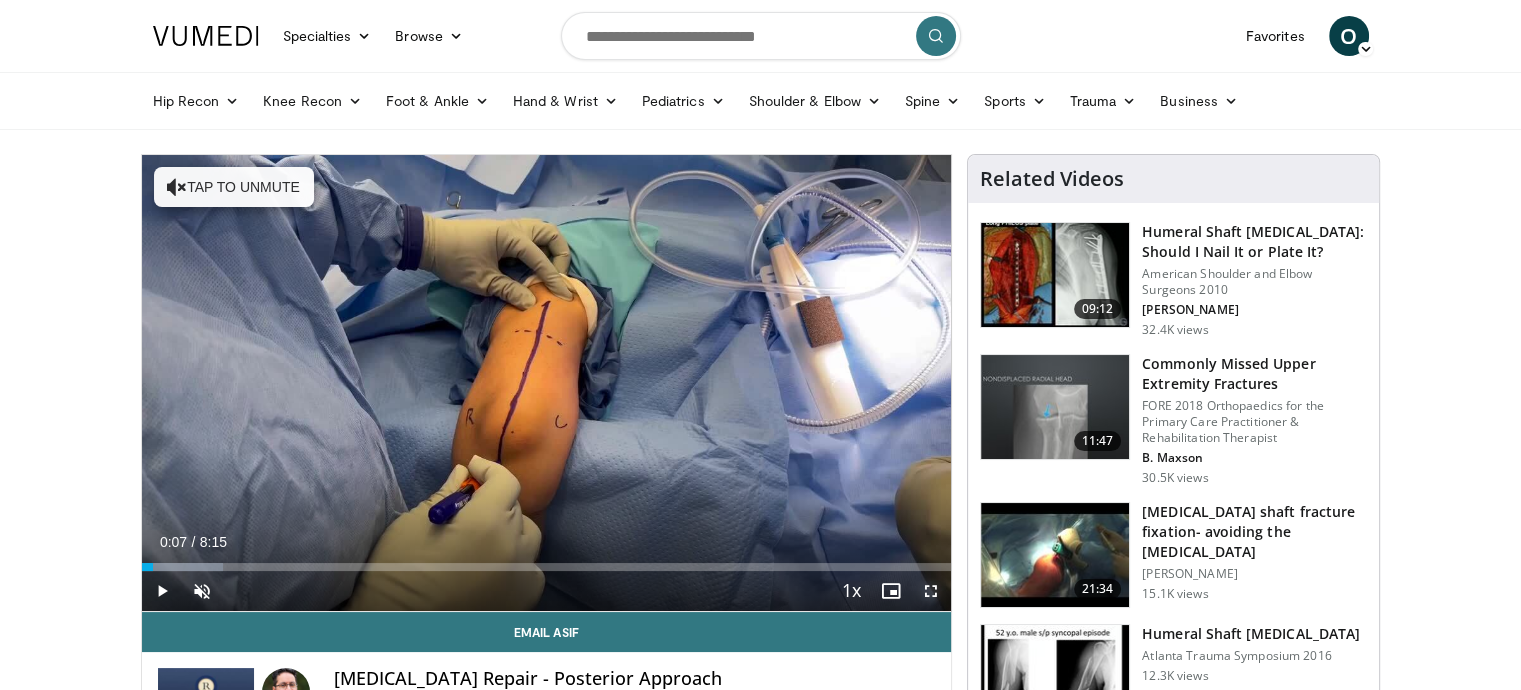 click at bounding box center (931, 591) 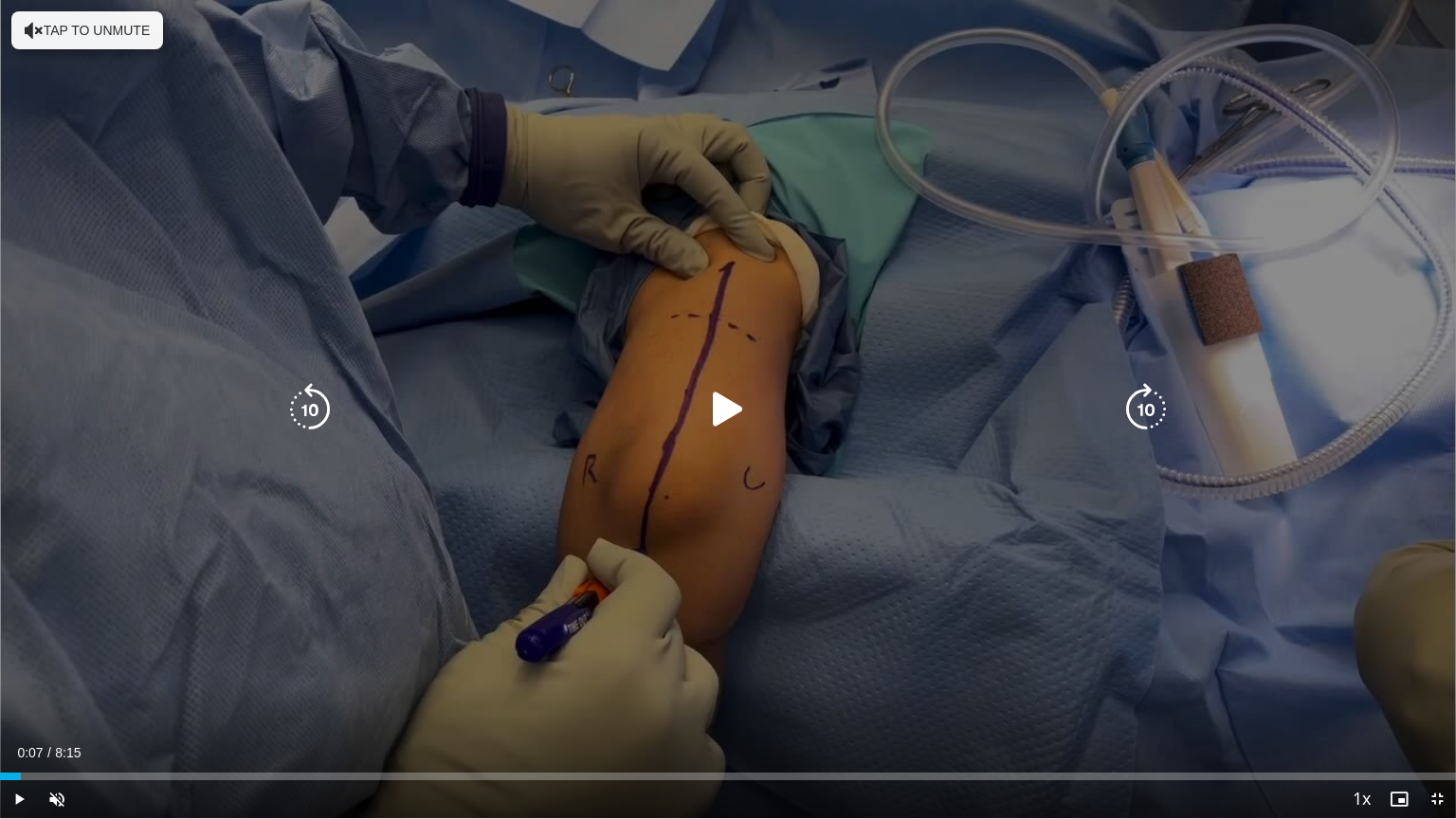 click at bounding box center (728, 410) 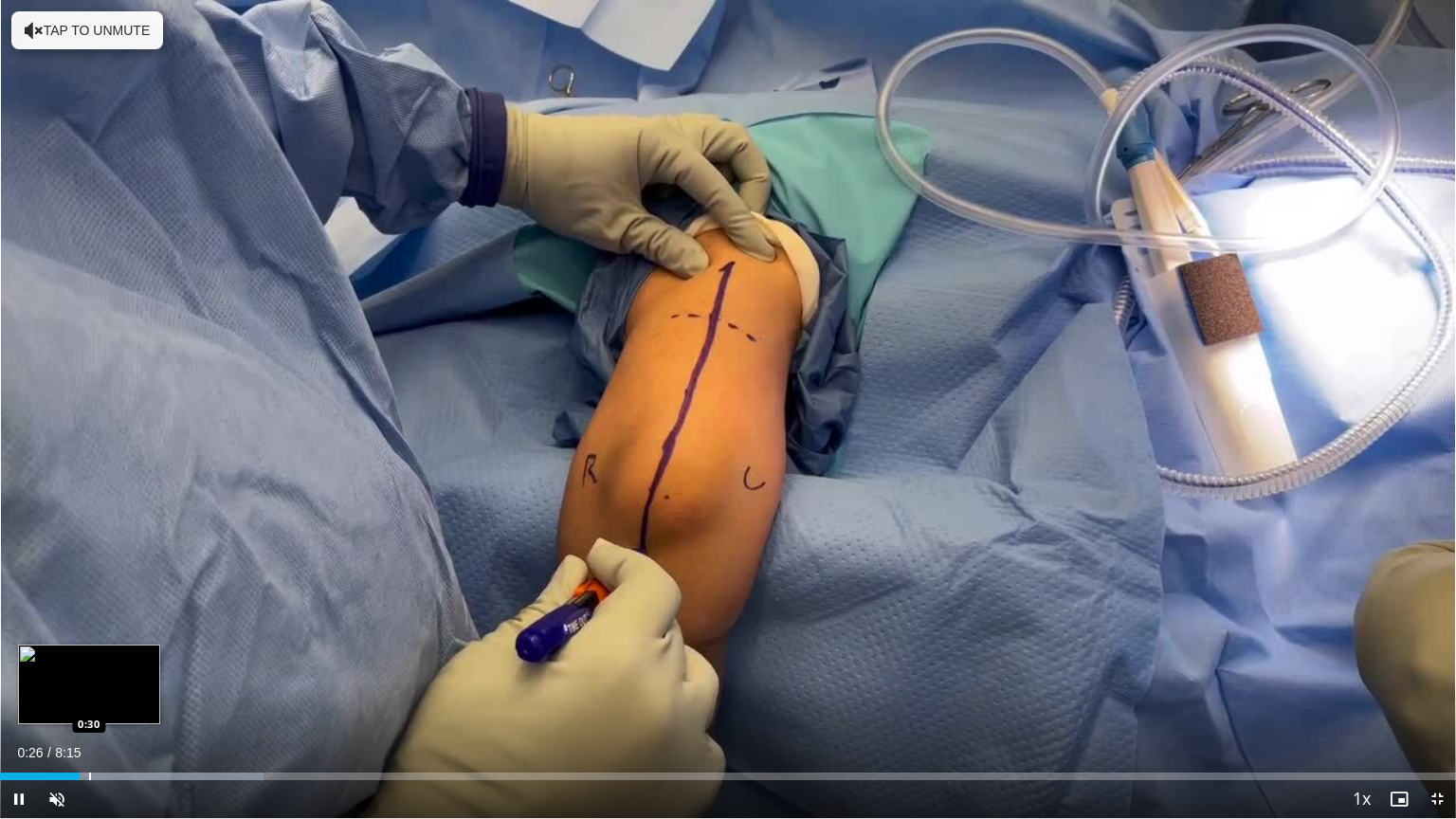 click at bounding box center (90, 776) 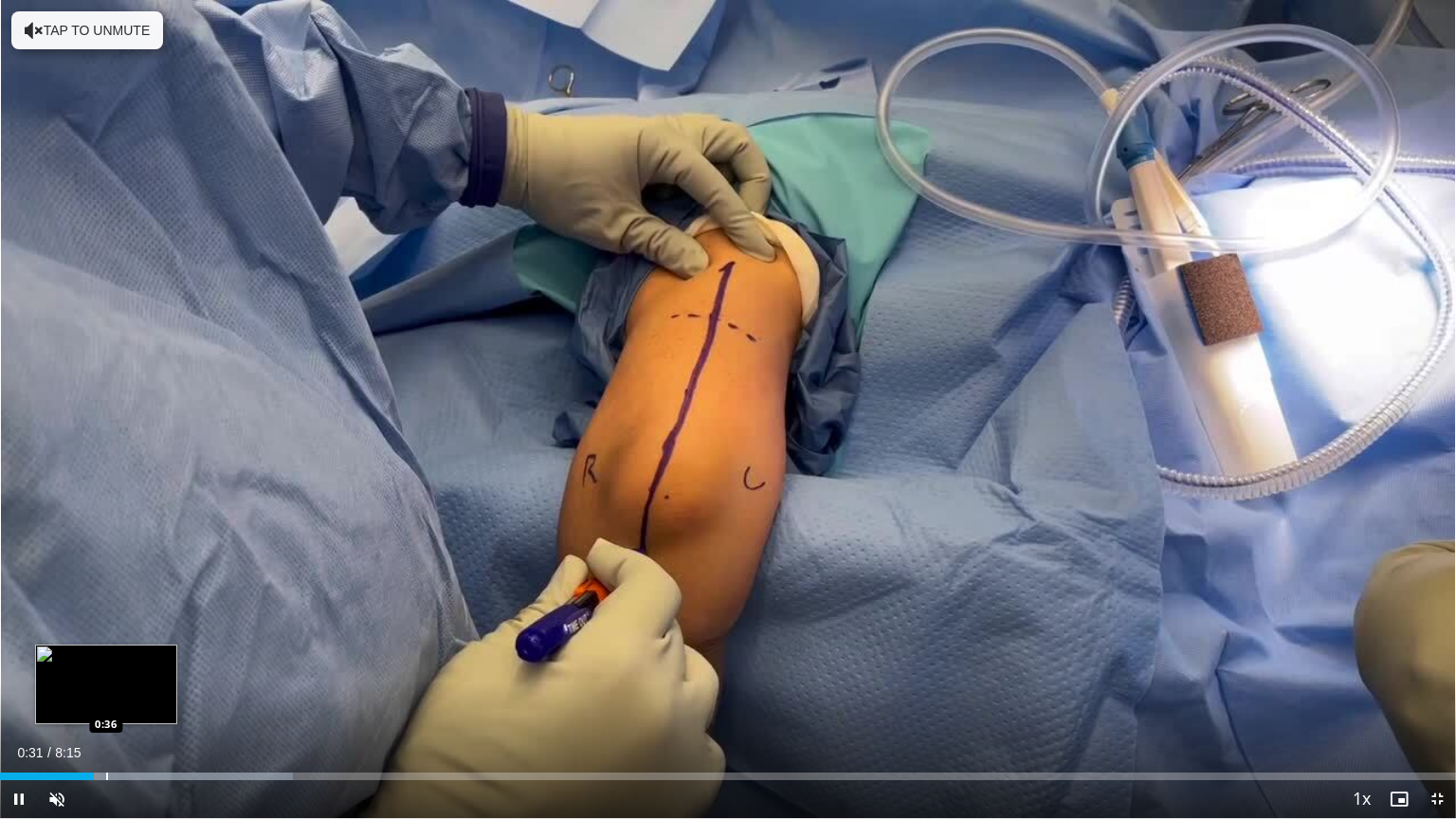 click at bounding box center [107, 776] 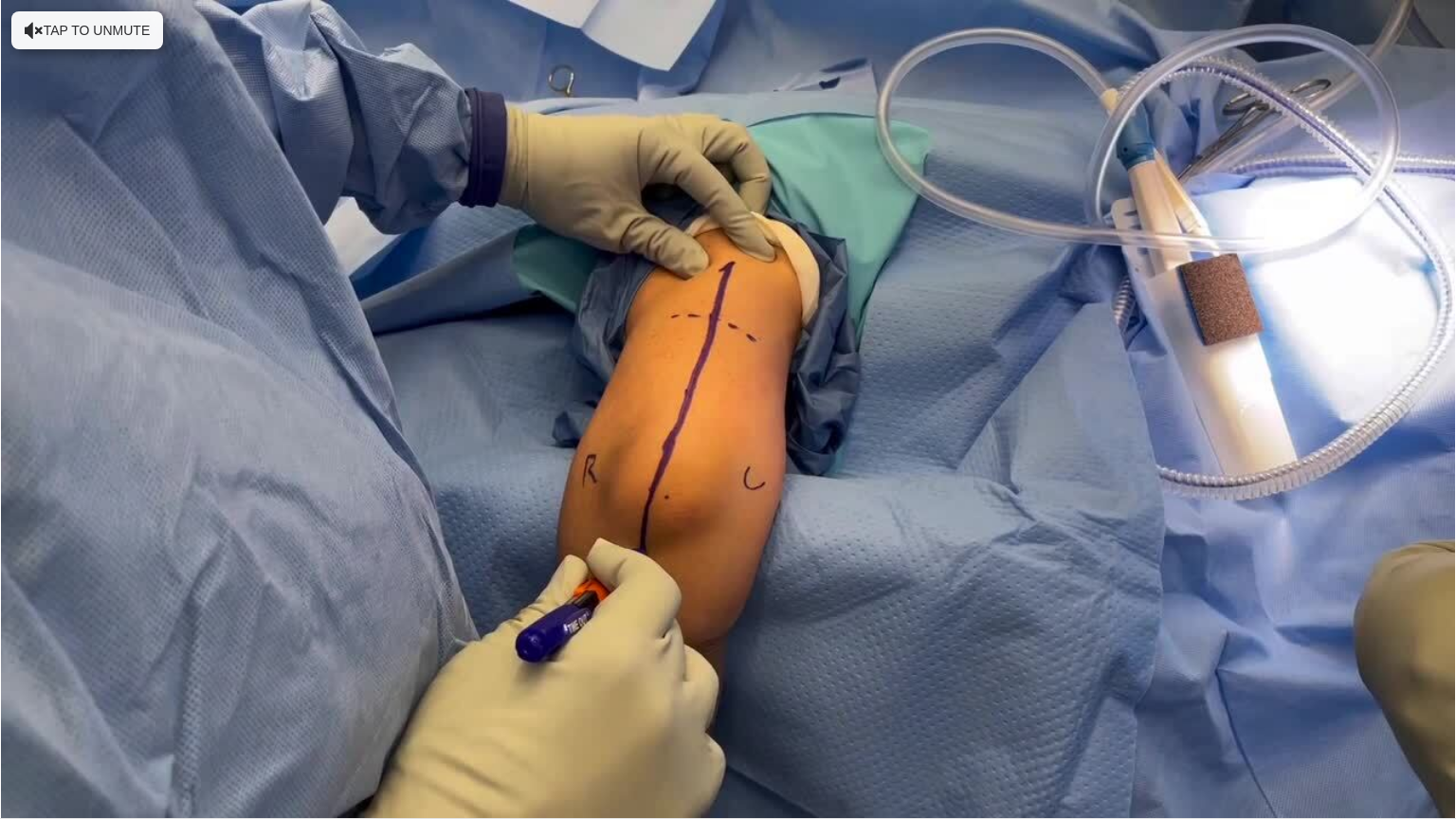 click on "10 seconds
Tap to unmute" at bounding box center [728, 409] 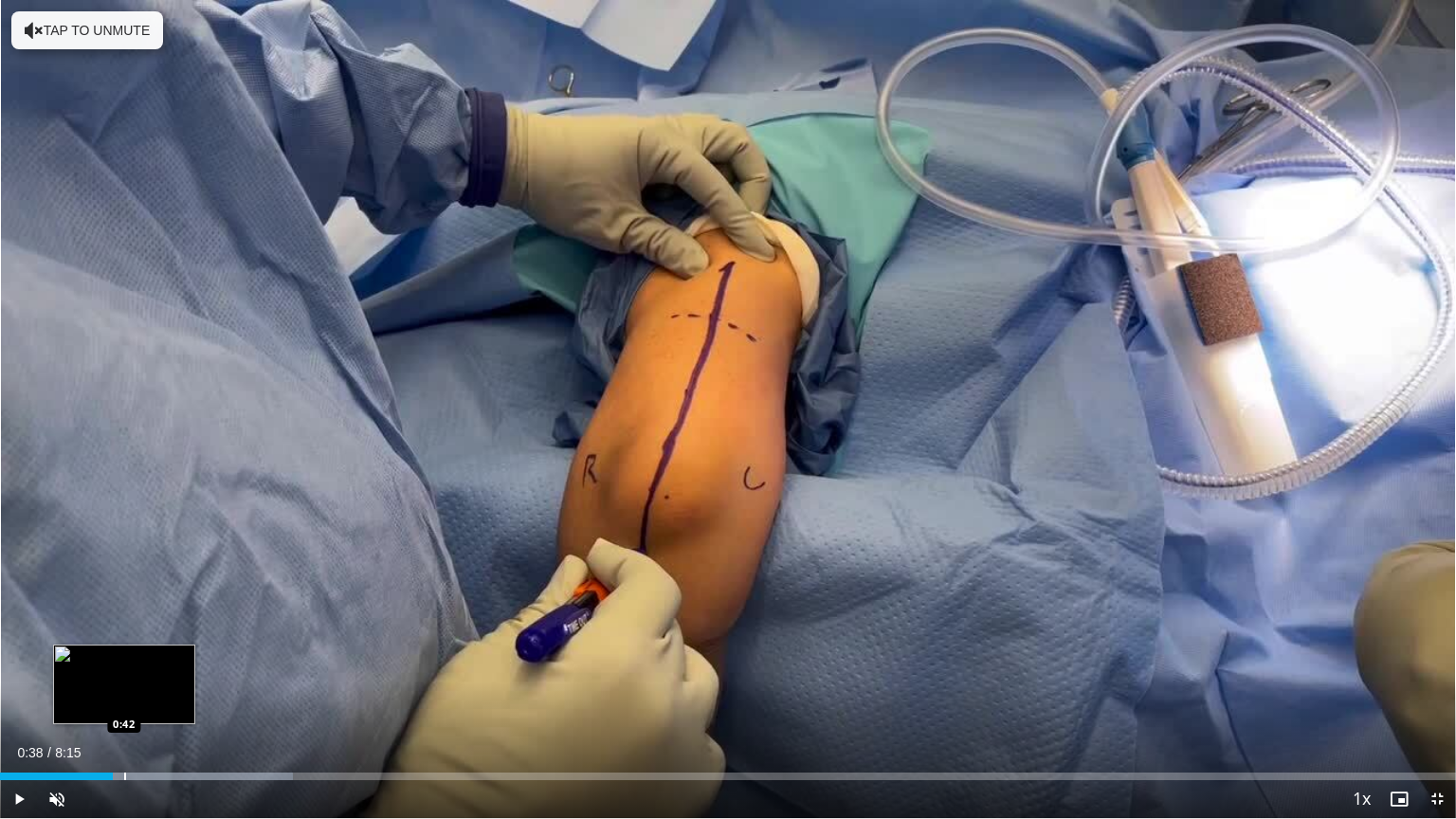 click at bounding box center [125, 776] 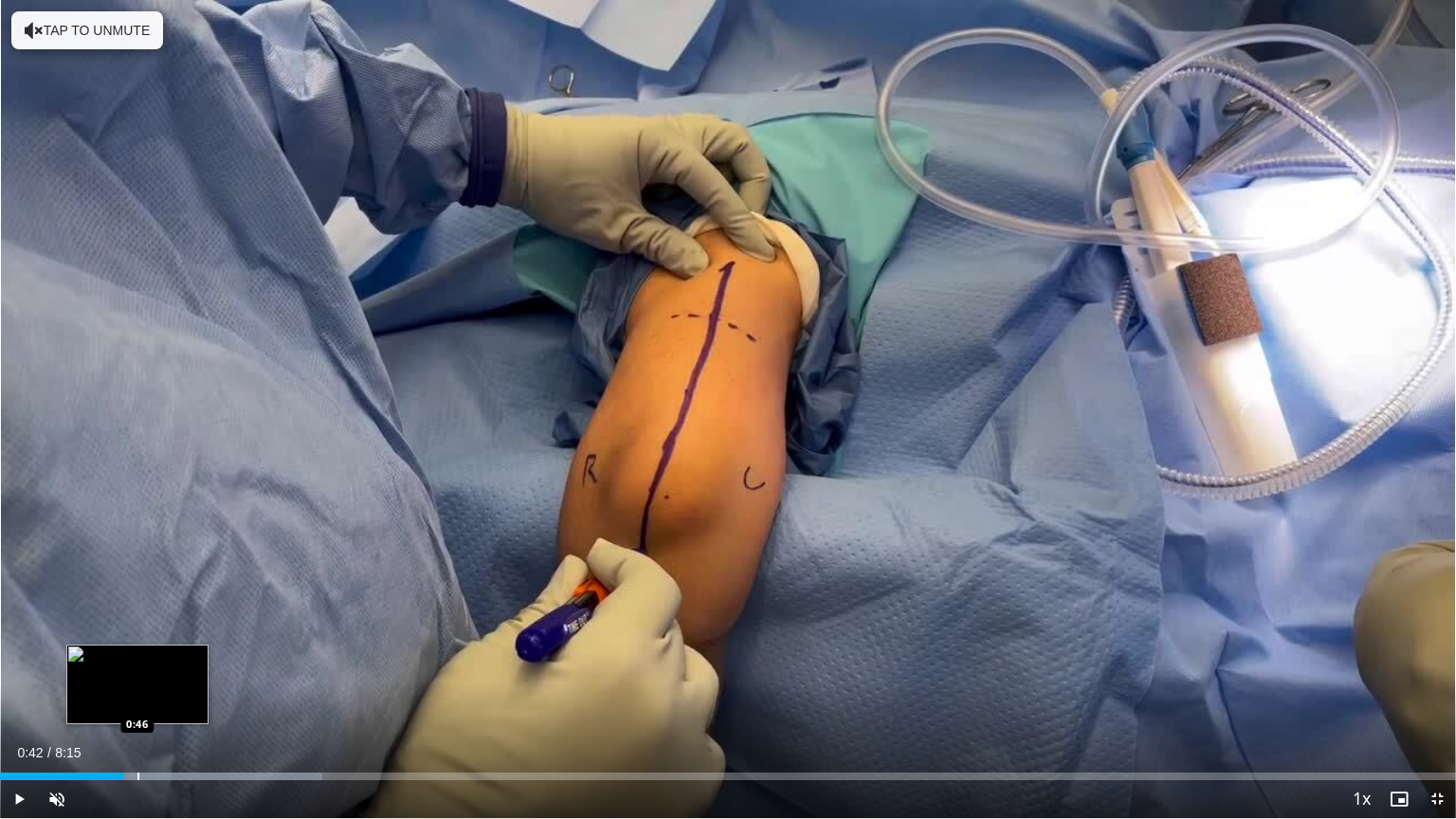 click at bounding box center (138, 776) 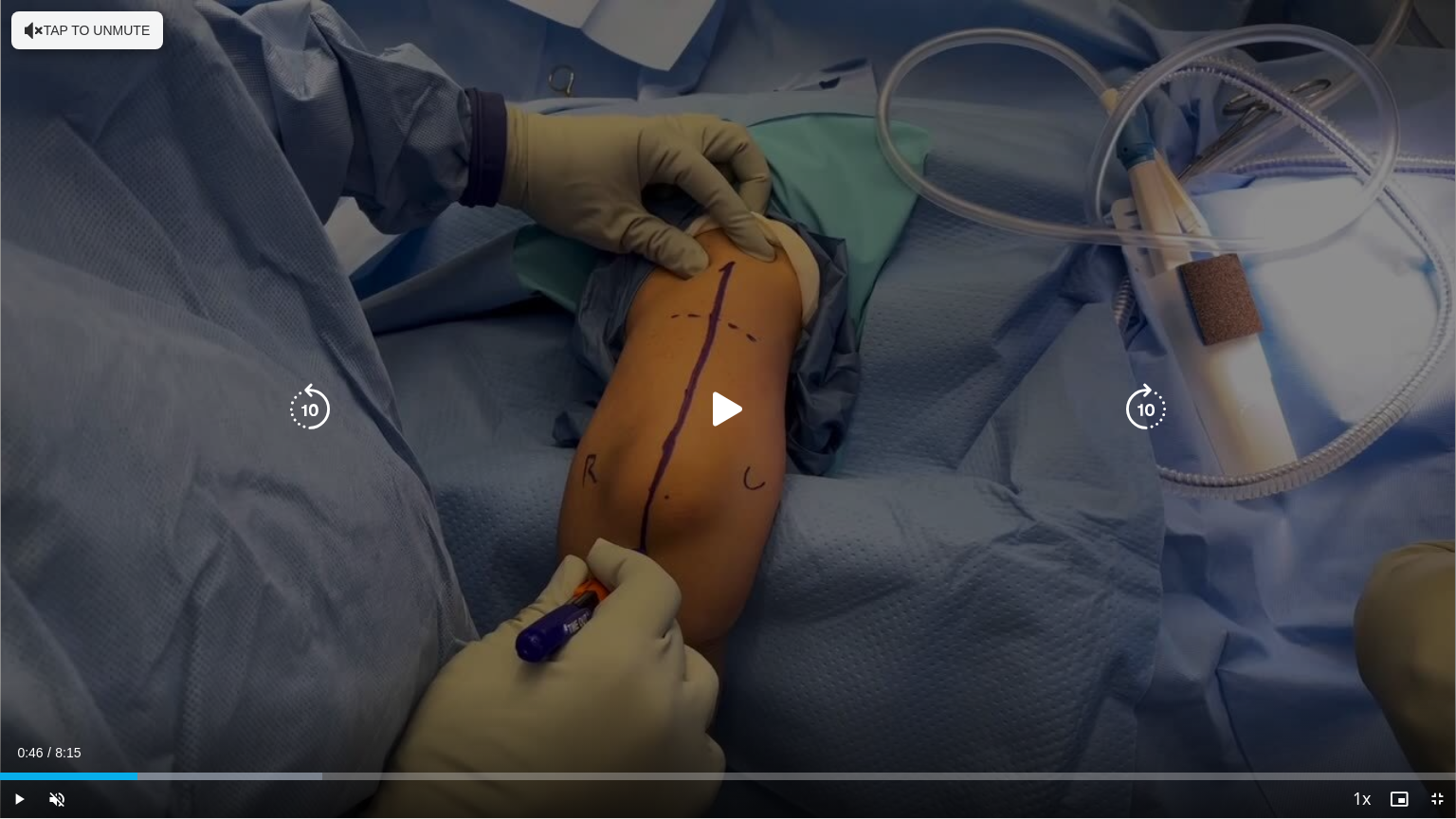 click on "10 seconds
Tap to unmute" at bounding box center [728, 409] 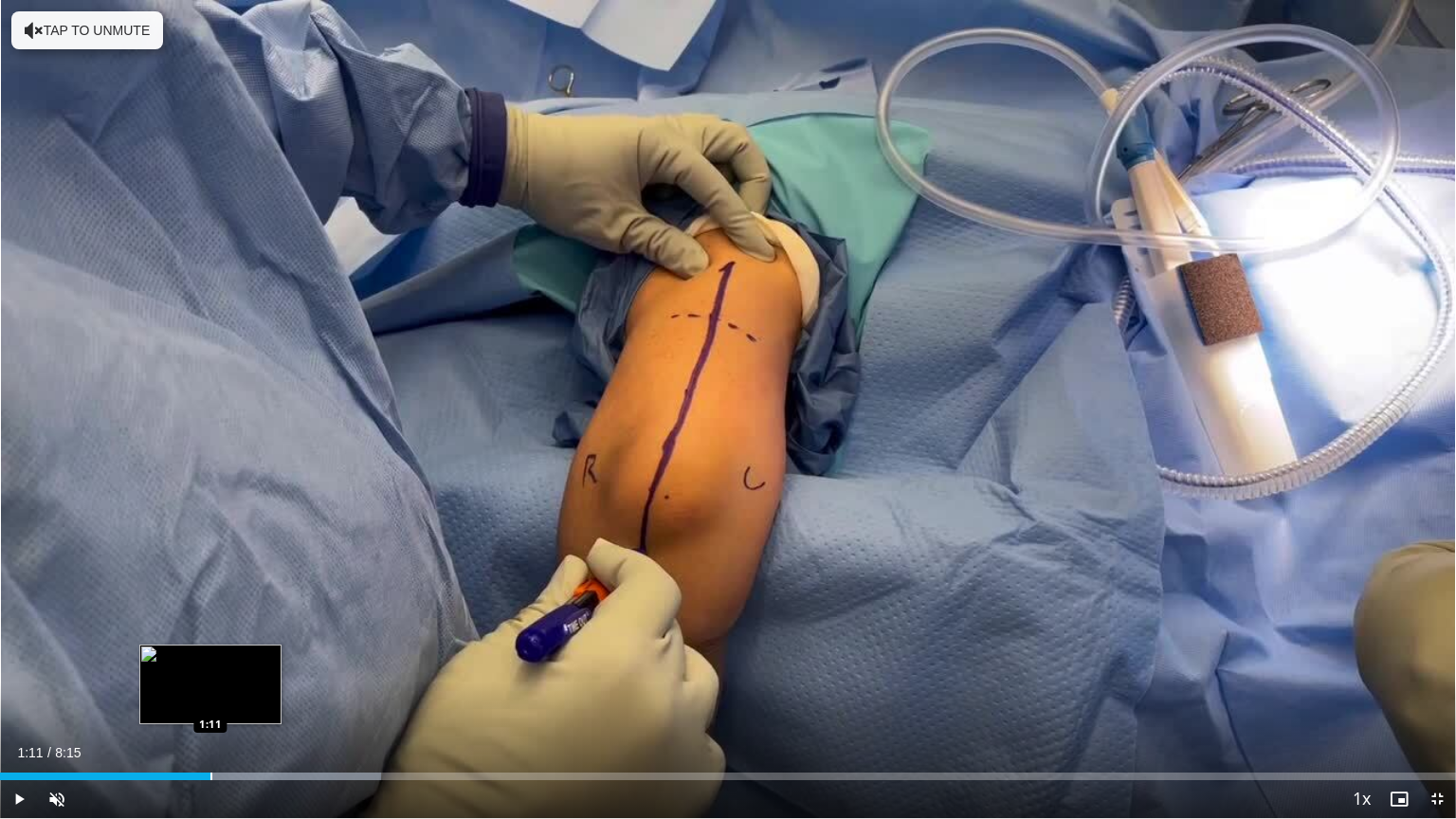 click at bounding box center [211, 776] 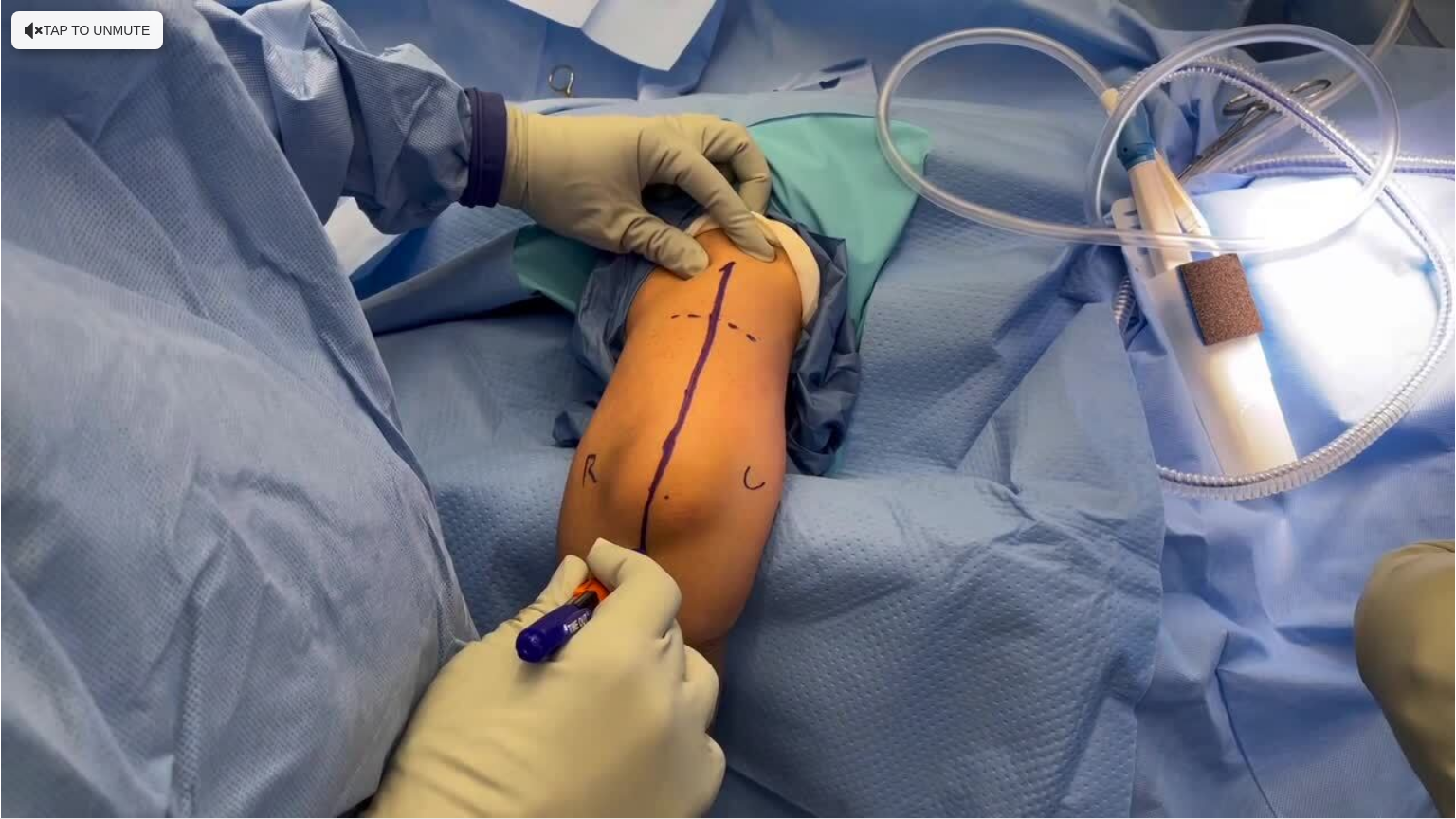 click on "**********" at bounding box center [728, 410] 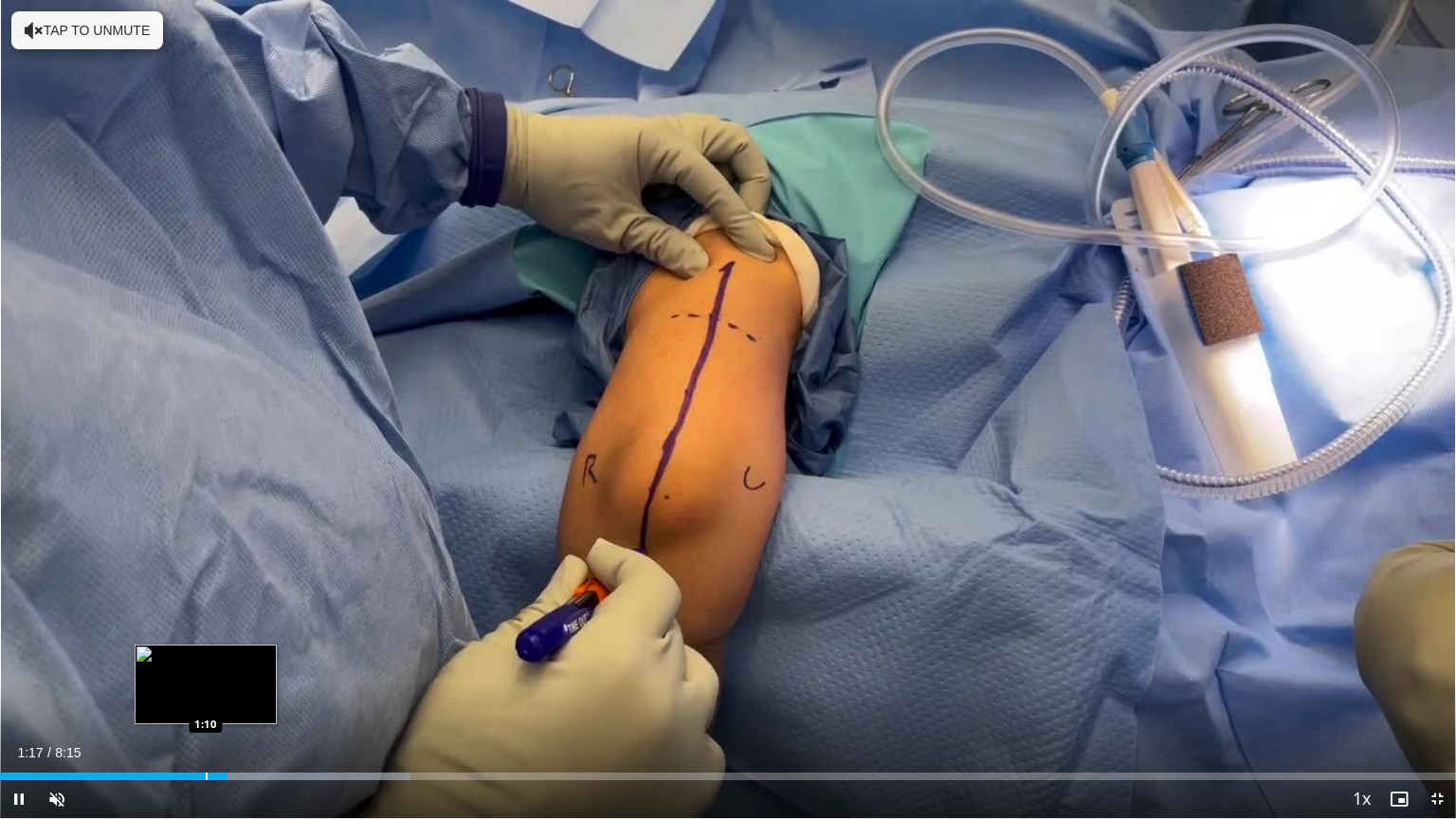 click on "**********" at bounding box center (728, 410) 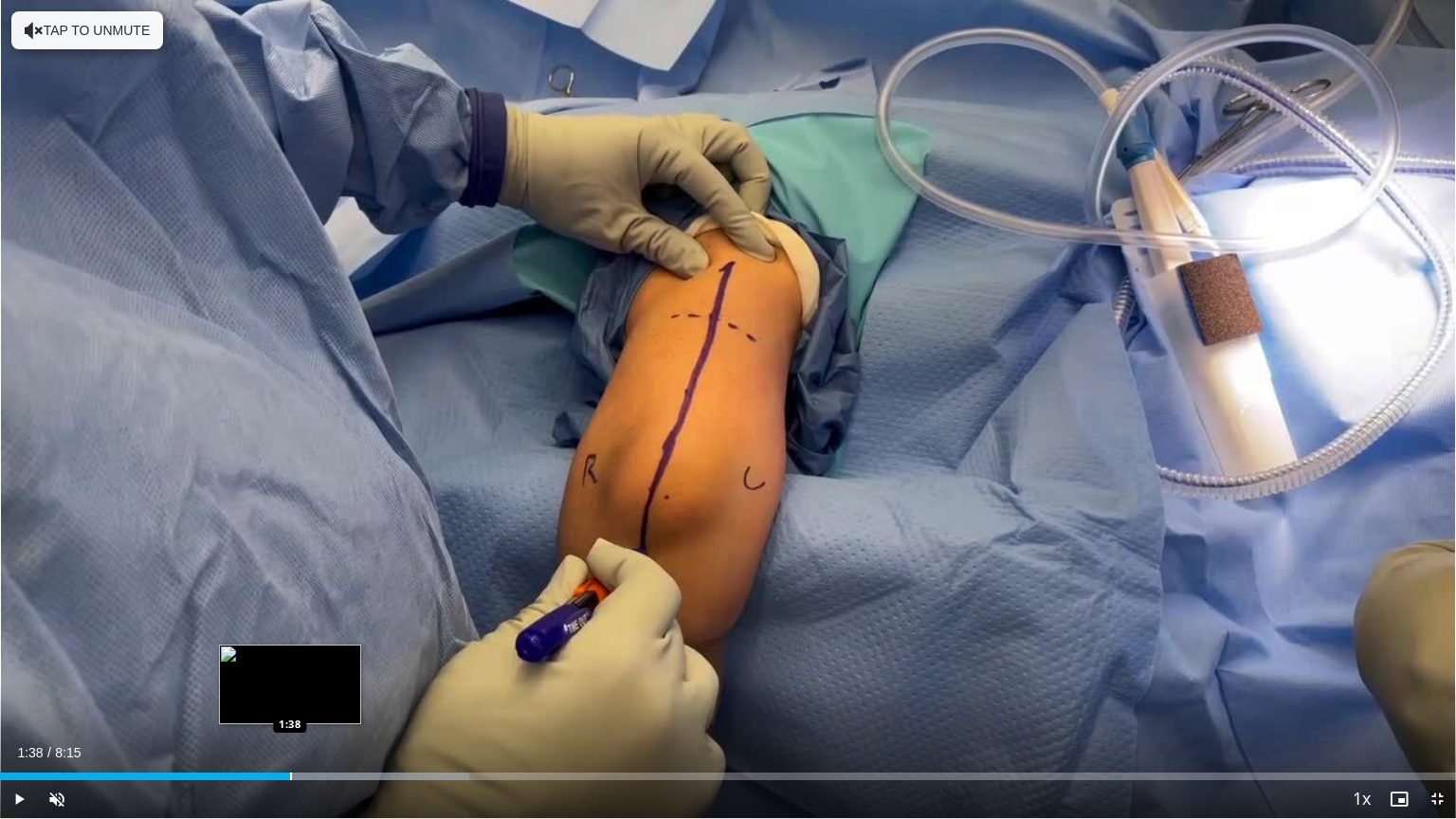 click at bounding box center [291, 776] 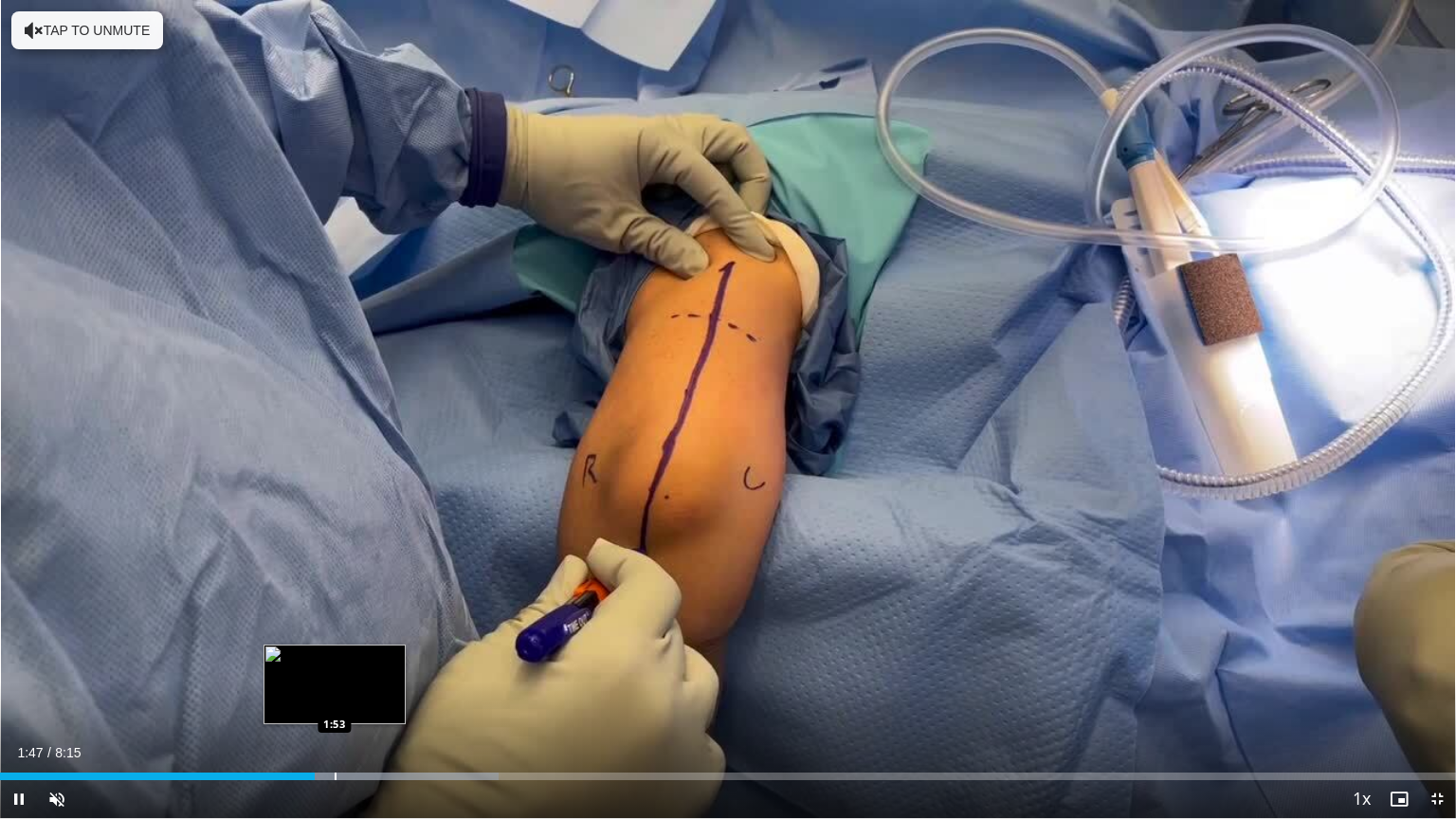 click on "Loaded :  34.24% 1:47 1:53" at bounding box center [728, 776] 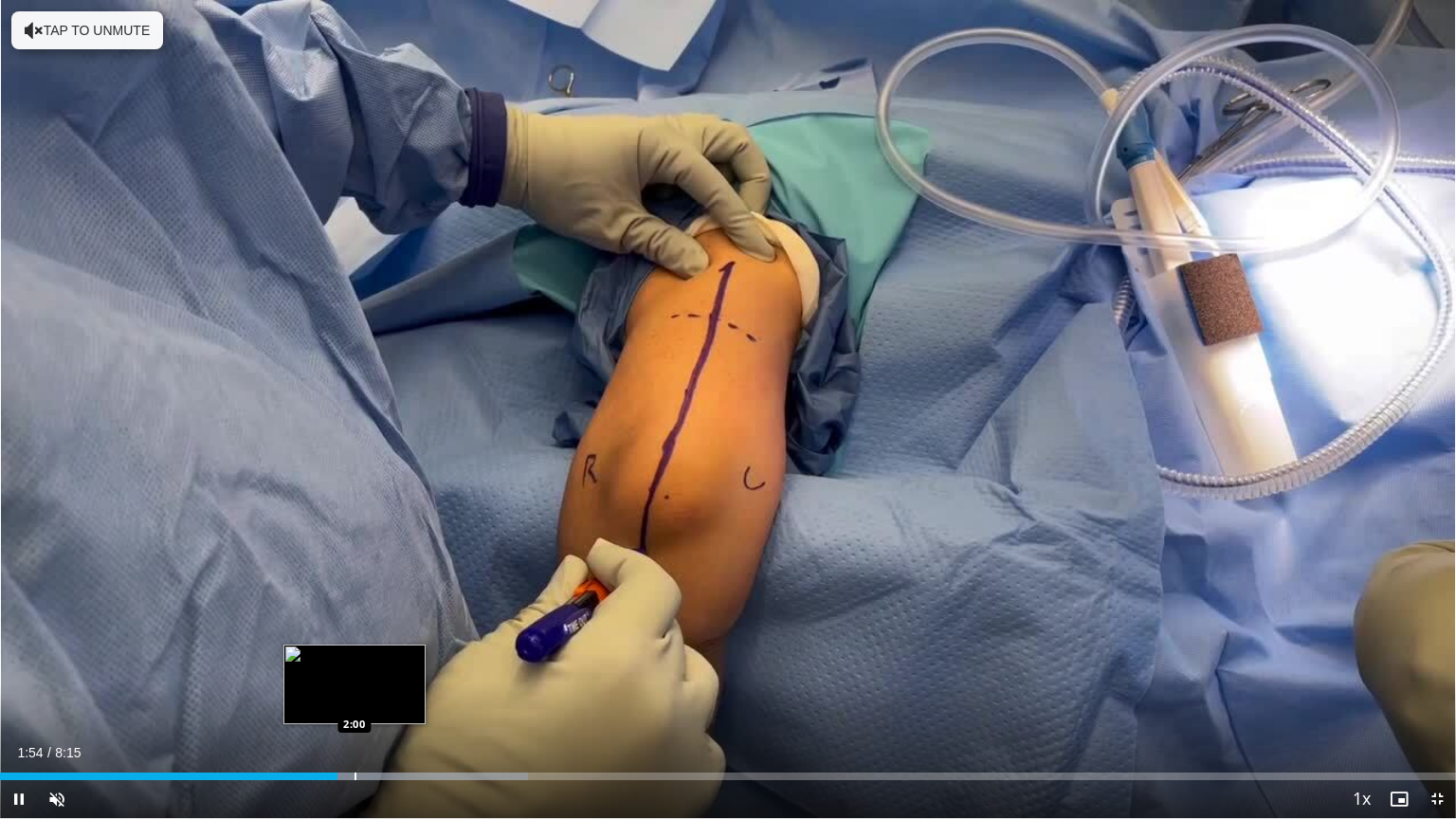 click on "10 seconds
Tap to unmute" at bounding box center [728, 409] 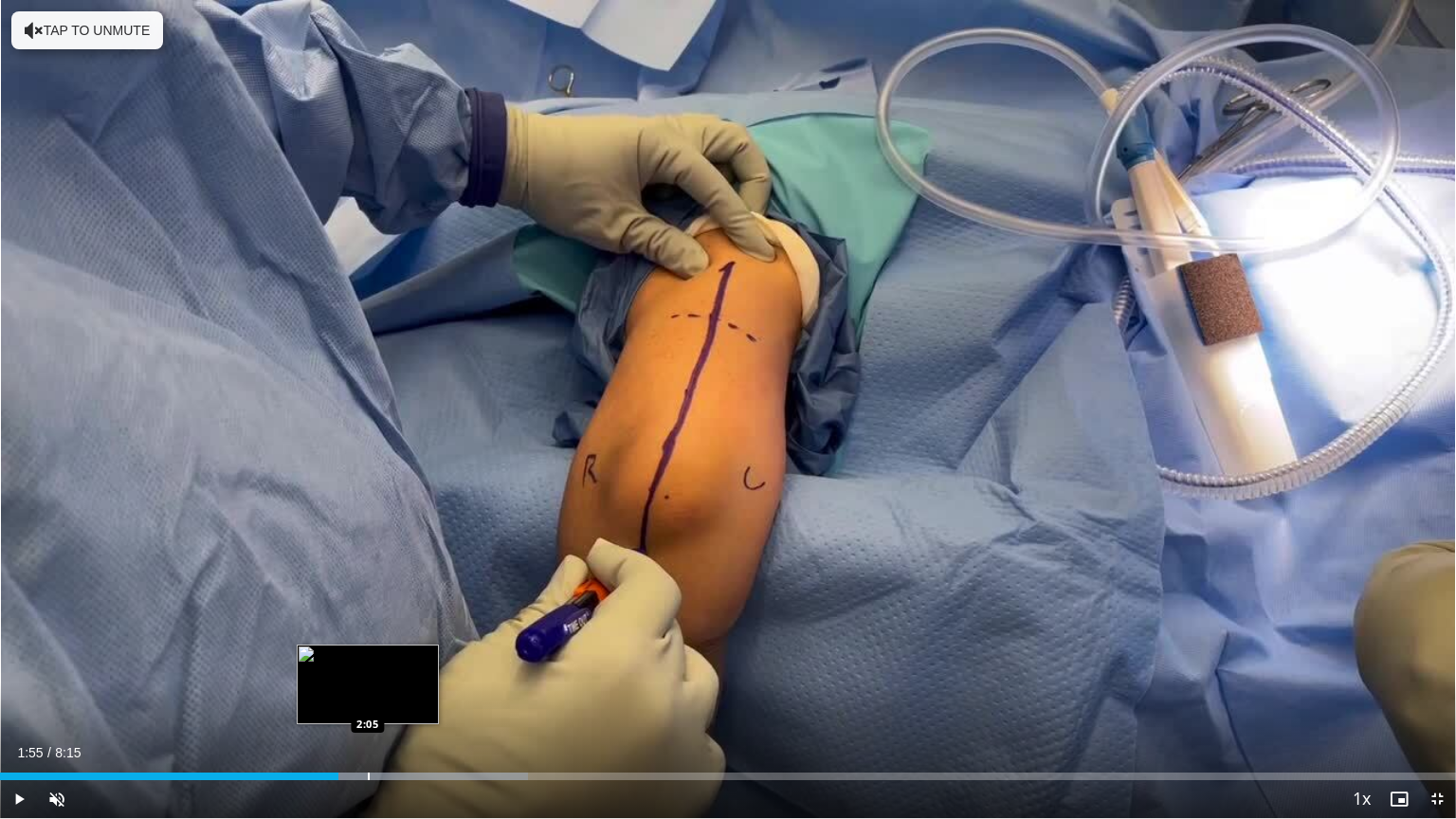 click at bounding box center [369, 776] 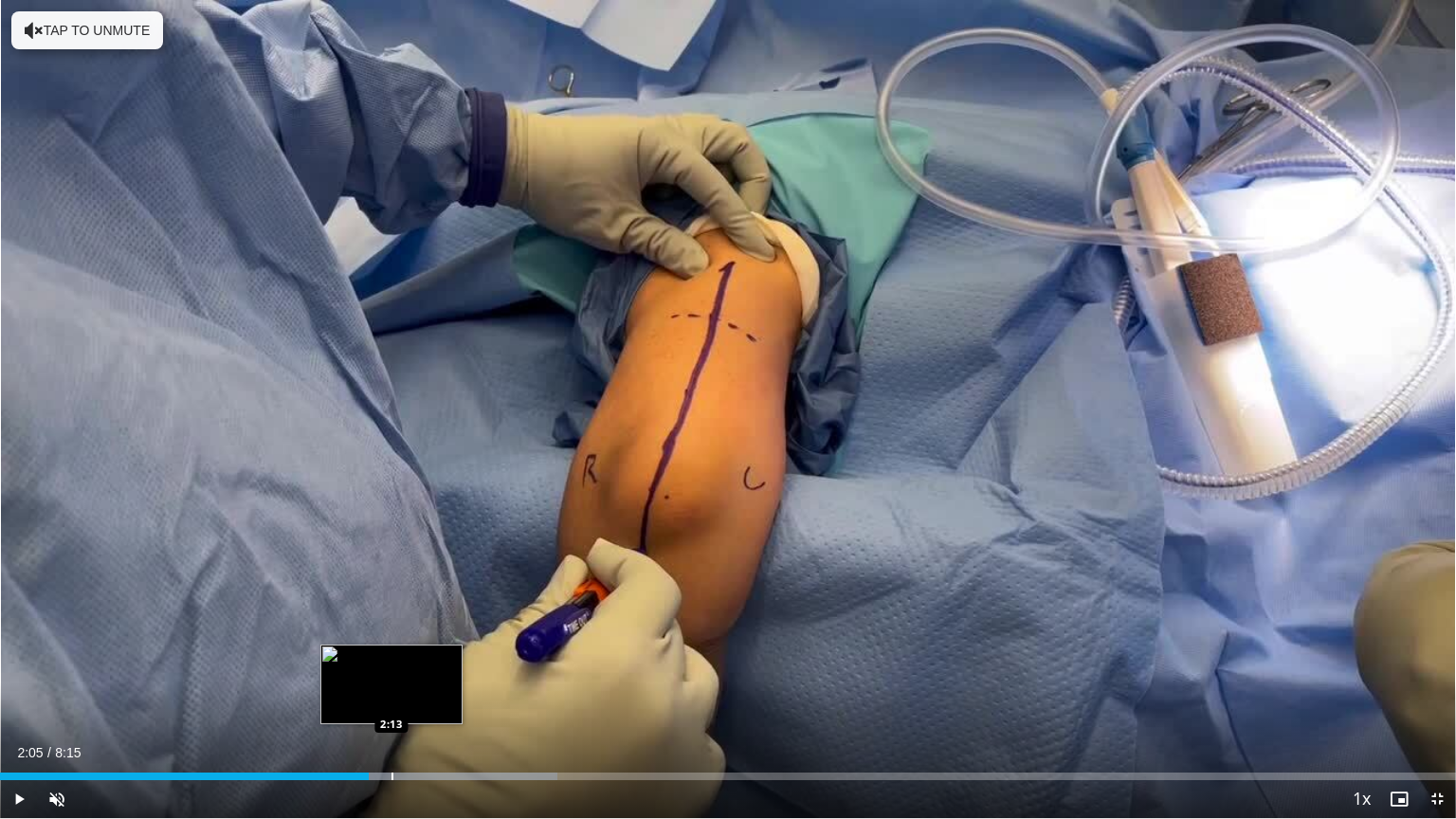 click at bounding box center (392, 776) 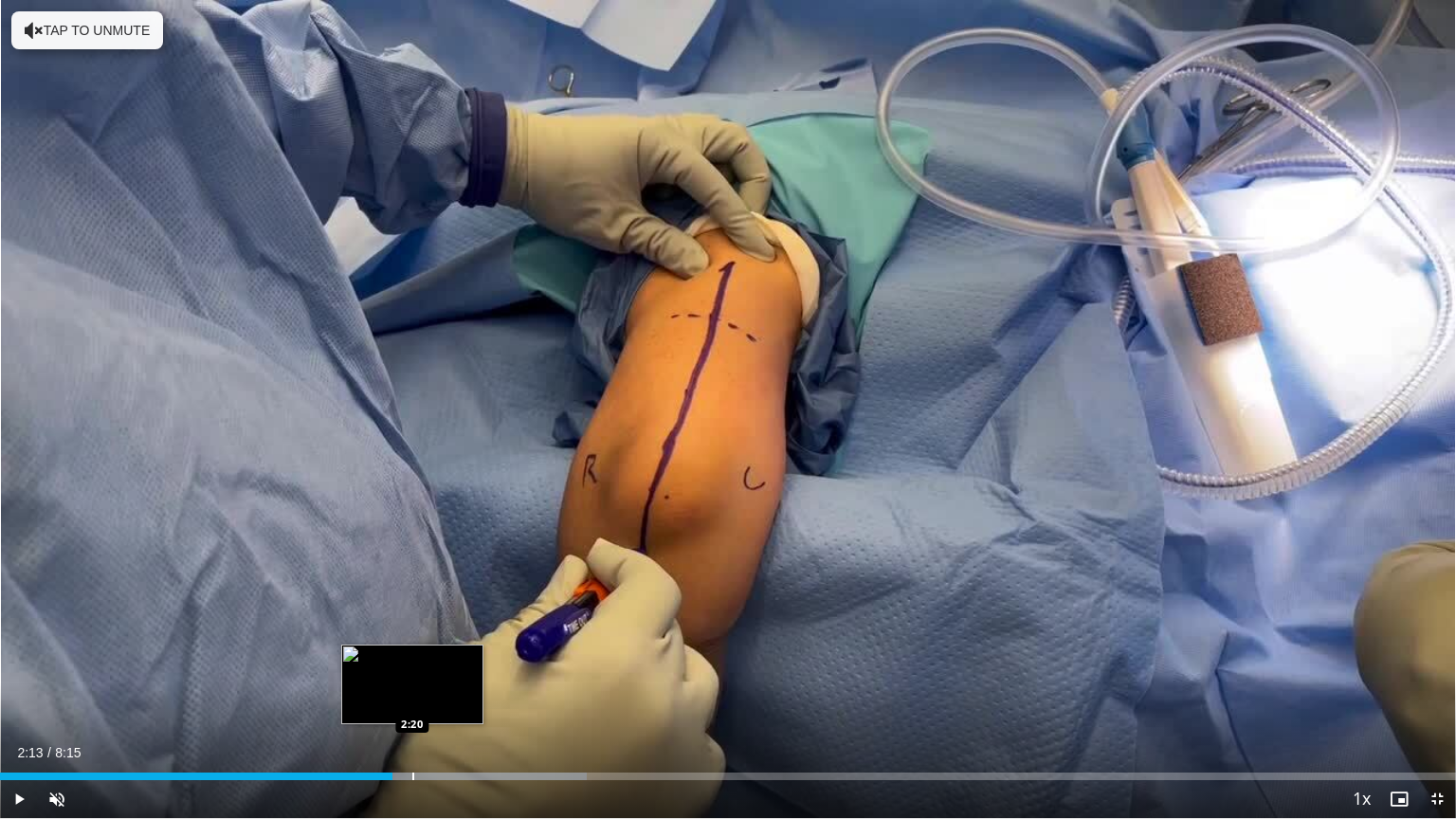 click at bounding box center [413, 776] 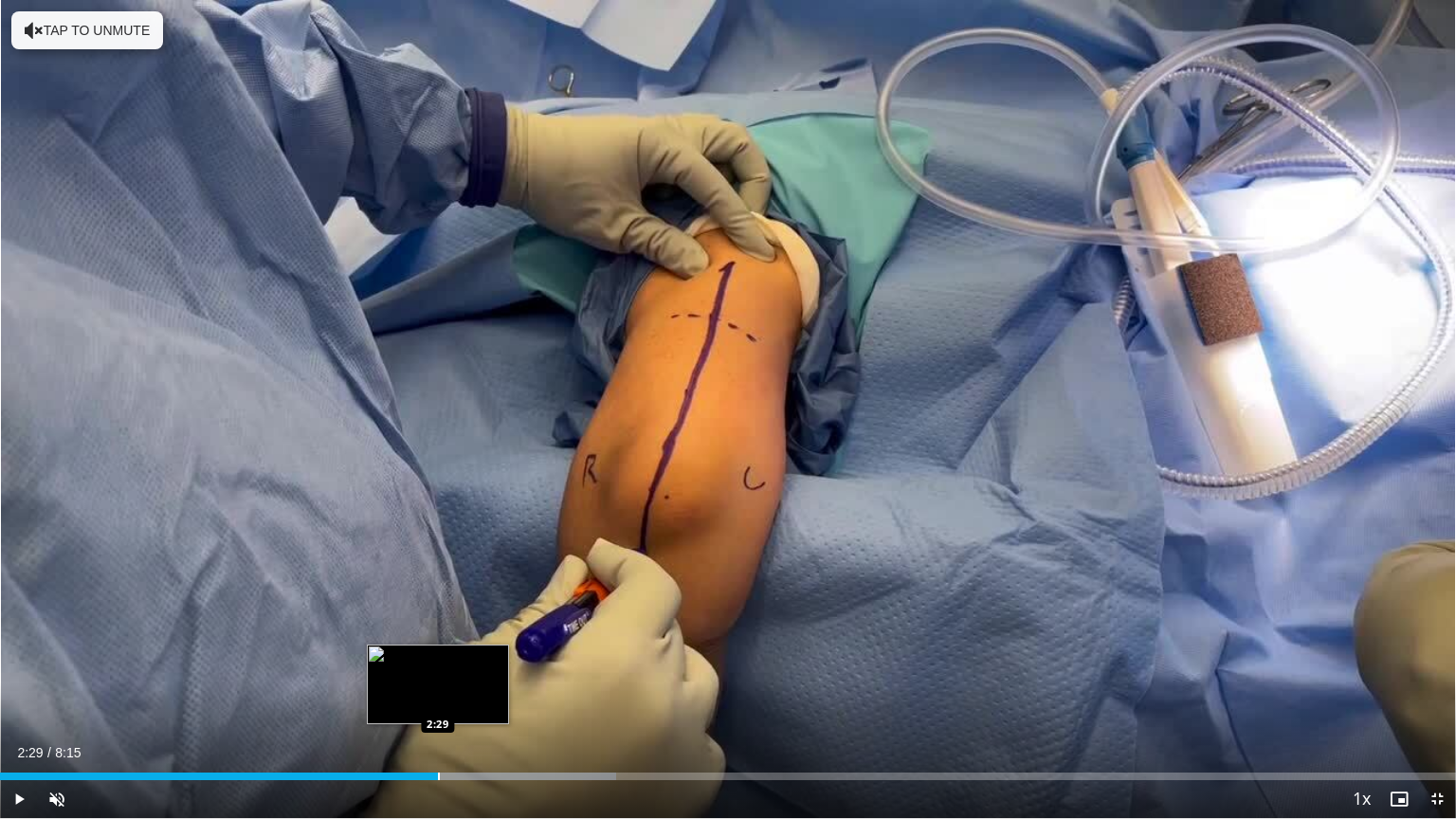 click at bounding box center (439, 776) 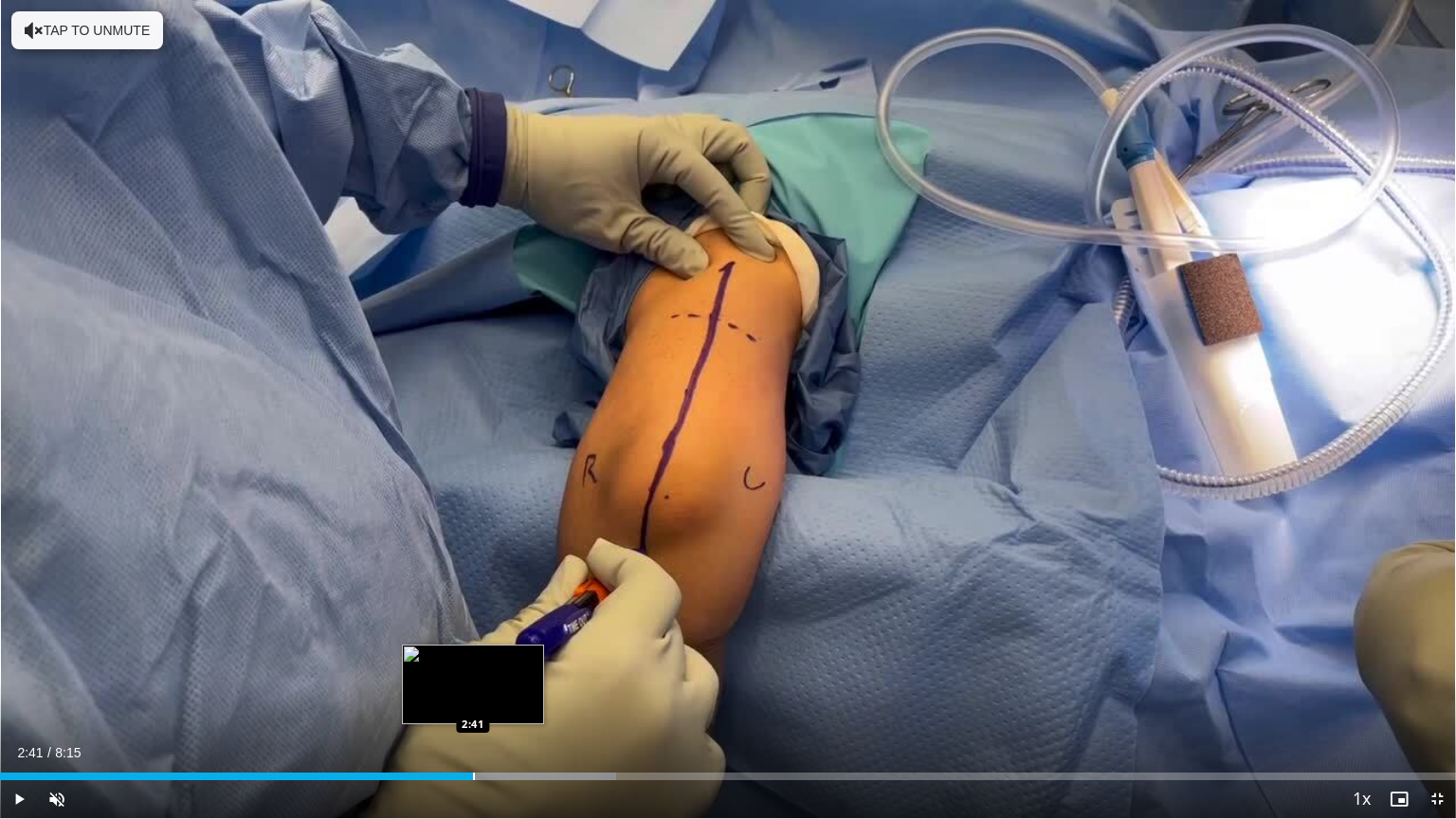 click at bounding box center (474, 776) 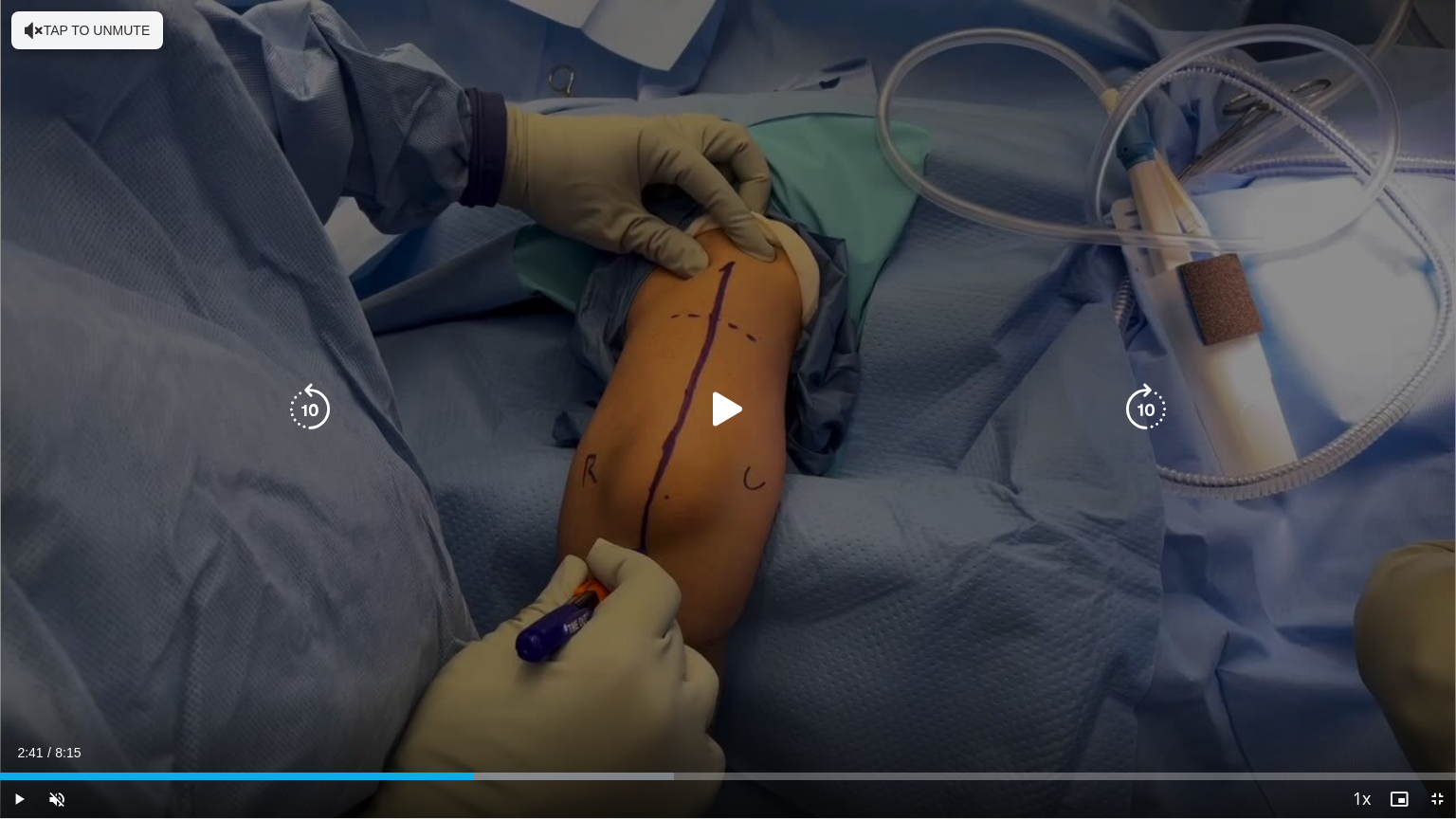 click on "10 seconds
Tap to unmute" at bounding box center (728, 409) 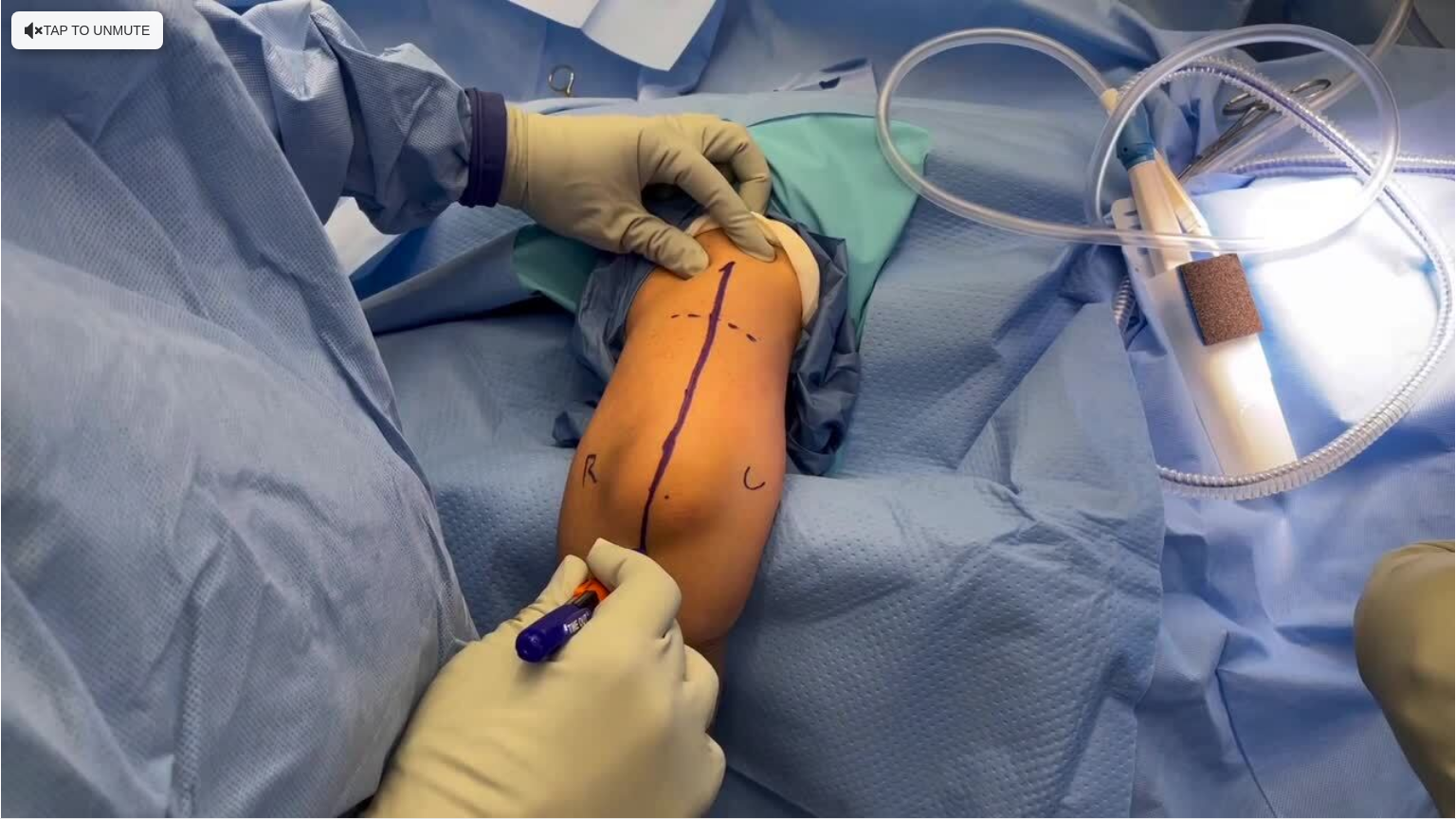 click on "**********" at bounding box center (728, 410) 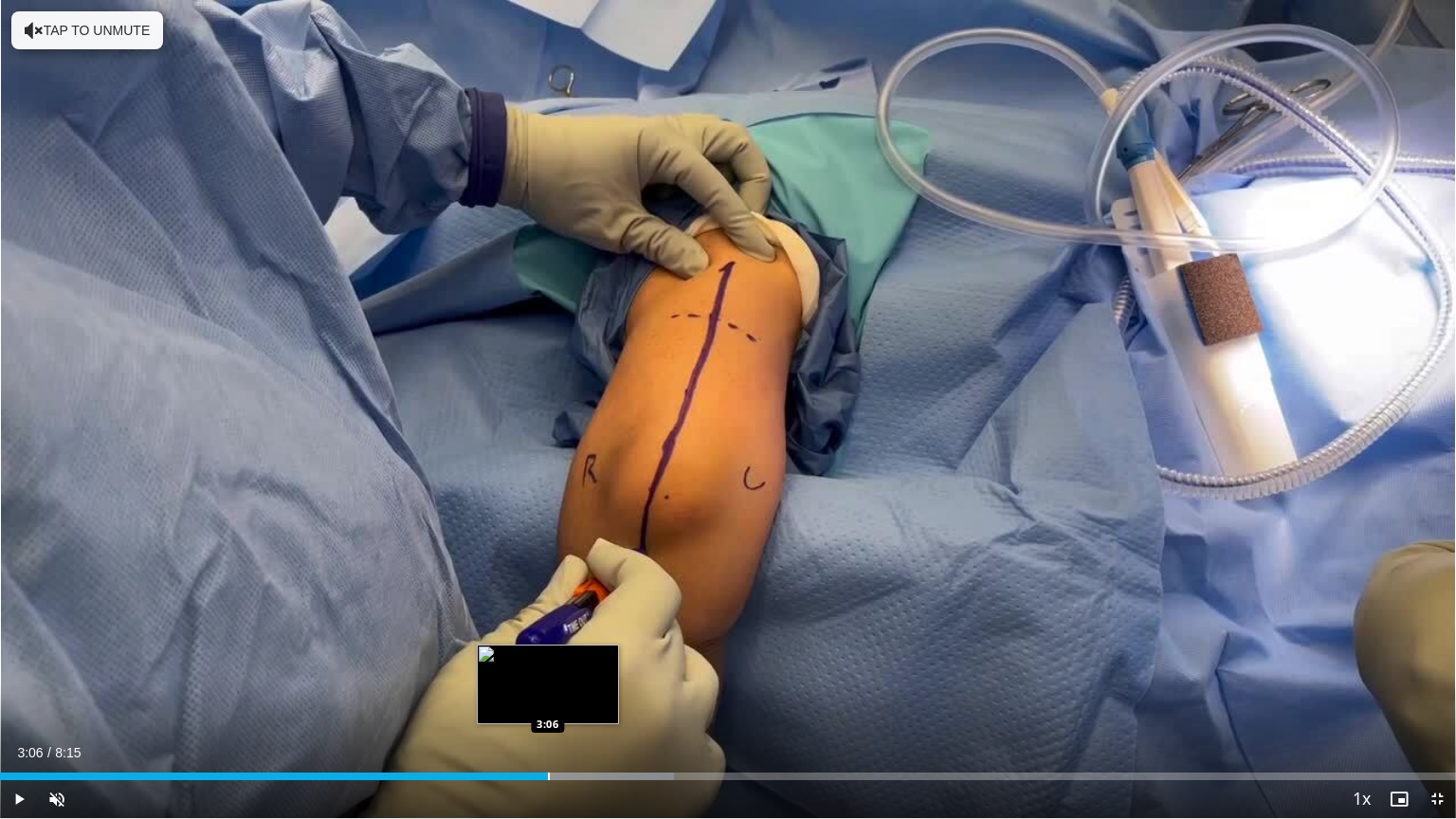 click on "Loaded :  46.32% 3:06 3:06" at bounding box center (728, 771) 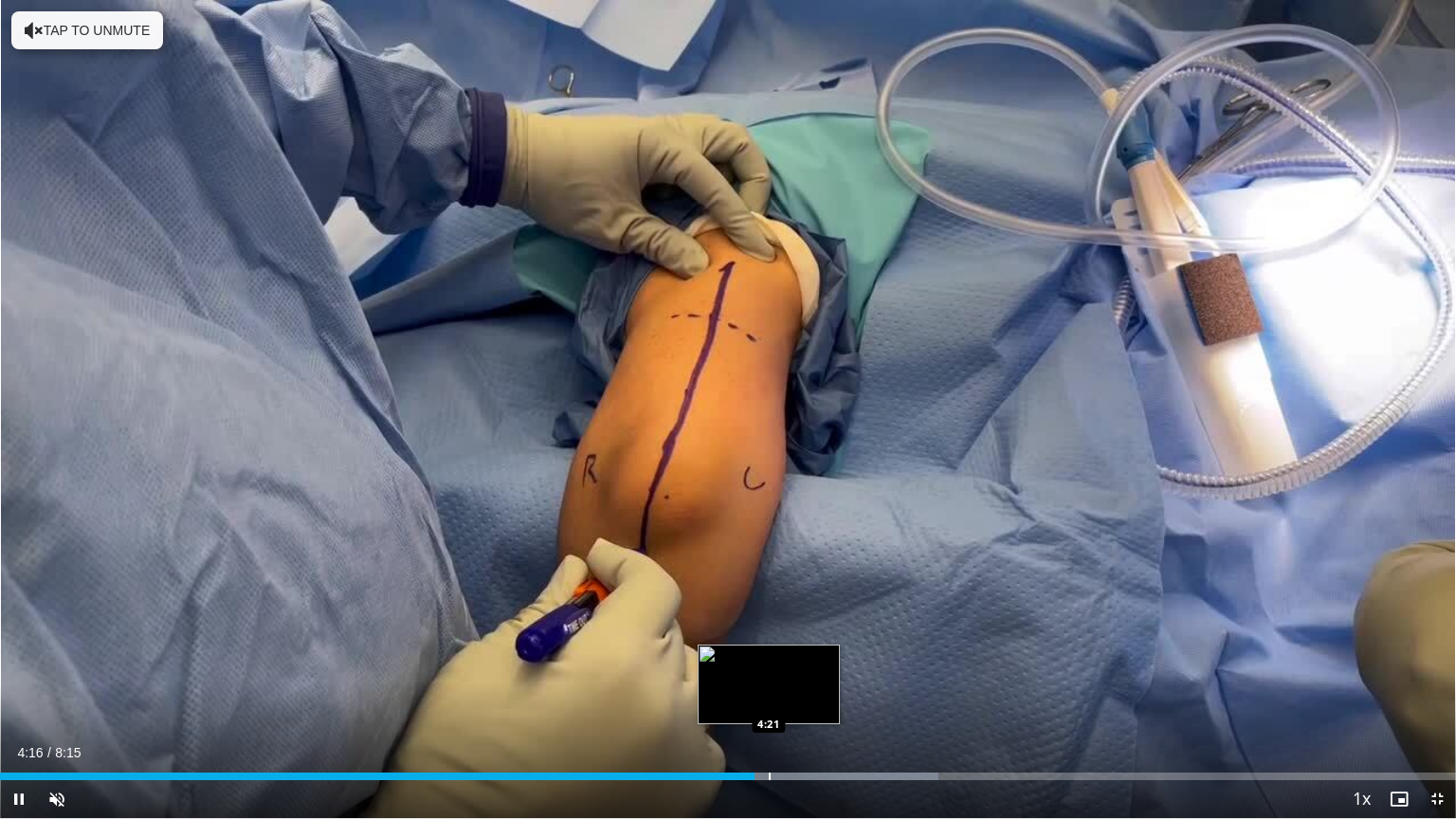 click at bounding box center [770, 776] 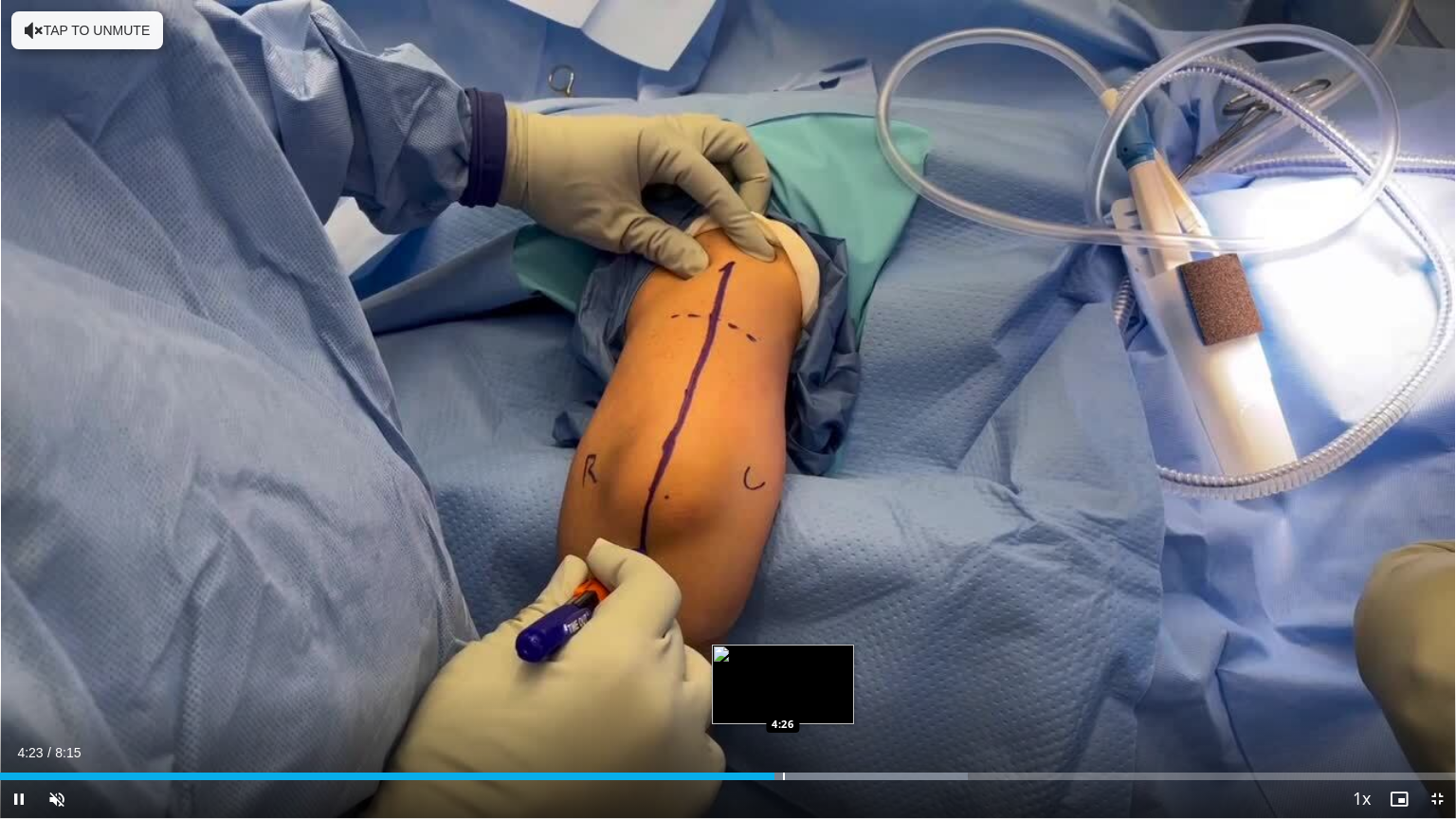click at bounding box center [784, 776] 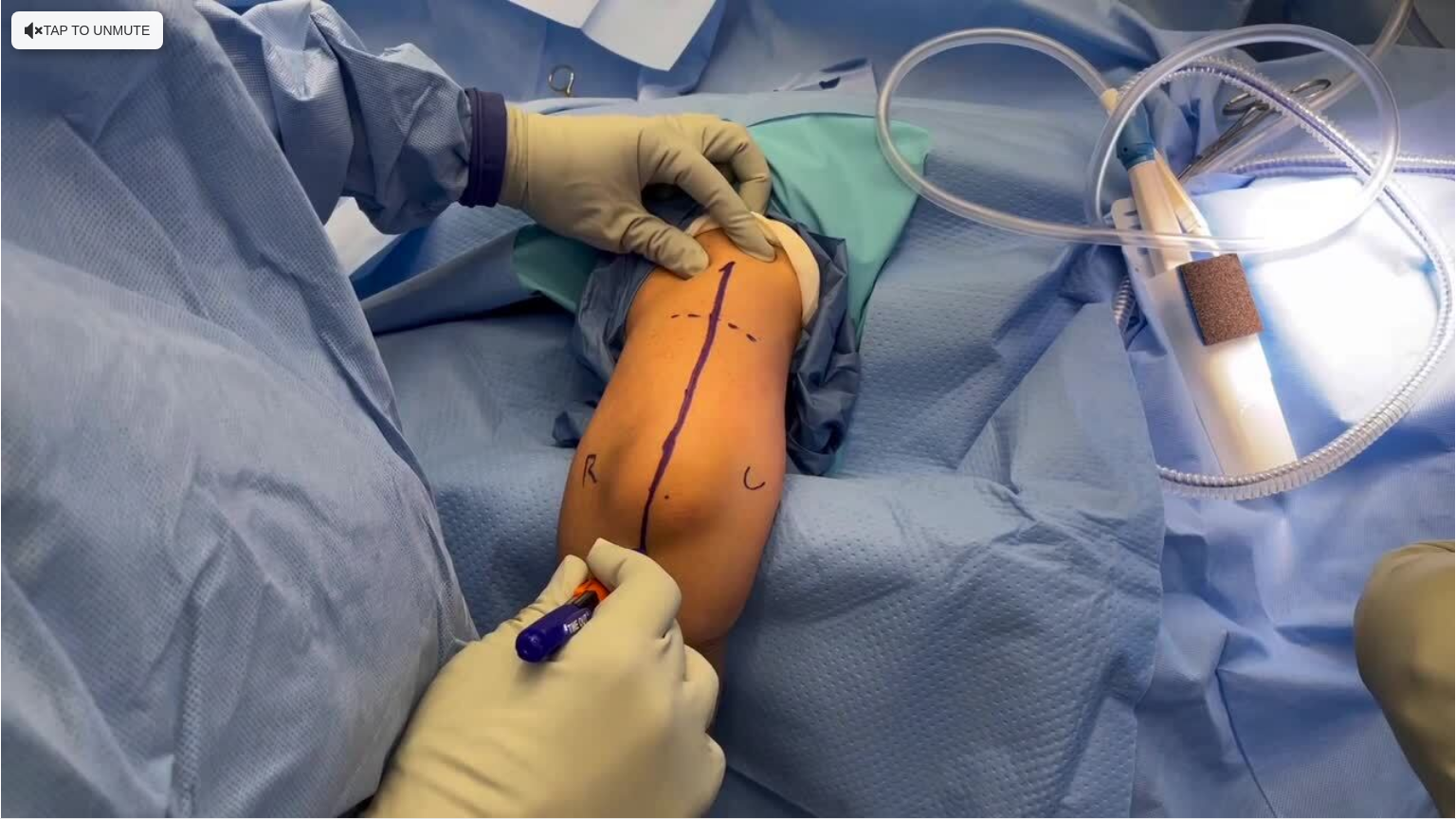 click on "10 seconds
Tap to unmute" at bounding box center (728, 409) 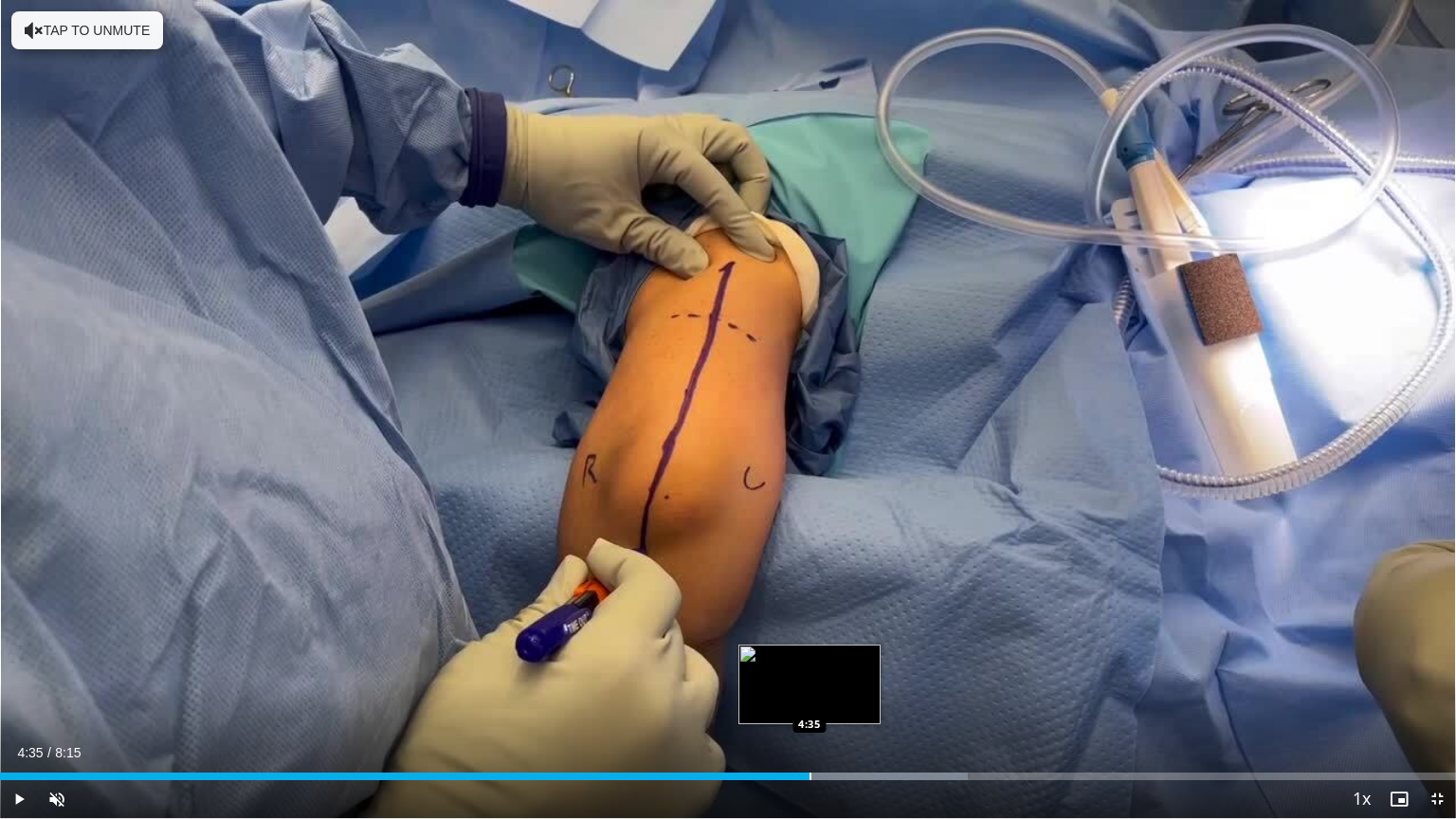 click at bounding box center [810, 776] 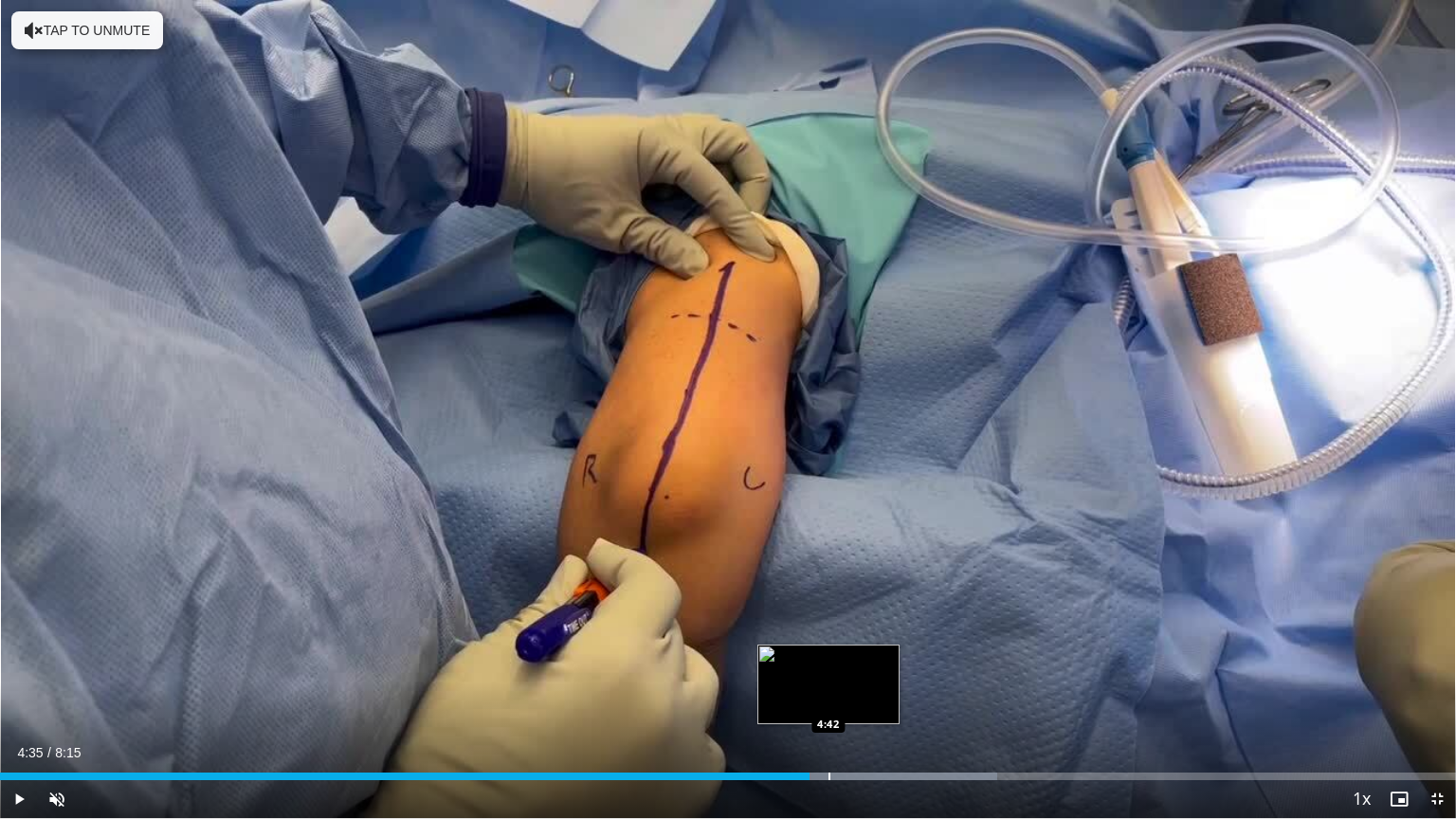click at bounding box center (829, 776) 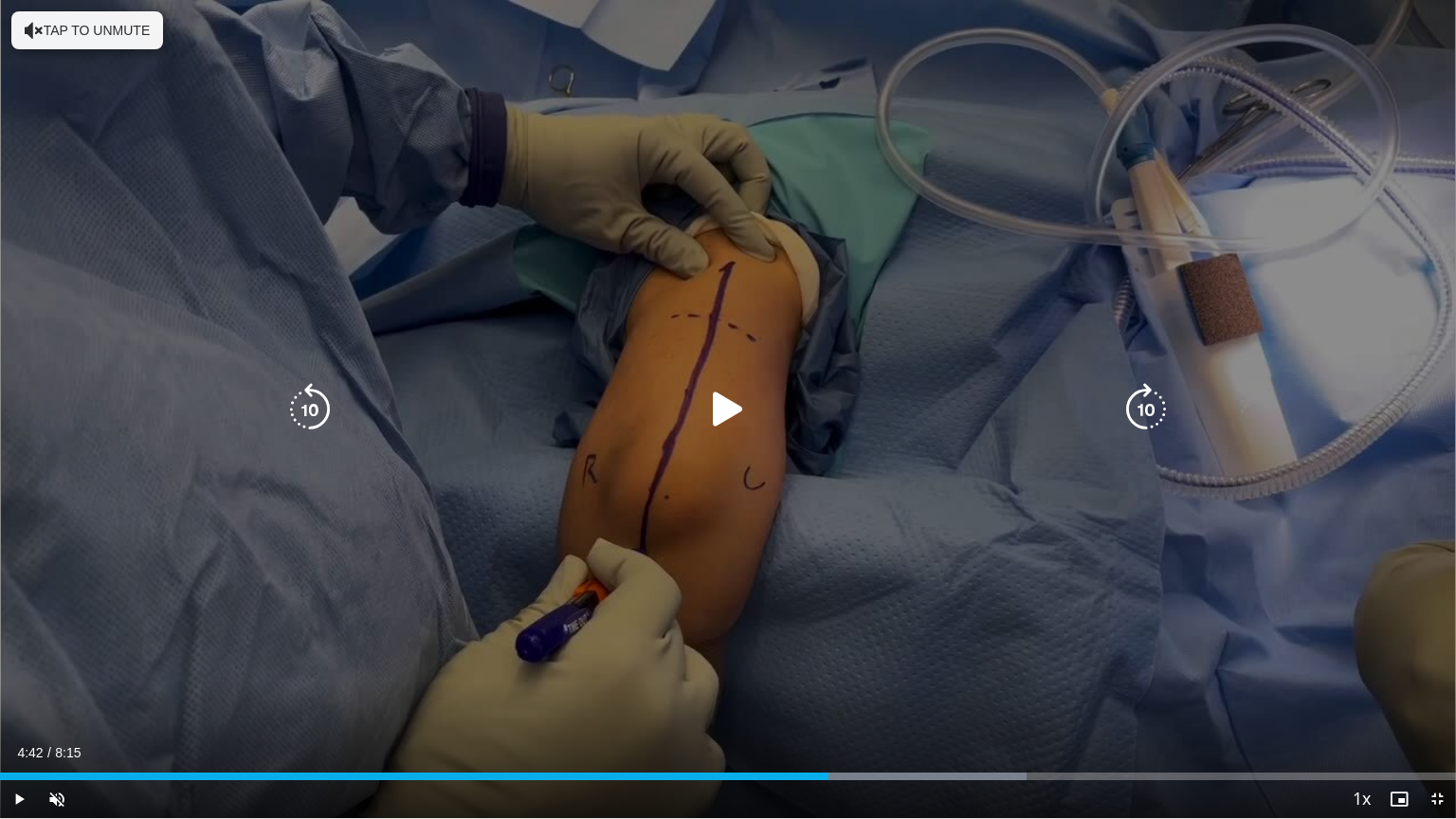 click on "10 seconds
Tap to unmute" at bounding box center (728, 409) 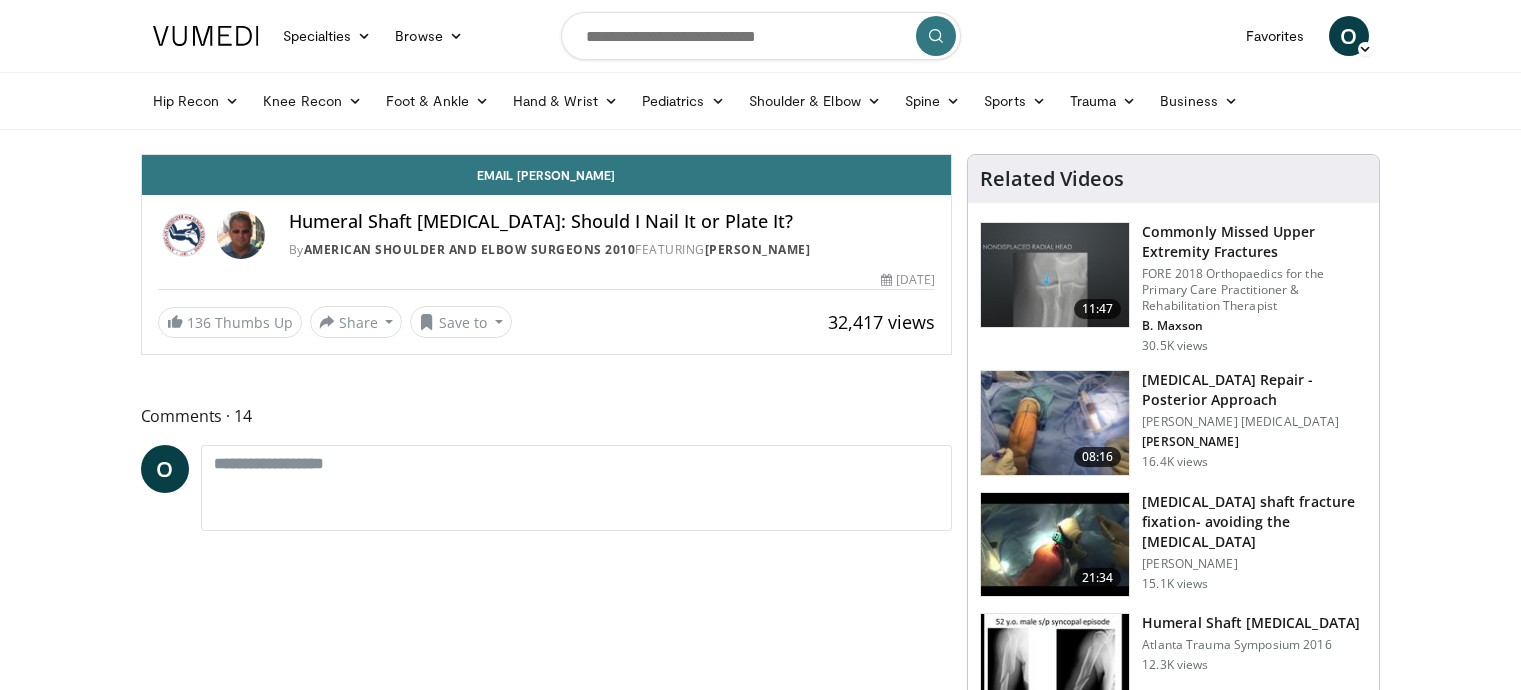 scroll, scrollTop: 0, scrollLeft: 0, axis: both 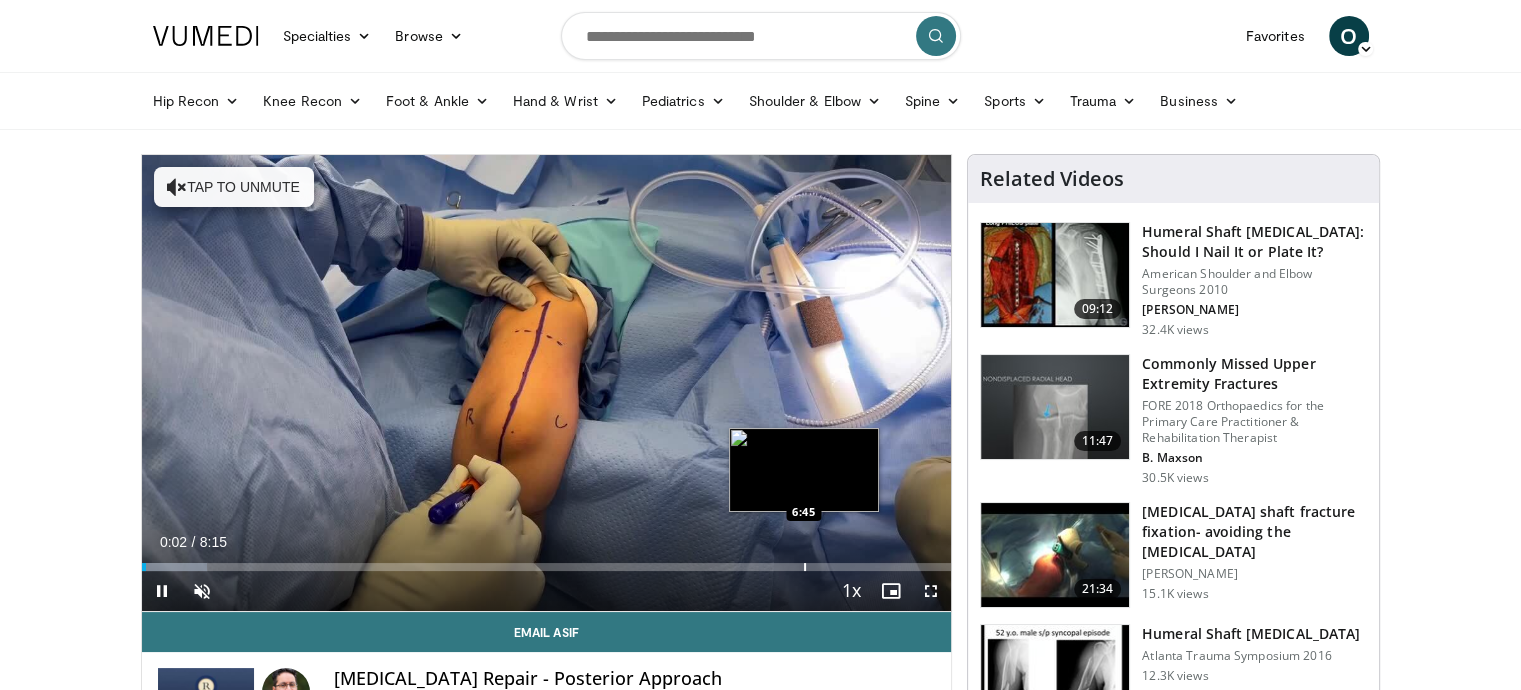 click at bounding box center [805, 567] 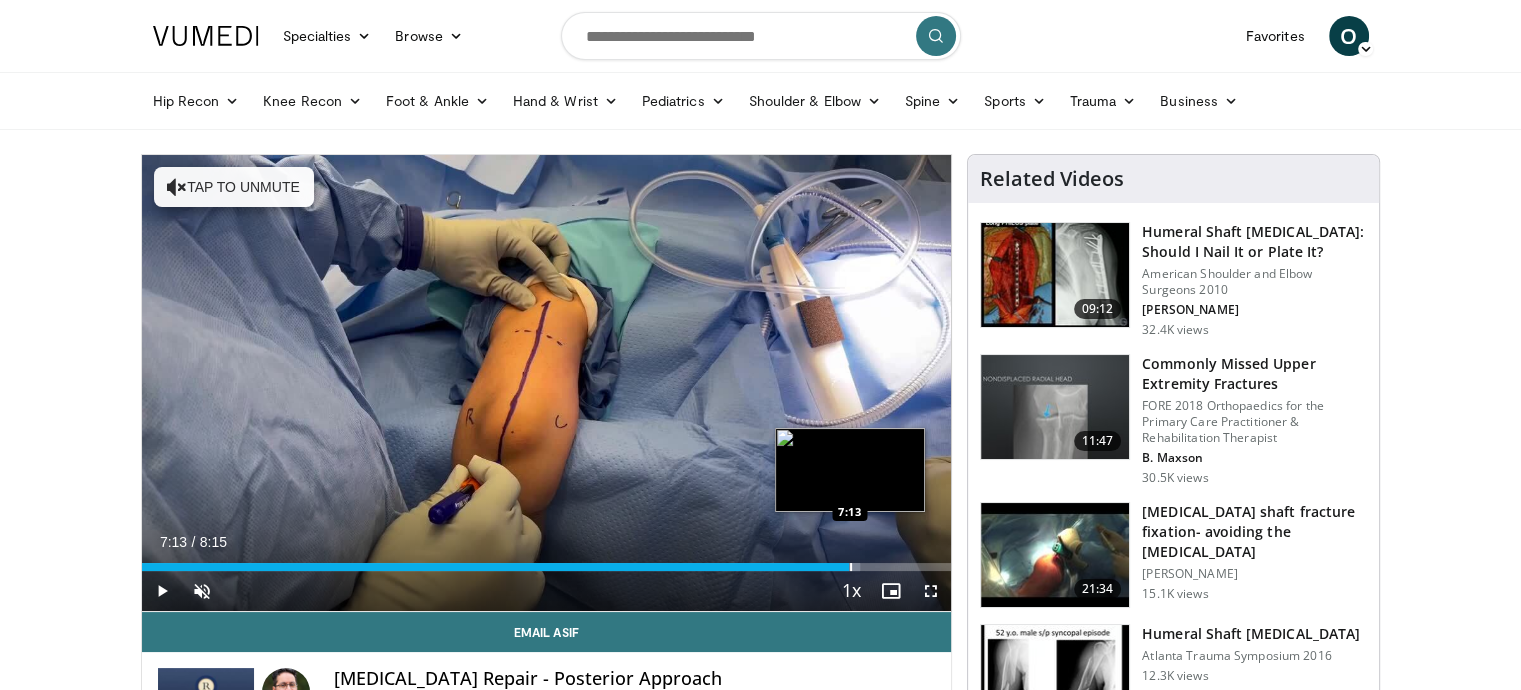 click at bounding box center (851, 567) 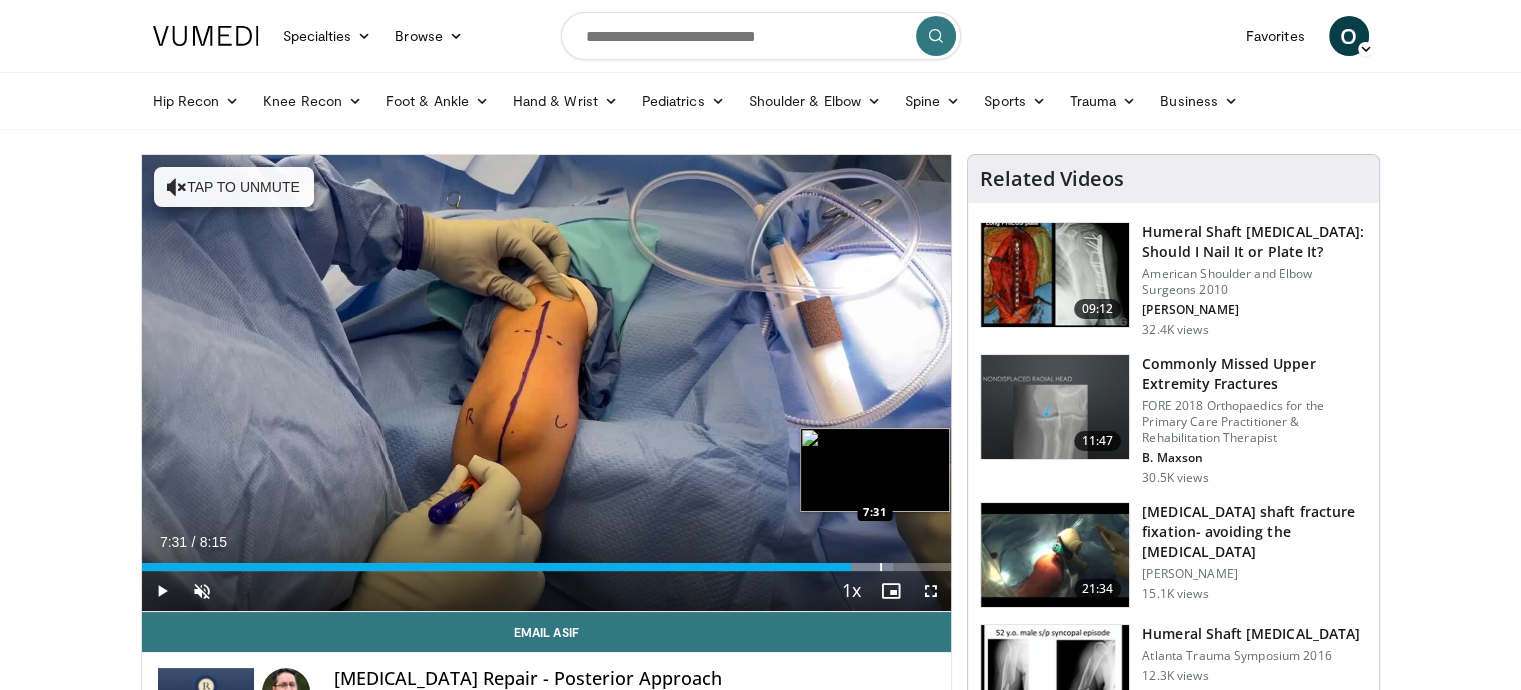 click at bounding box center (881, 567) 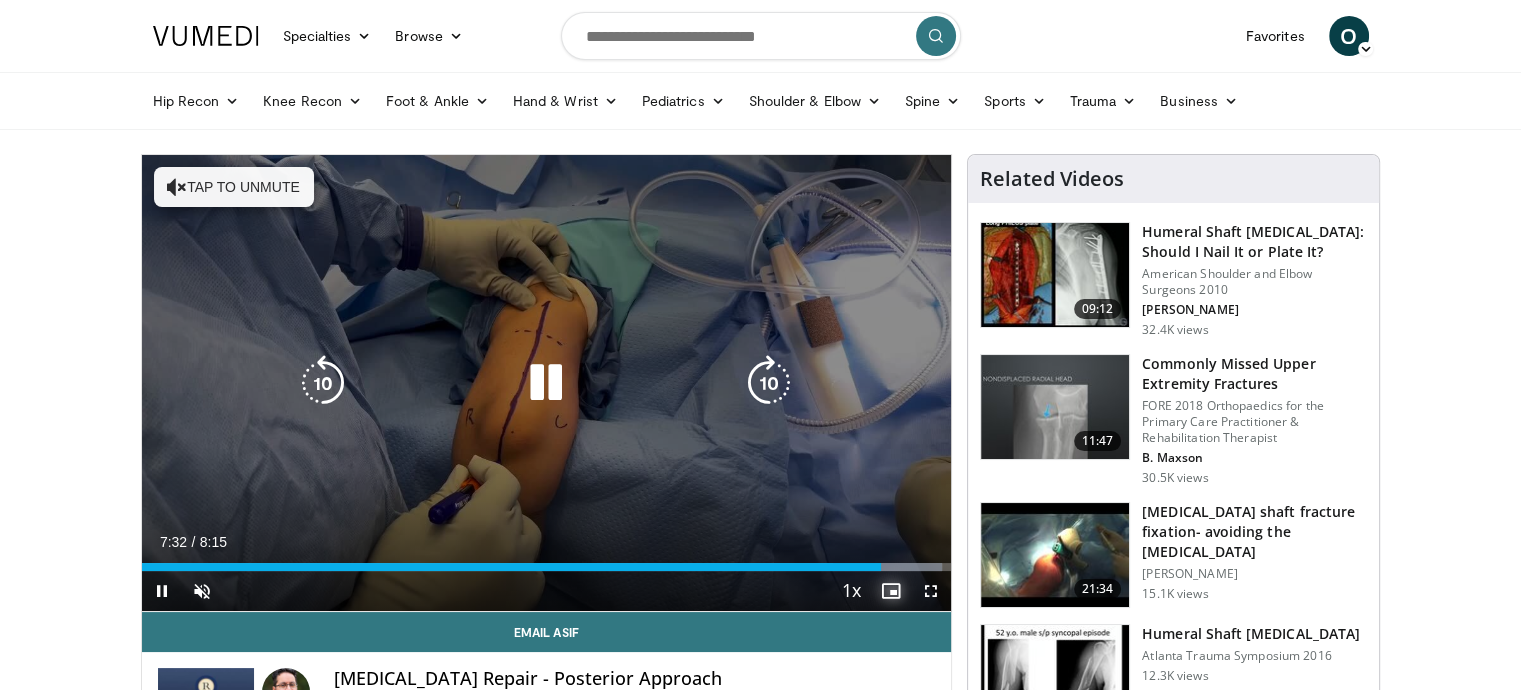 click at bounding box center [891, 591] 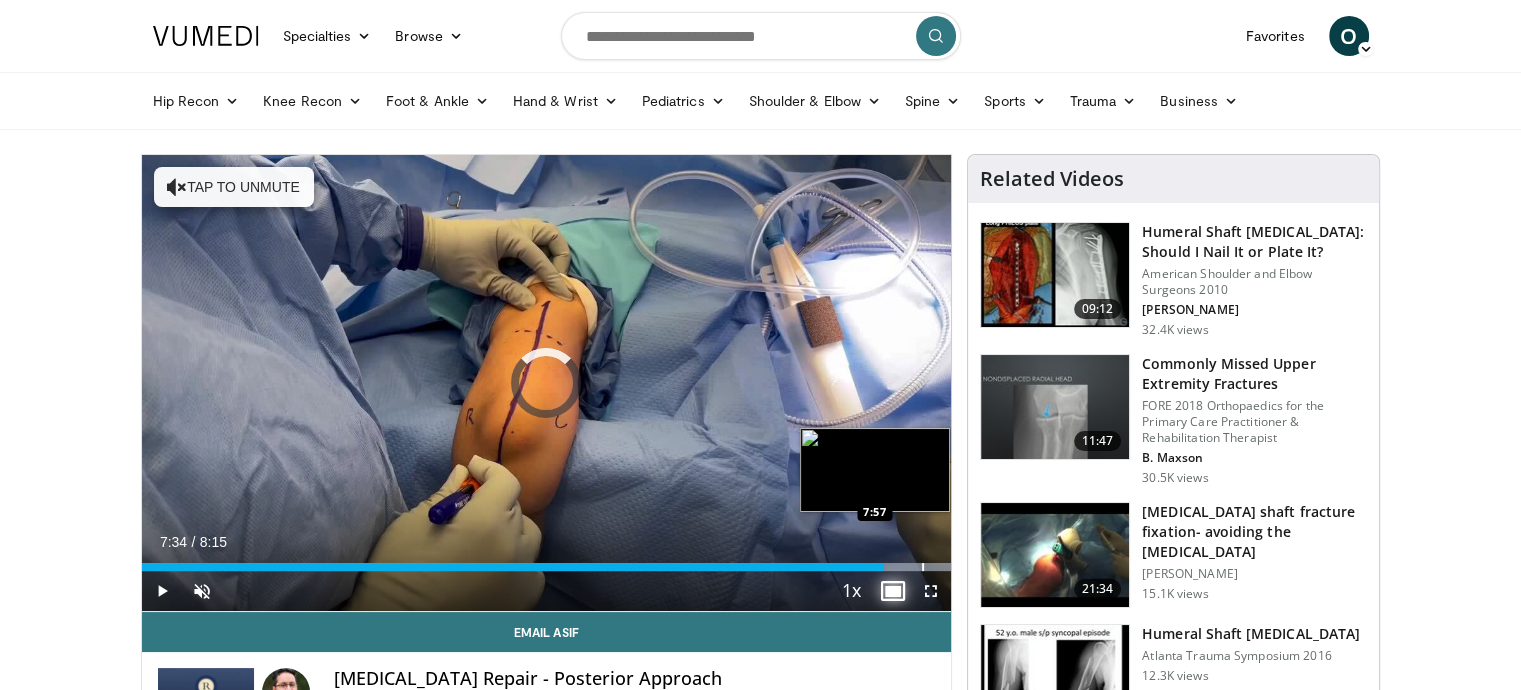 click on "Loaded :  100.00% 7:34 7:57" at bounding box center [547, 561] 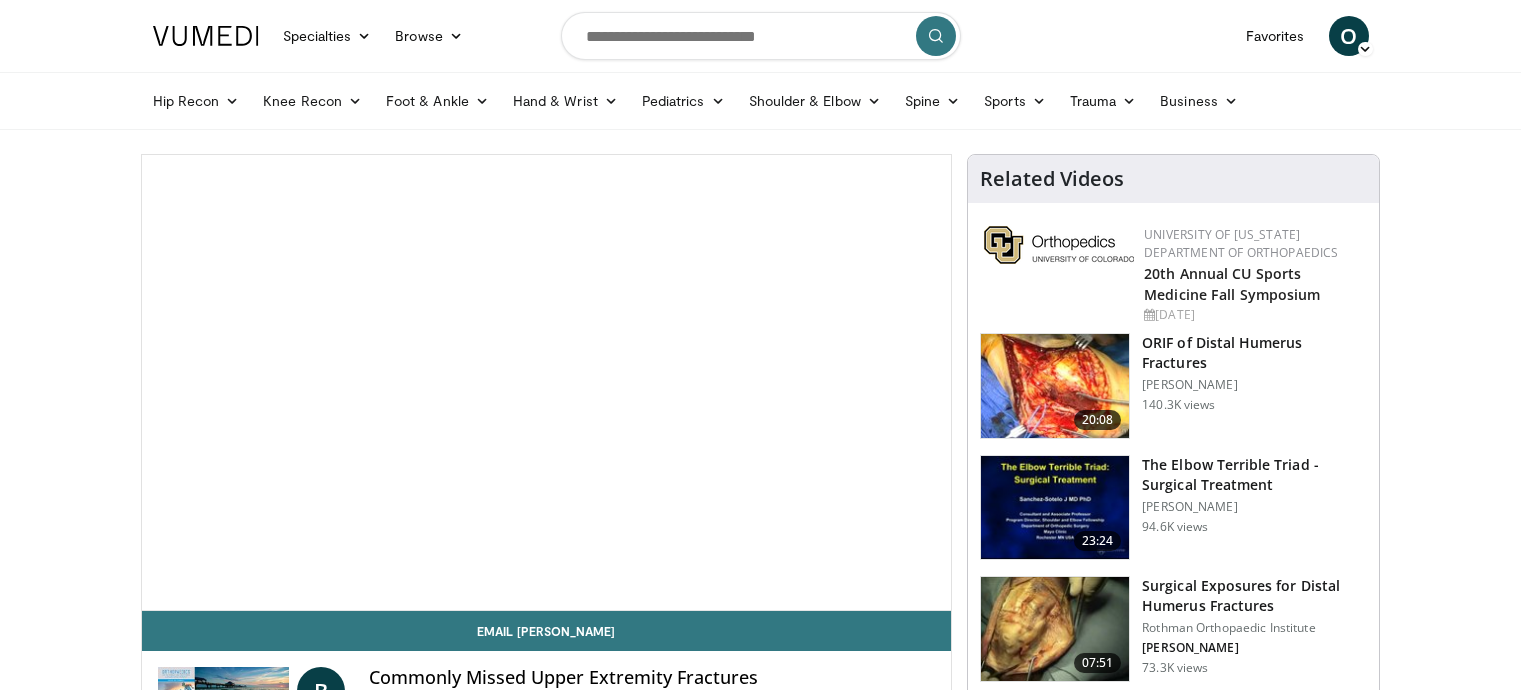 scroll, scrollTop: 0, scrollLeft: 0, axis: both 